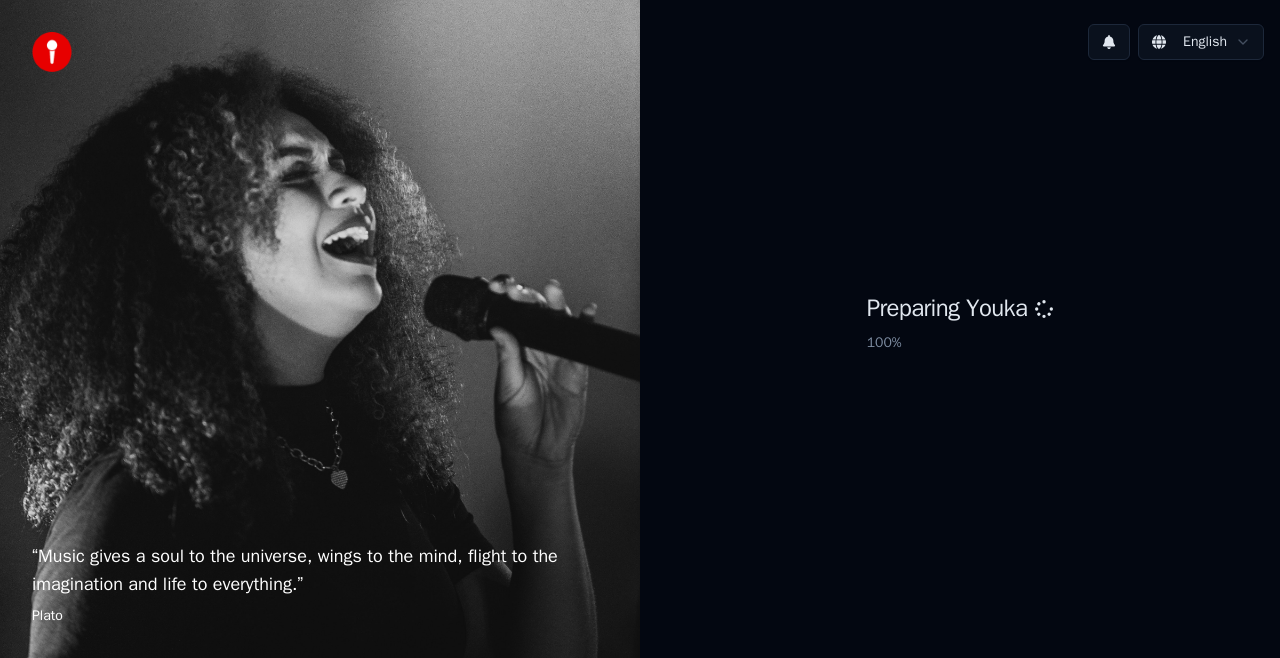 scroll, scrollTop: 0, scrollLeft: 0, axis: both 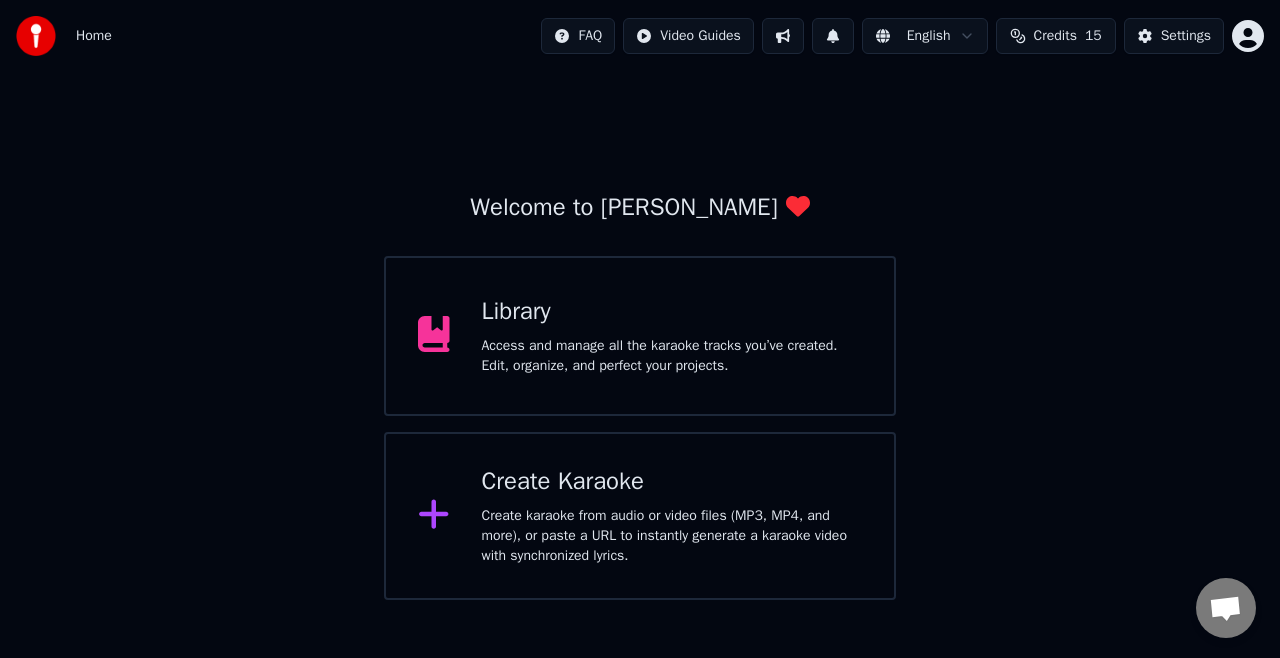 click 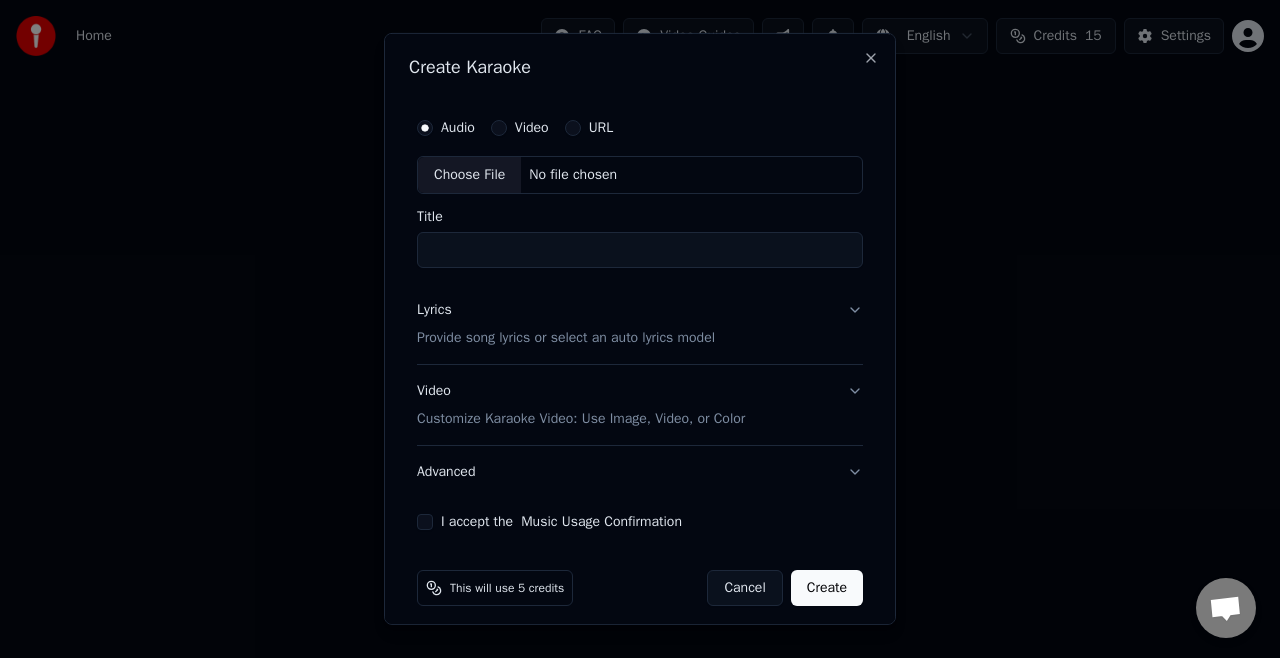 click on "Choose File" at bounding box center [469, 175] 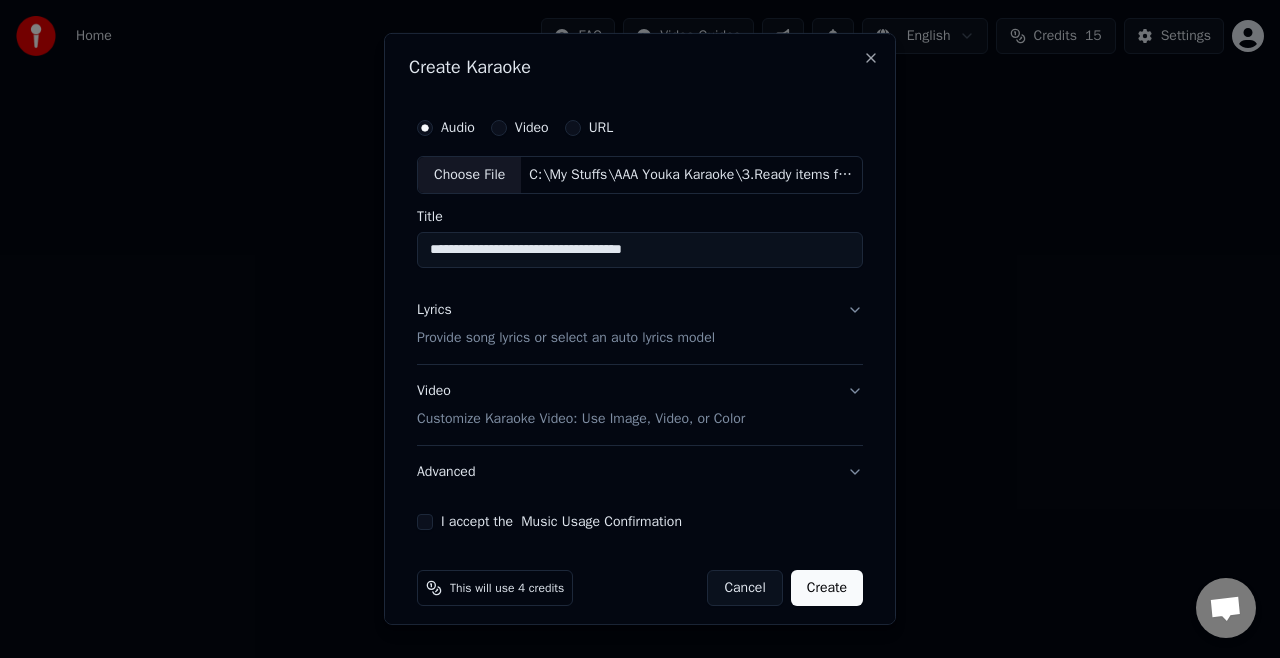 drag, startPoint x: 440, startPoint y: 245, endPoint x: 405, endPoint y: 251, distance: 35.510563 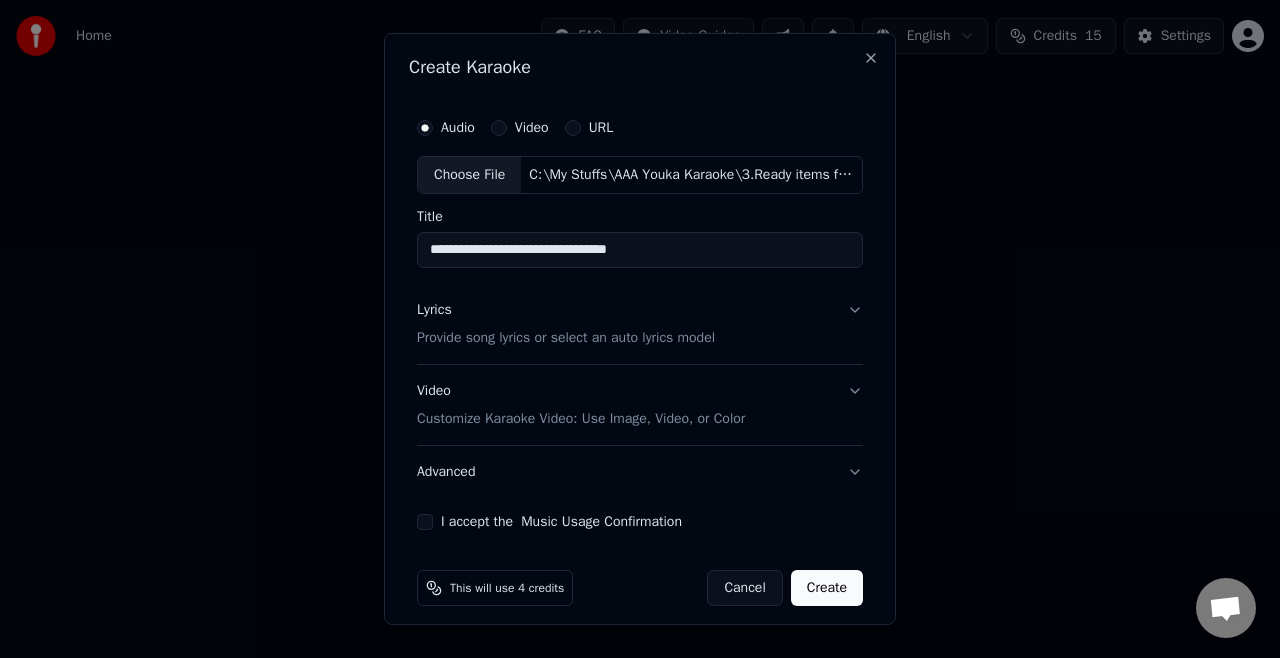 type on "**********" 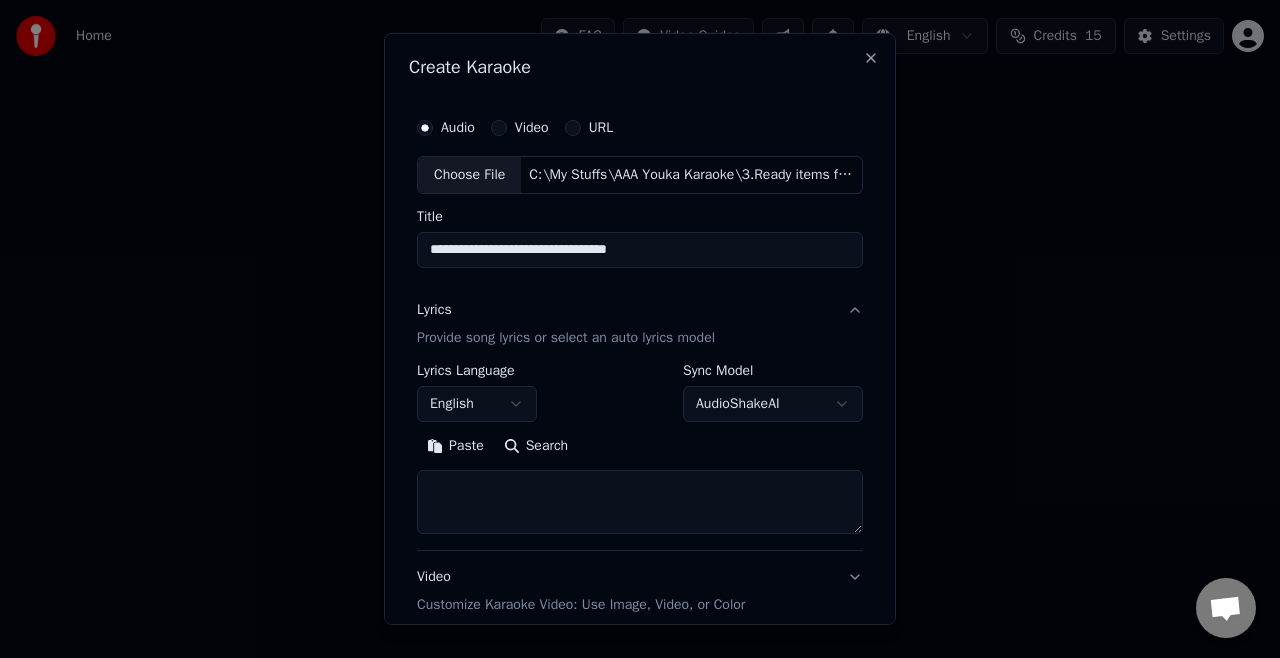 click on "Paste" at bounding box center [455, 446] 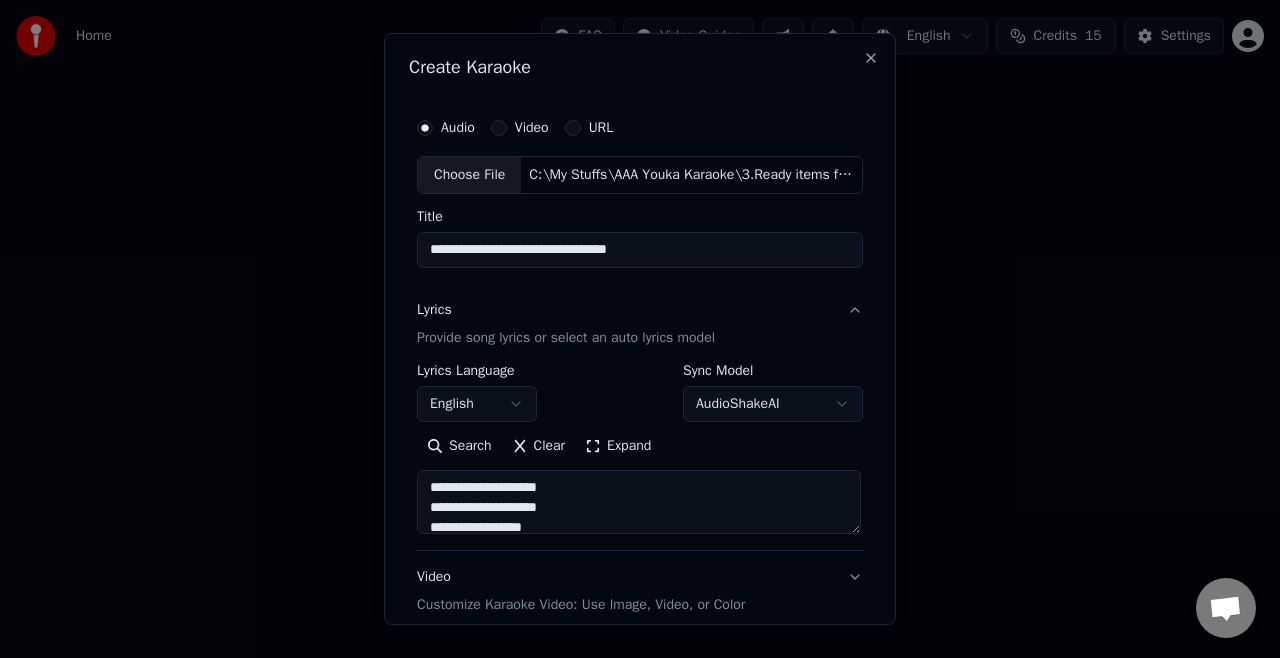 scroll, scrollTop: 1032, scrollLeft: 0, axis: vertical 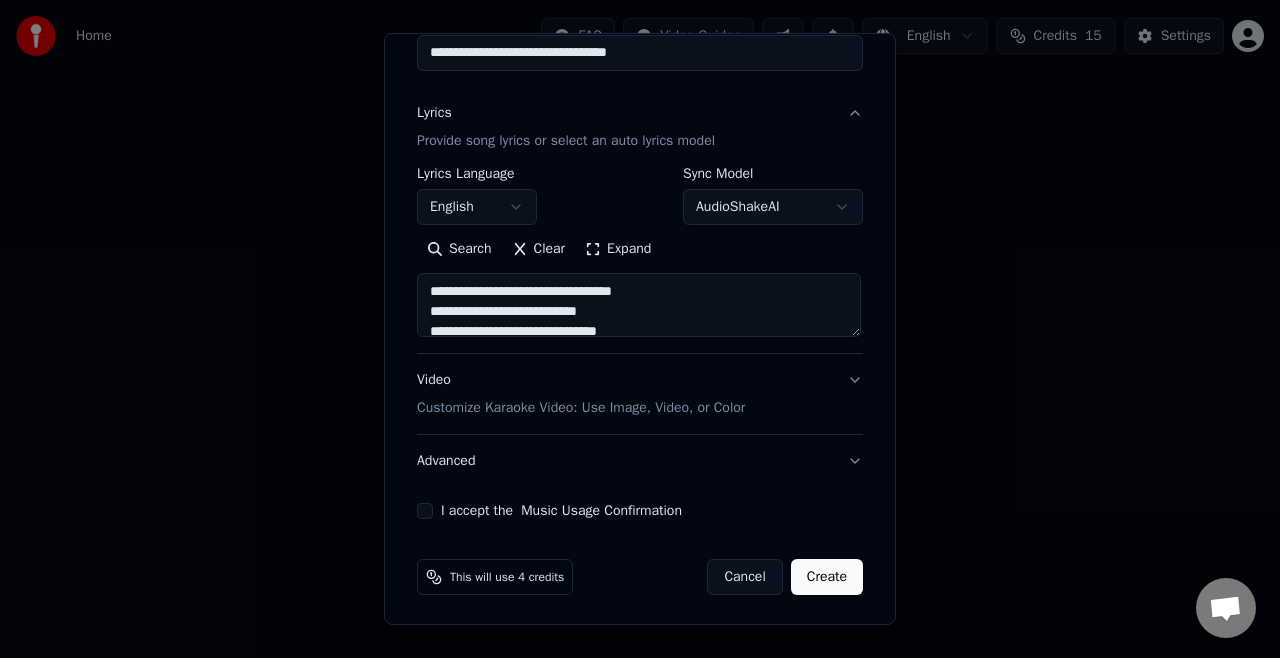 click on "Customize Karaoke Video: Use Image, Video, or Color" at bounding box center (581, 408) 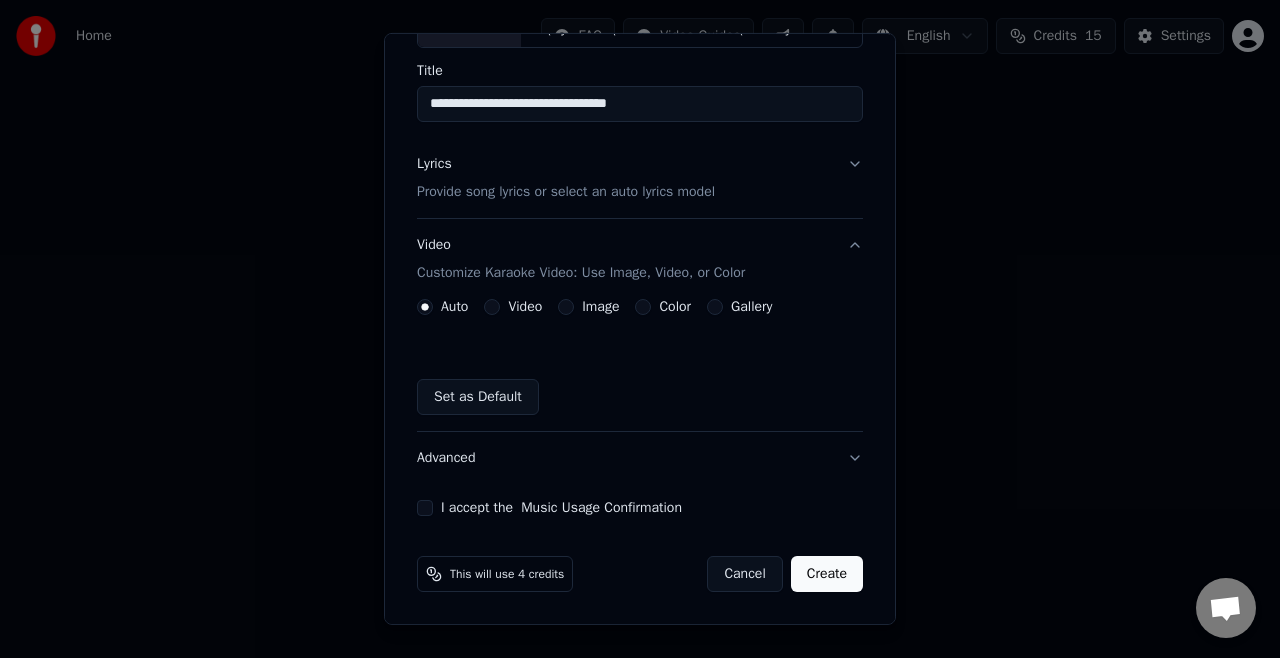 scroll, scrollTop: 144, scrollLeft: 0, axis: vertical 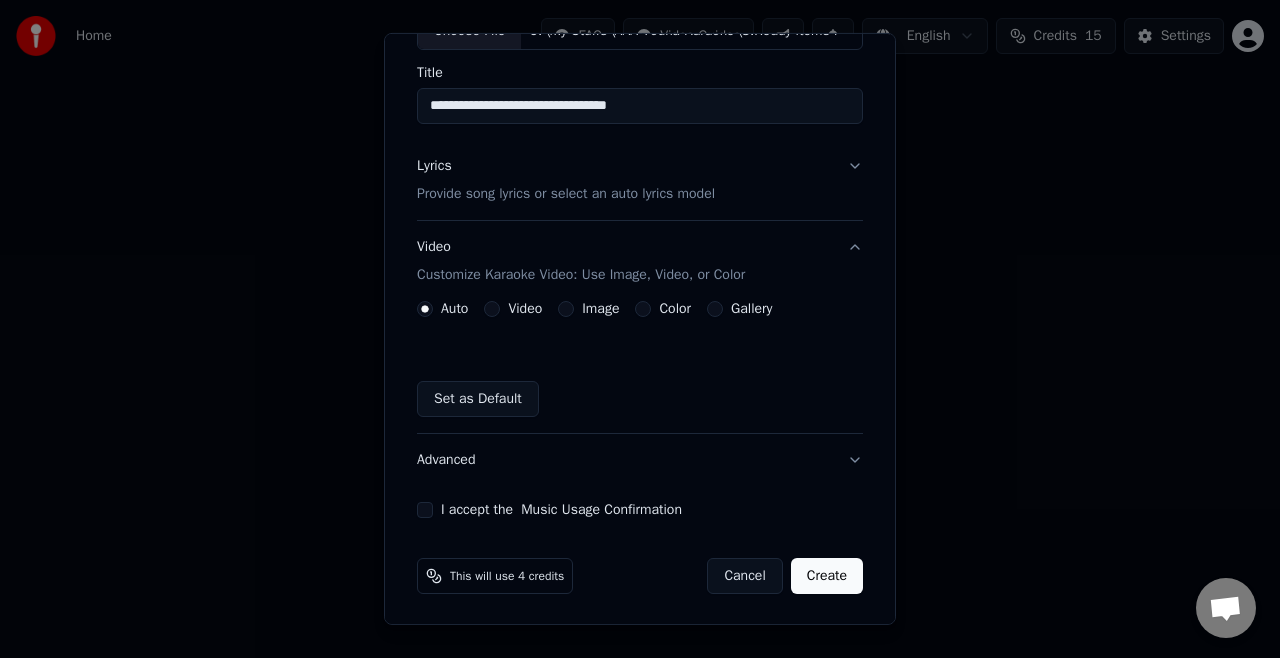 click on "Image" at bounding box center [566, 309] 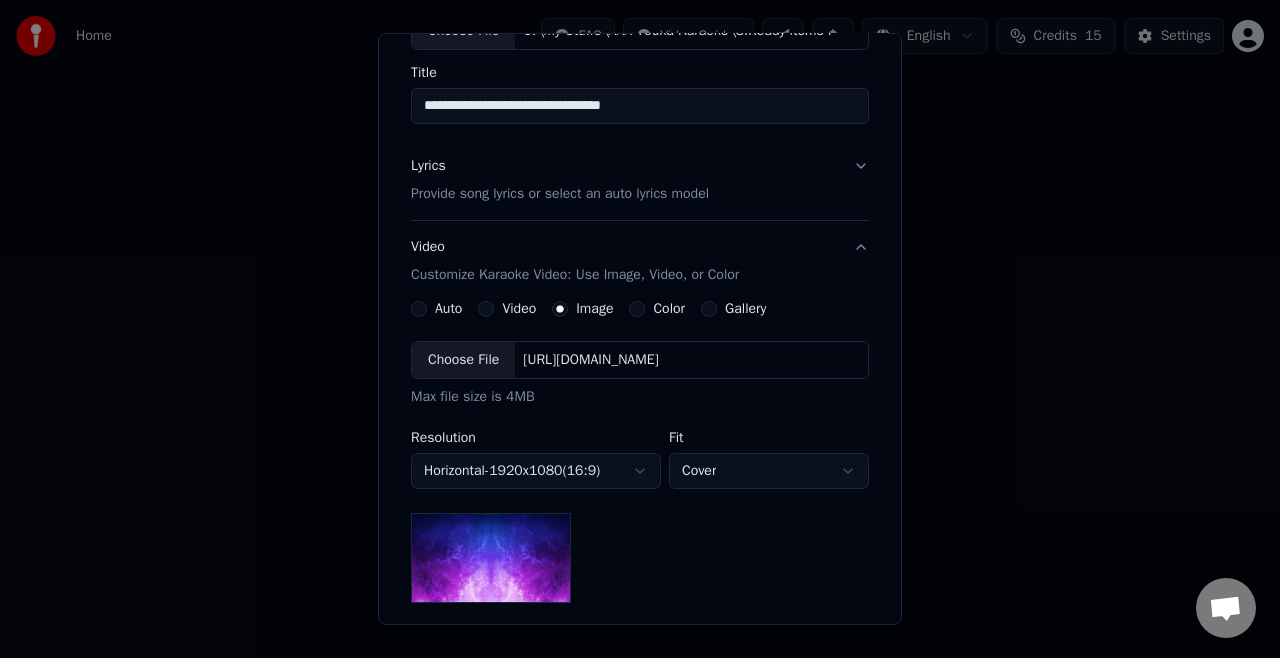 click on "Choose File" at bounding box center [463, 360] 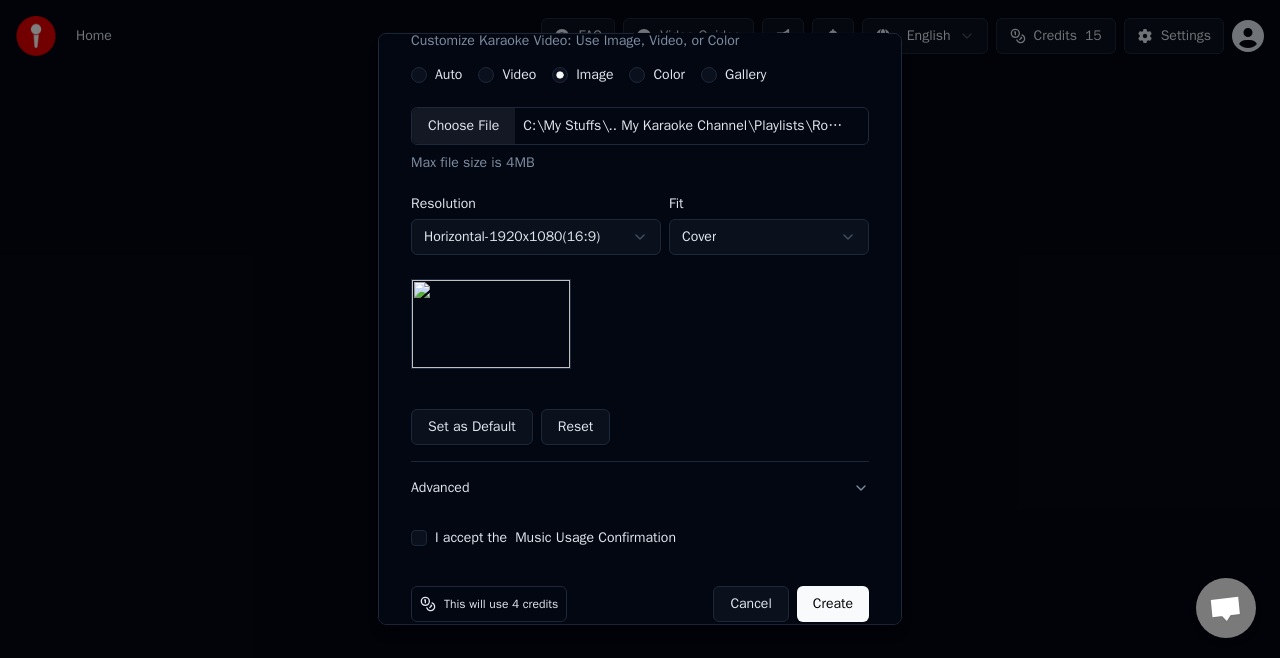 scroll, scrollTop: 404, scrollLeft: 0, axis: vertical 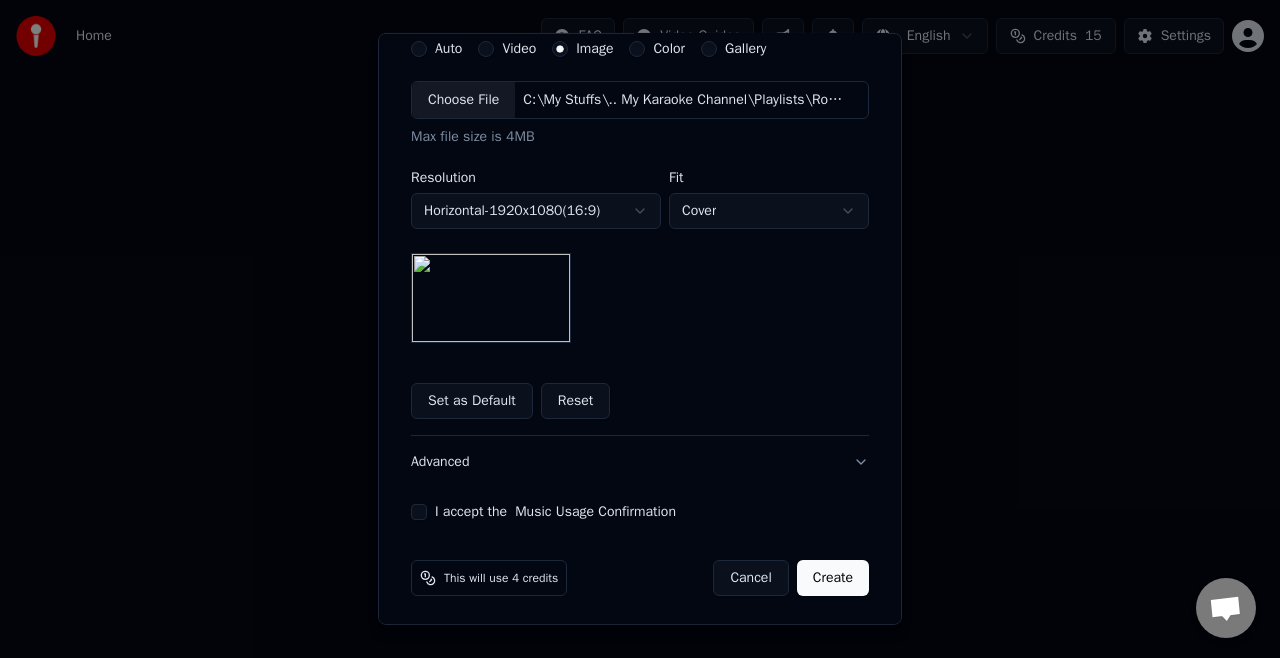 click on "I accept the   Music Usage Confirmation" at bounding box center (419, 512) 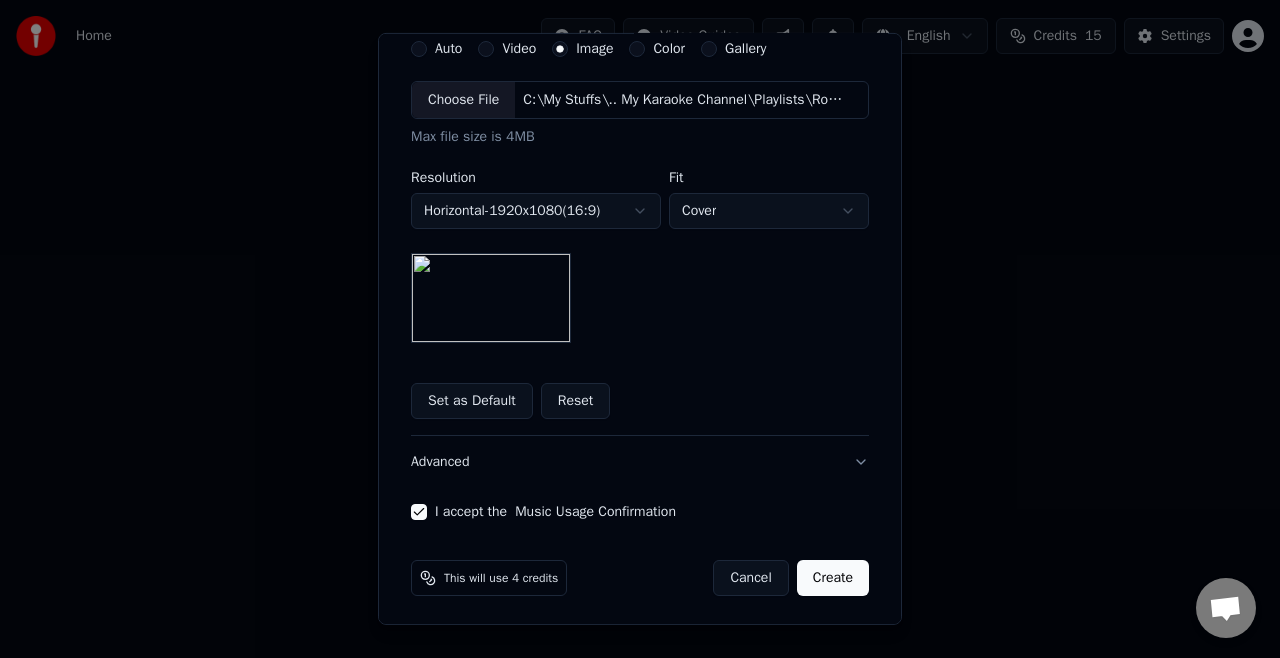 click on "Create" at bounding box center (833, 578) 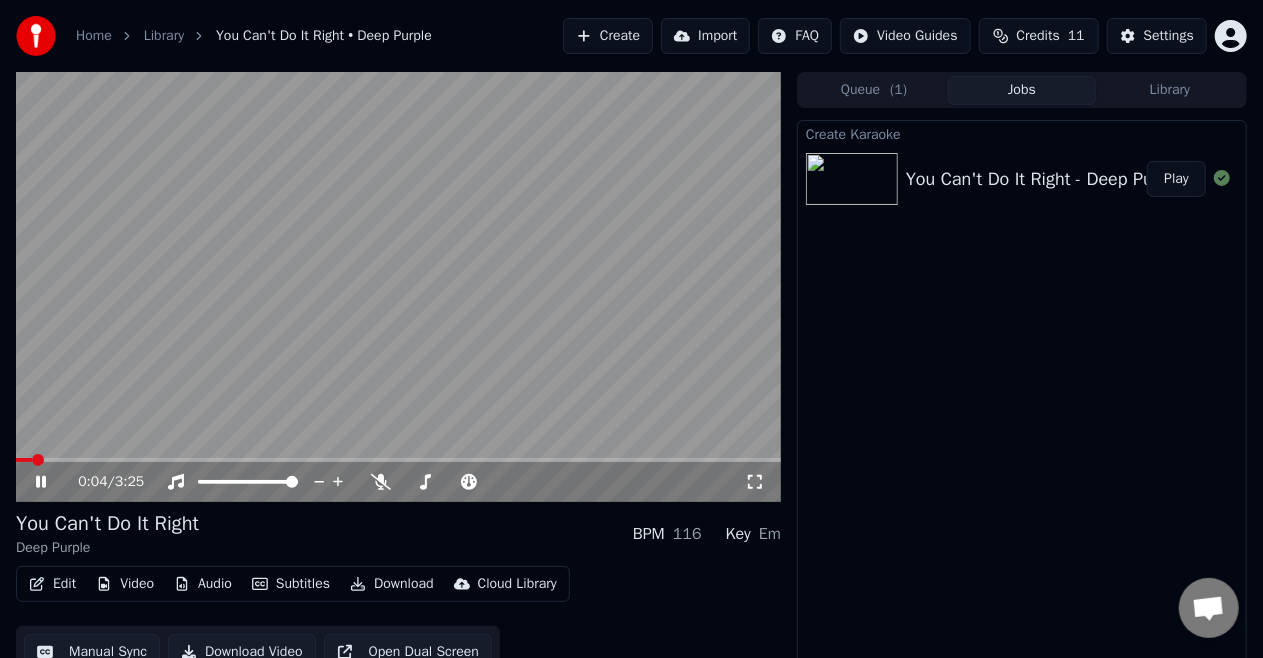 click 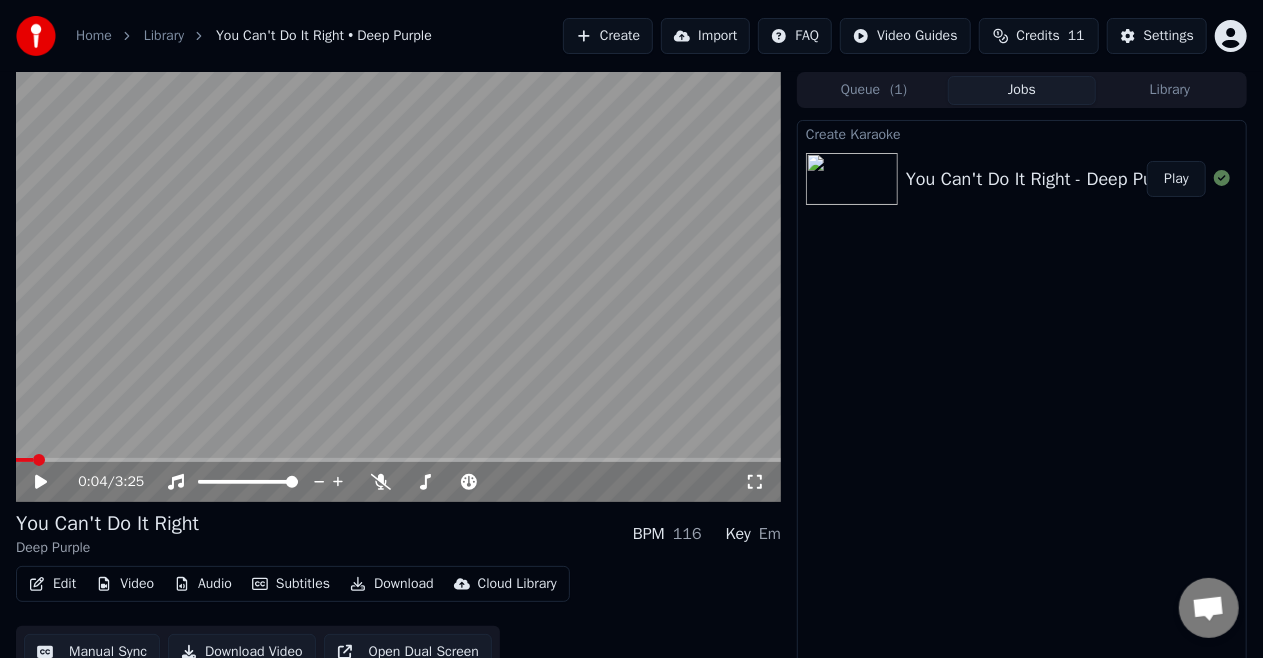 click on "Create" at bounding box center [608, 36] 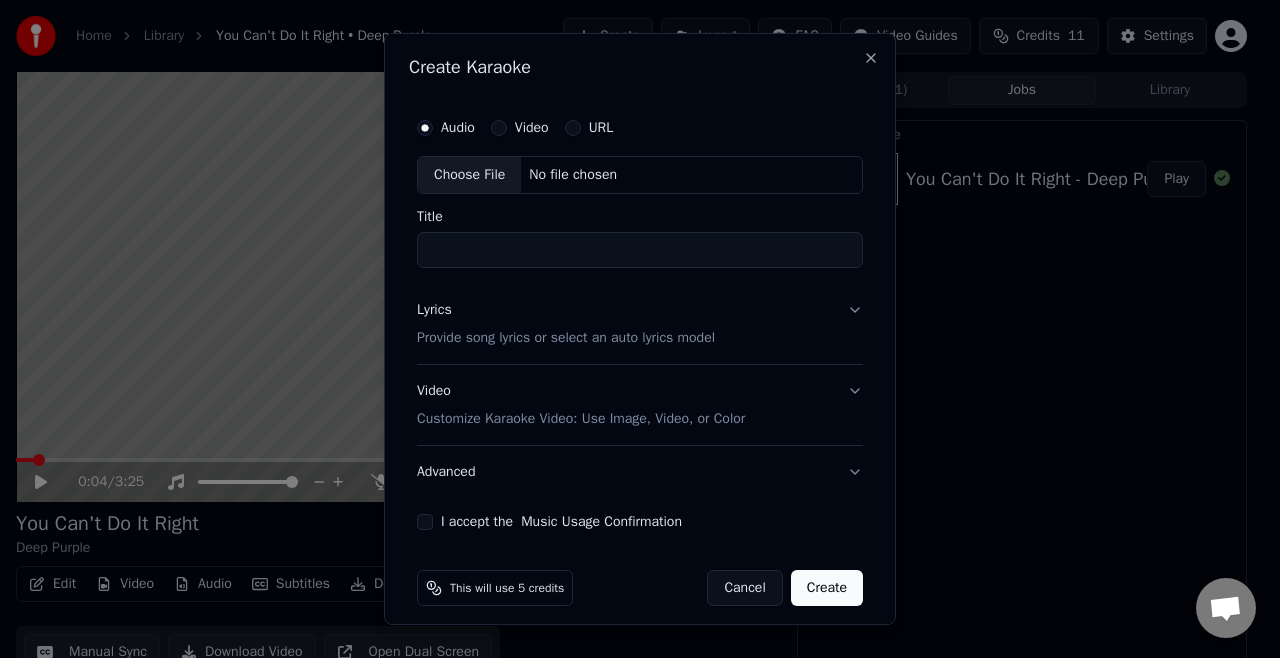click on "Choose File" at bounding box center [469, 175] 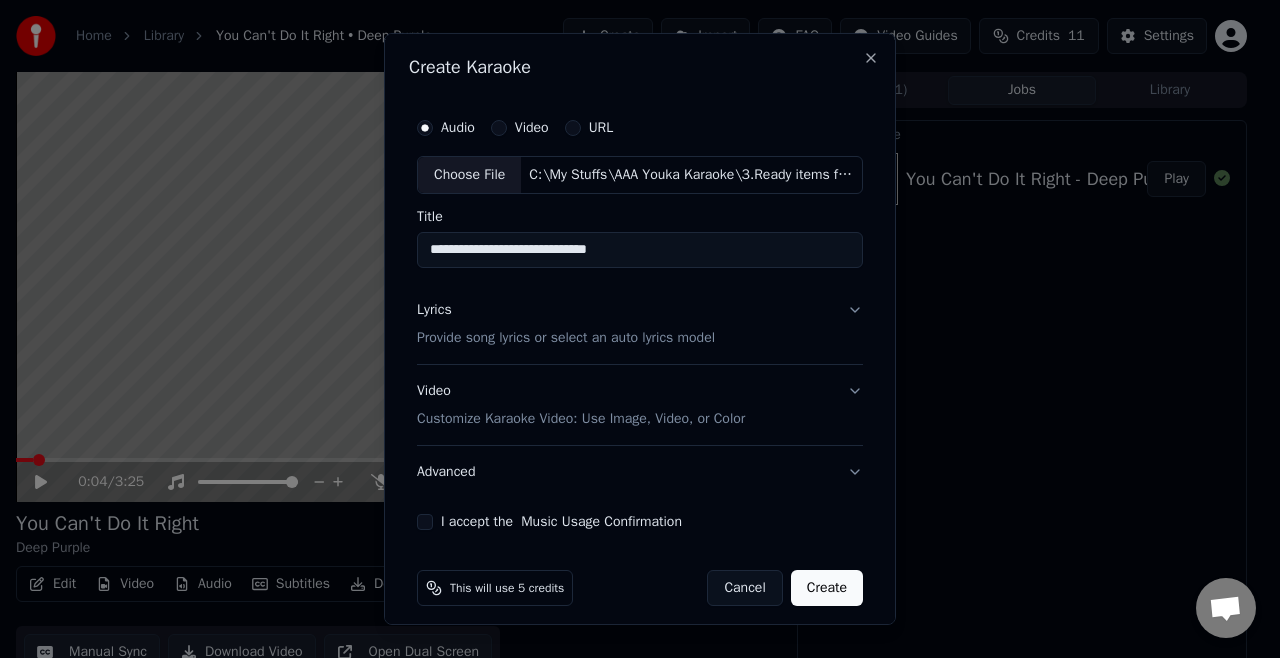 drag, startPoint x: 442, startPoint y: 255, endPoint x: 388, endPoint y: 262, distance: 54.451813 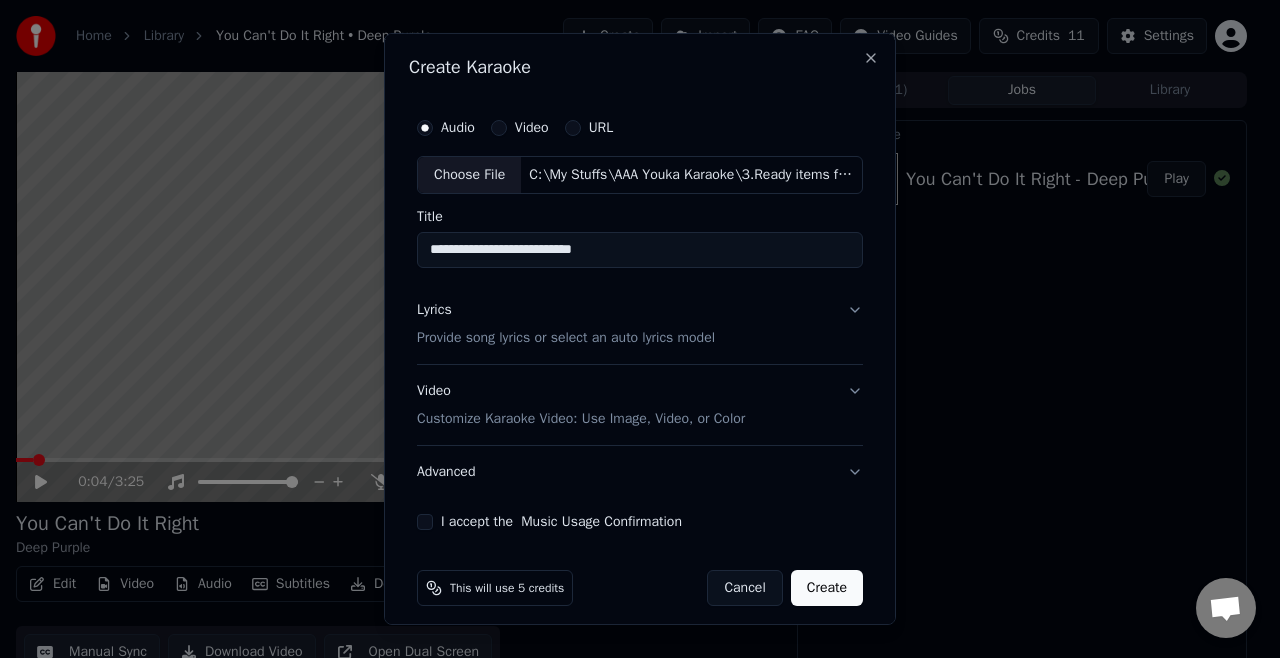 click on "**********" at bounding box center (640, 250) 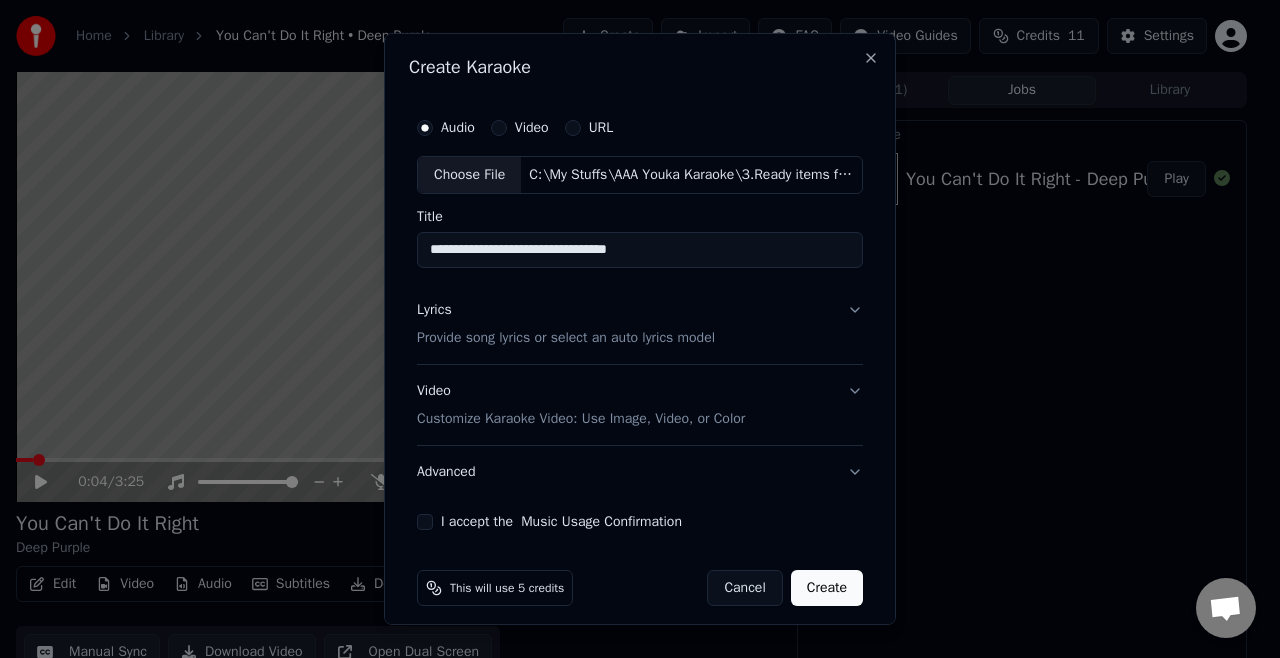 click on "**********" at bounding box center [640, 250] 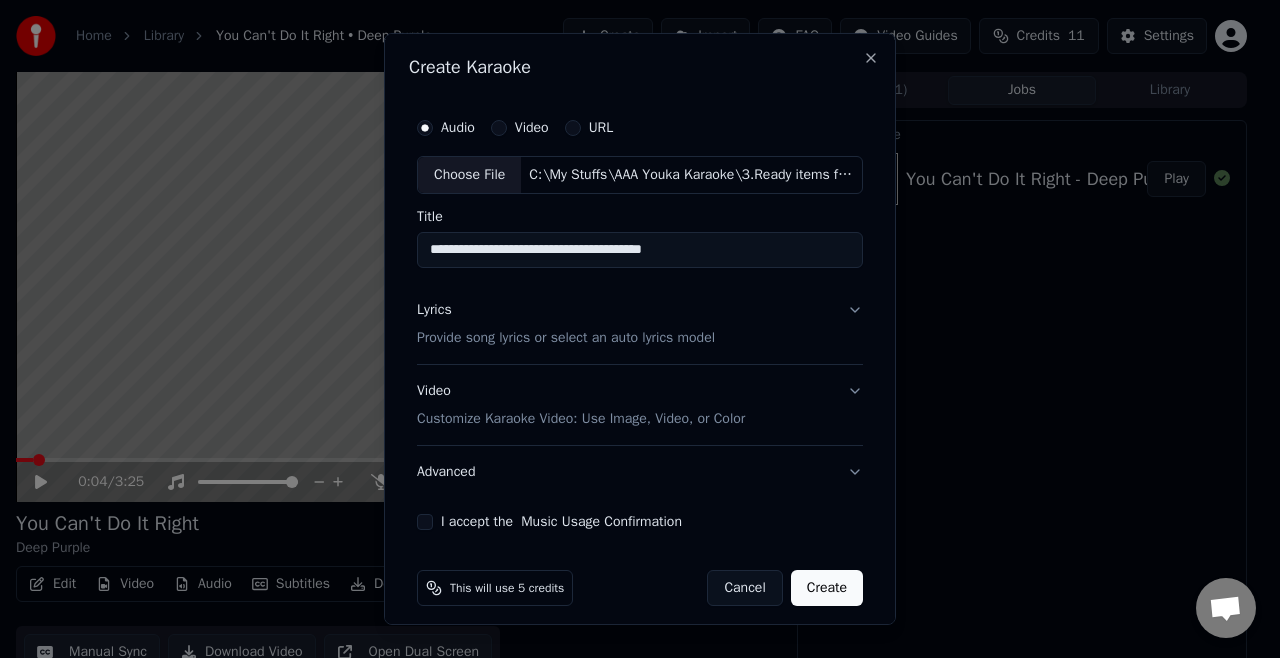 click on "**********" at bounding box center (640, 250) 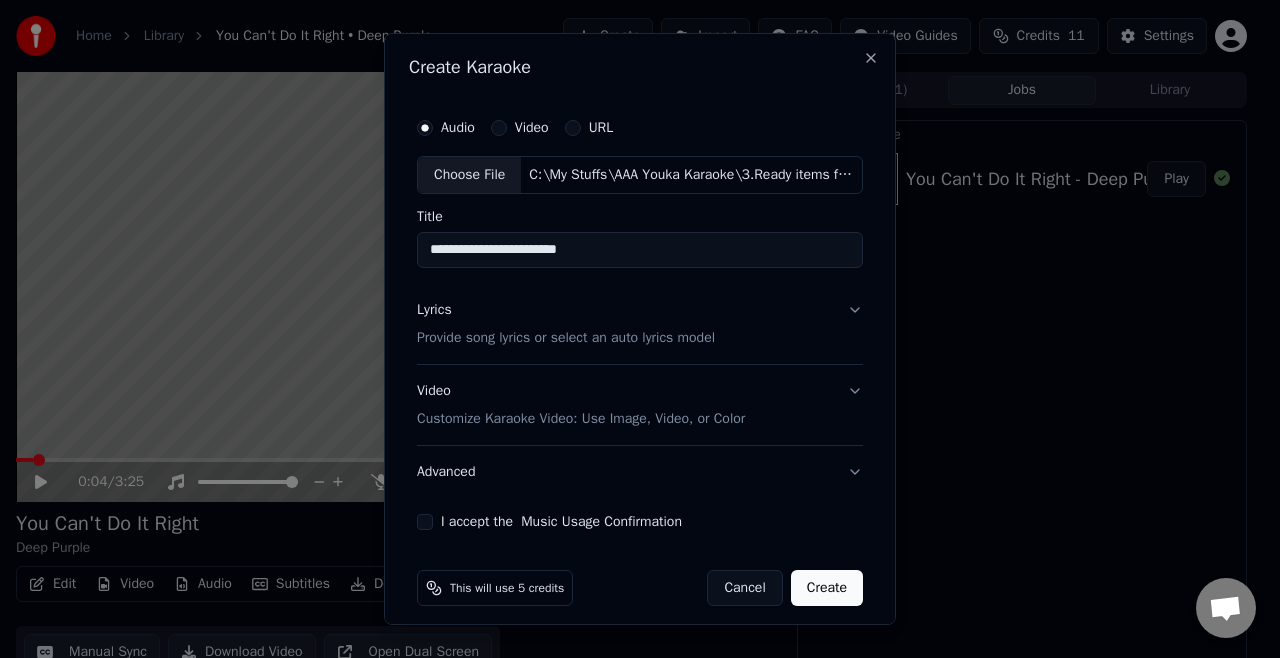 paste on "**********" 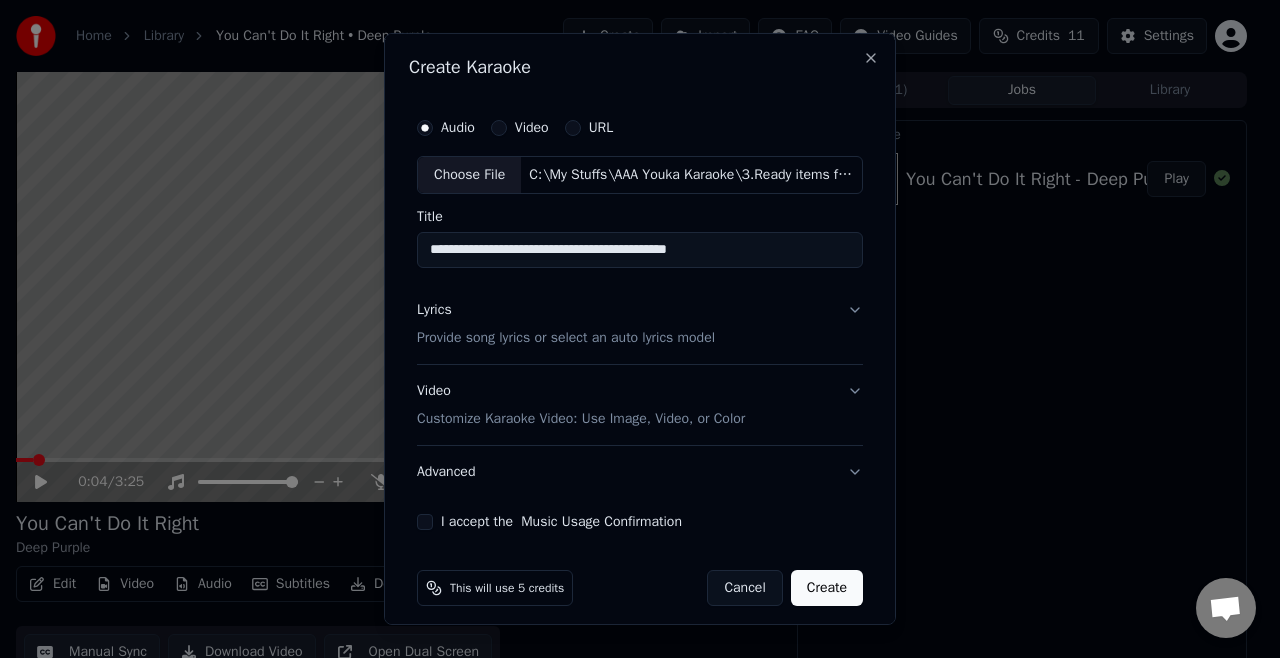 type on "**********" 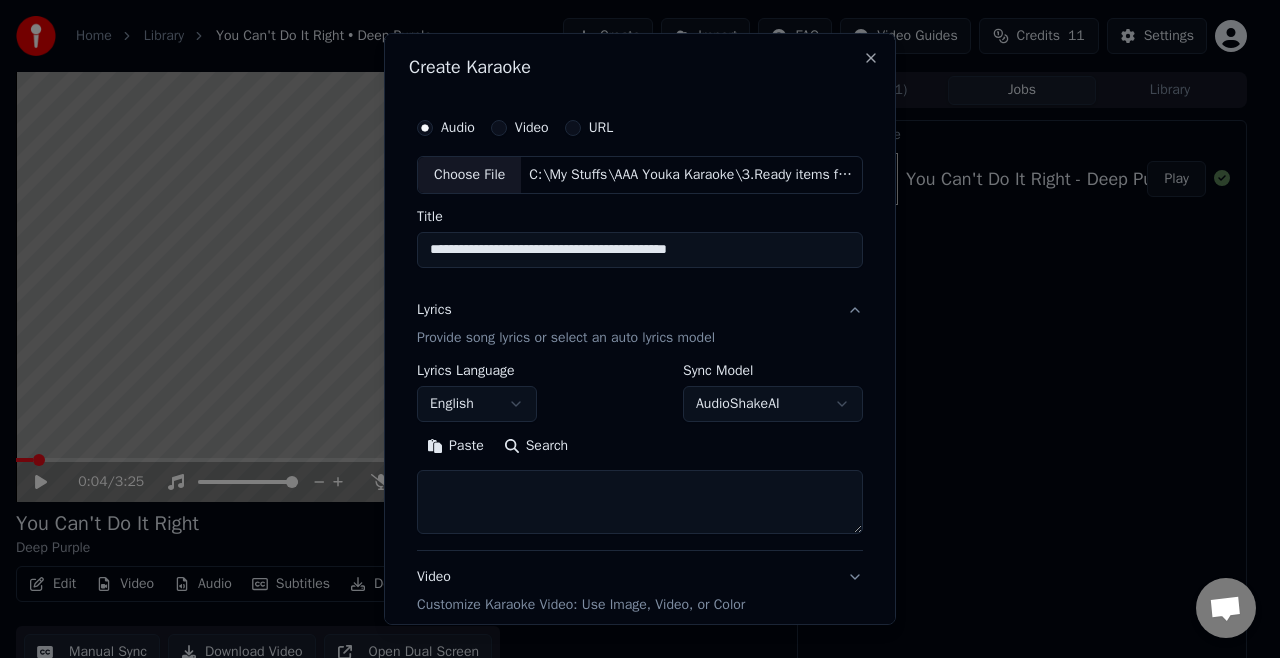 click on "Paste" at bounding box center [455, 446] 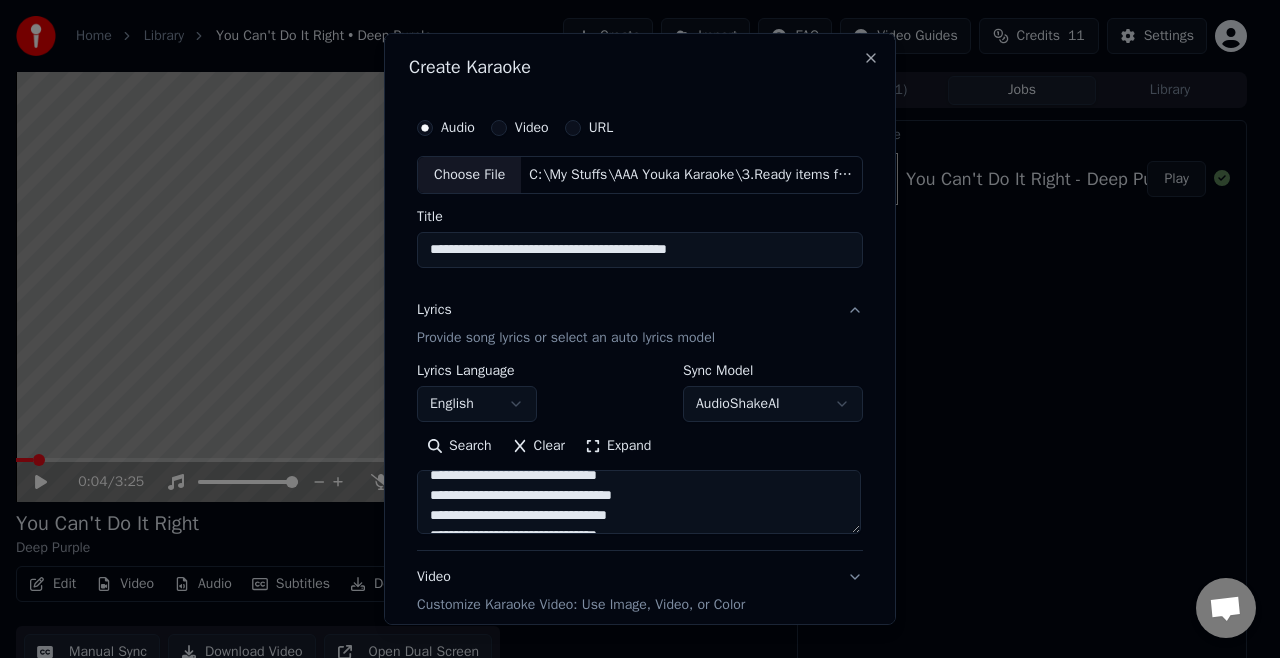 scroll, scrollTop: 453, scrollLeft: 0, axis: vertical 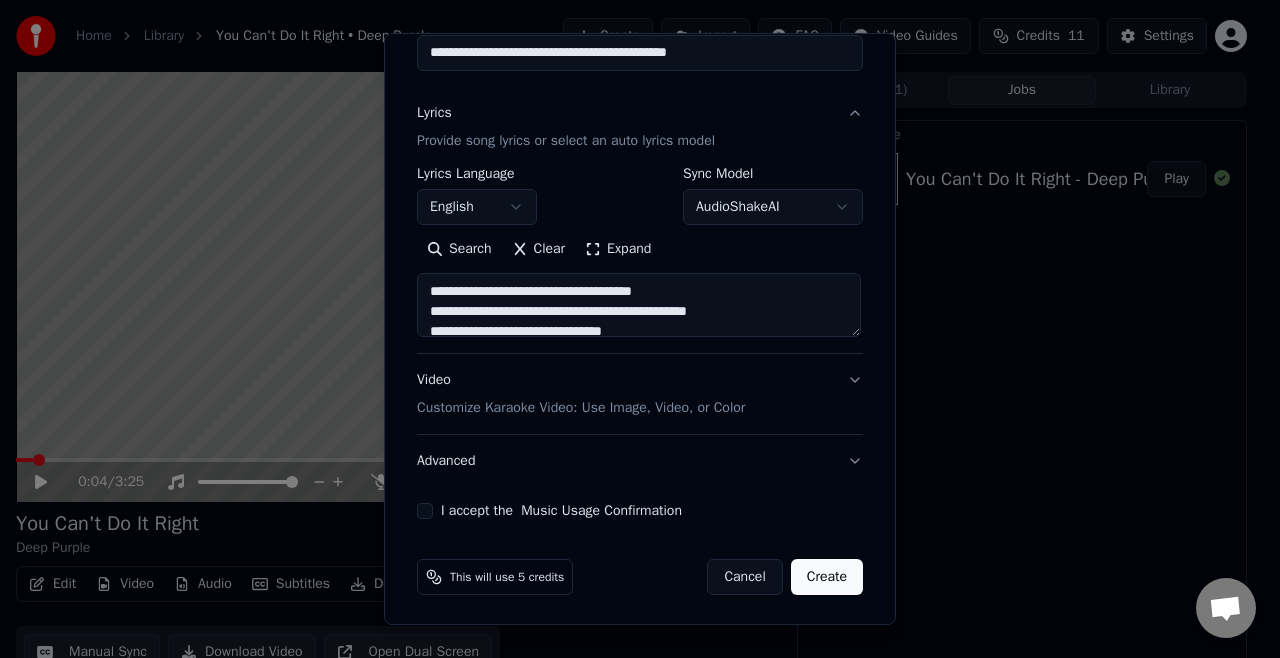 click on "Customize Karaoke Video: Use Image, Video, or Color" at bounding box center (581, 408) 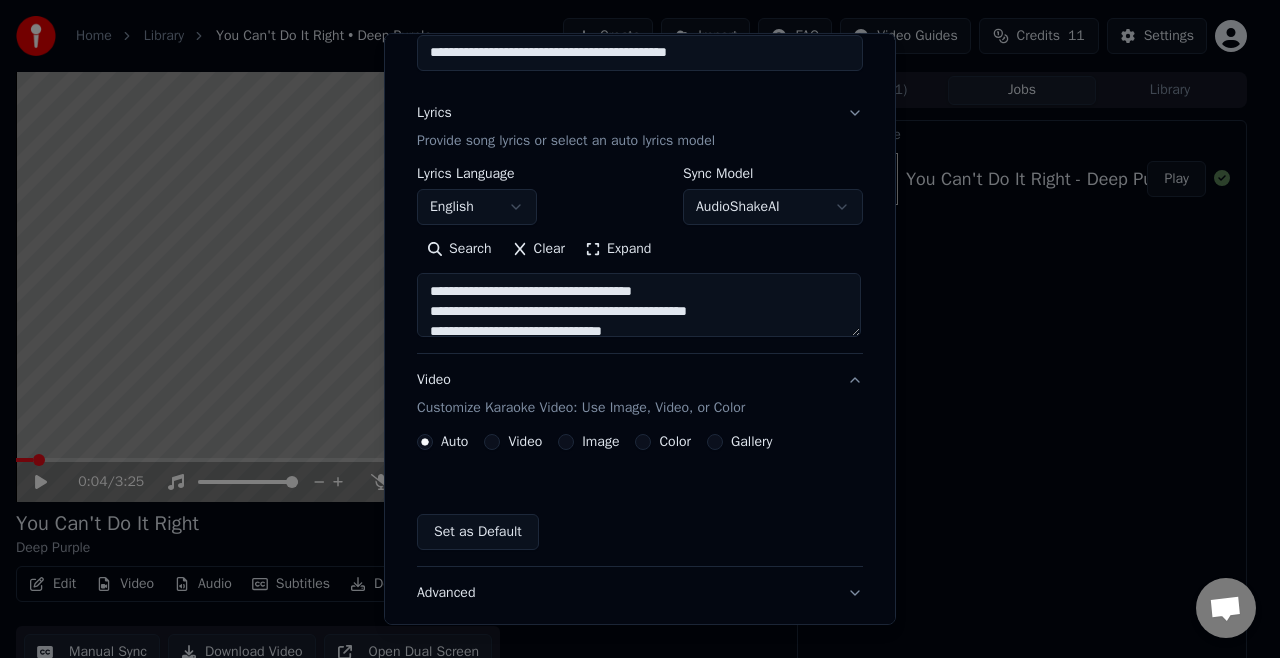 scroll, scrollTop: 144, scrollLeft: 0, axis: vertical 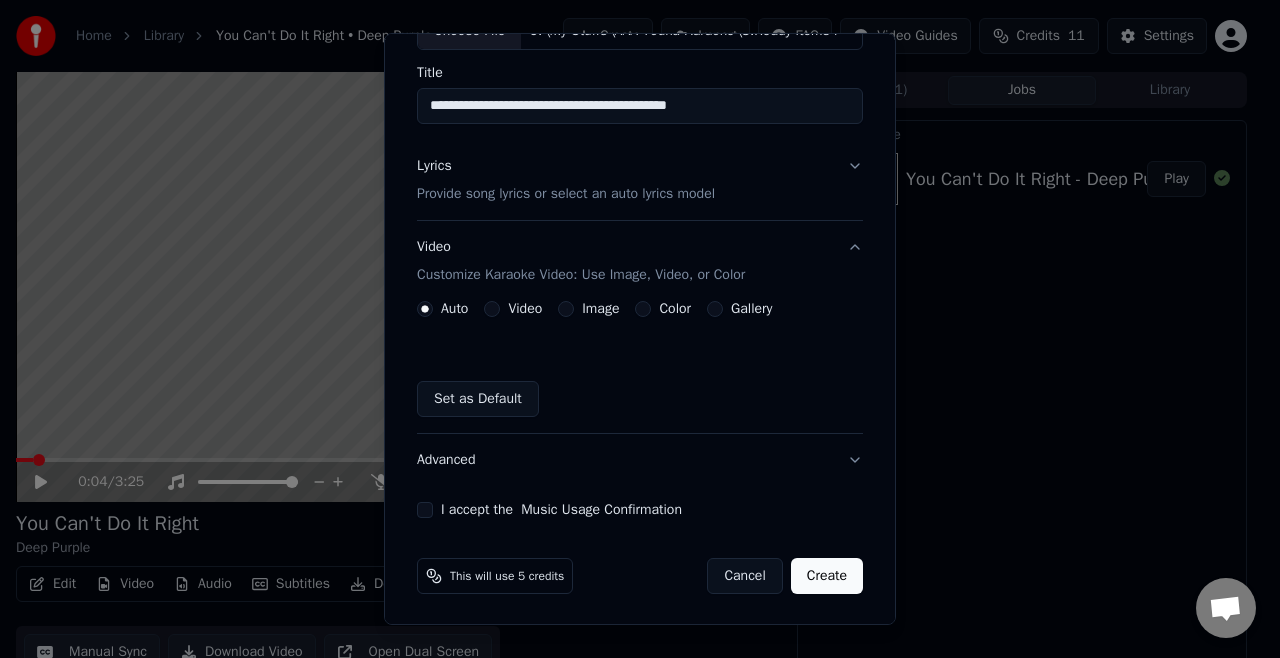 click on "Image" at bounding box center (566, 309) 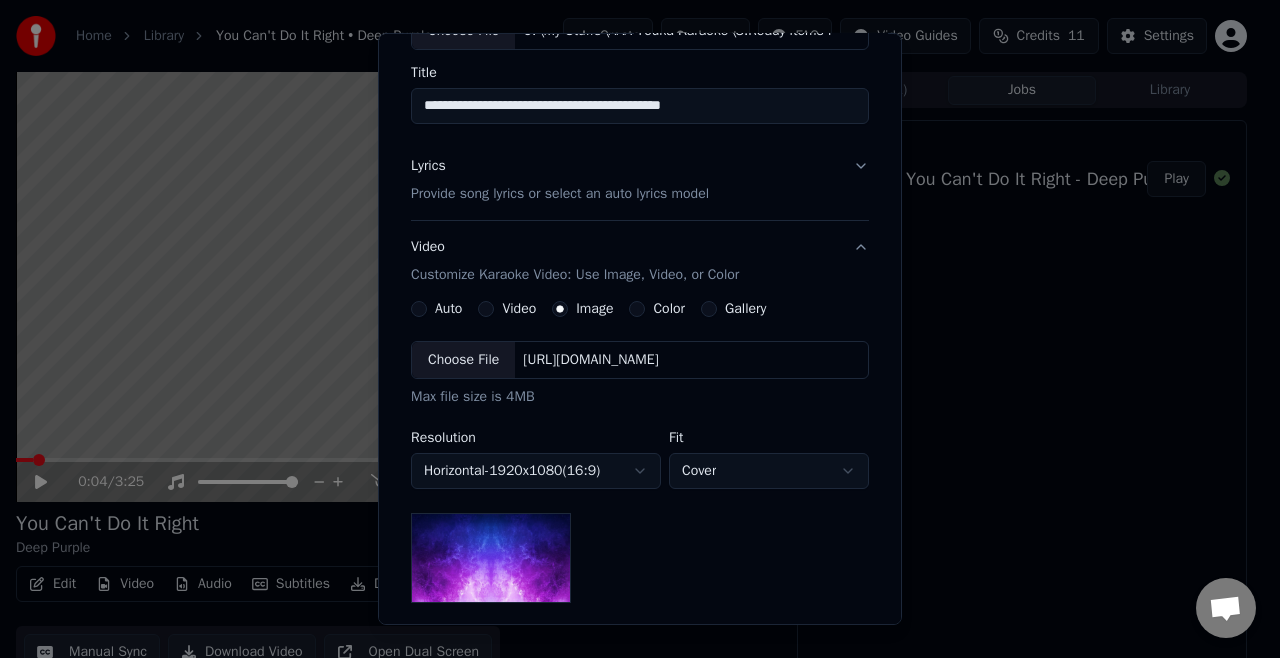 click on "Choose File" at bounding box center (463, 360) 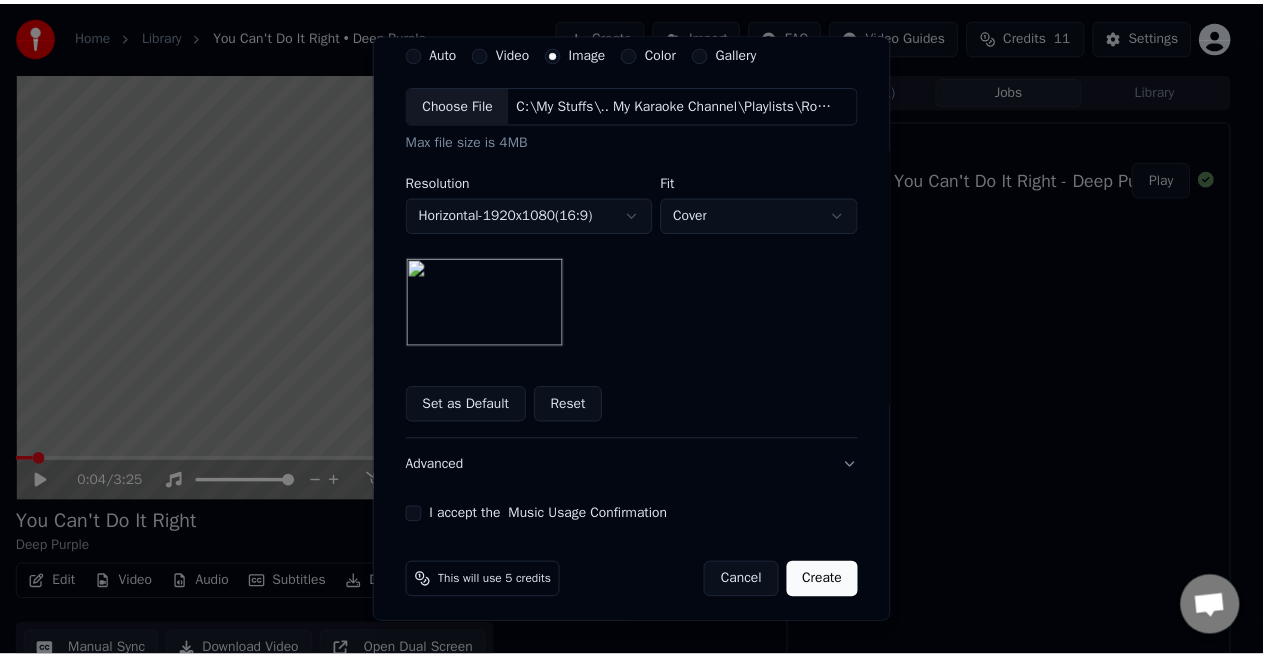 scroll, scrollTop: 404, scrollLeft: 0, axis: vertical 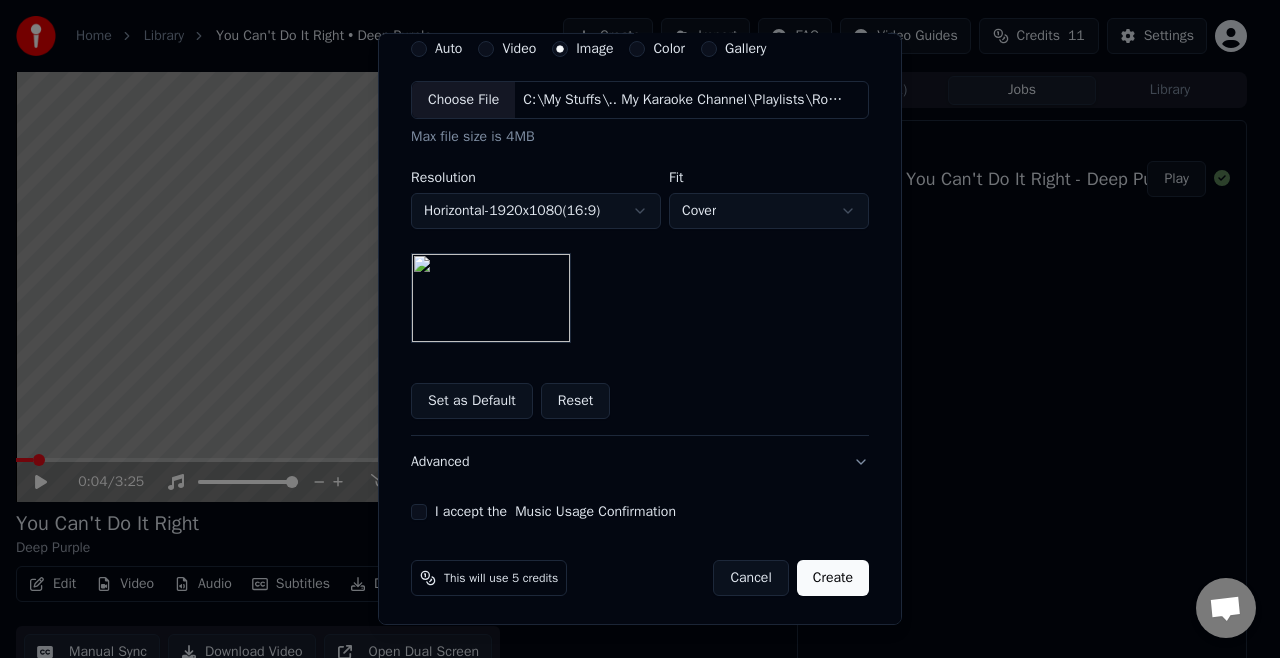 click on "I accept the   Music Usage Confirmation" at bounding box center (419, 512) 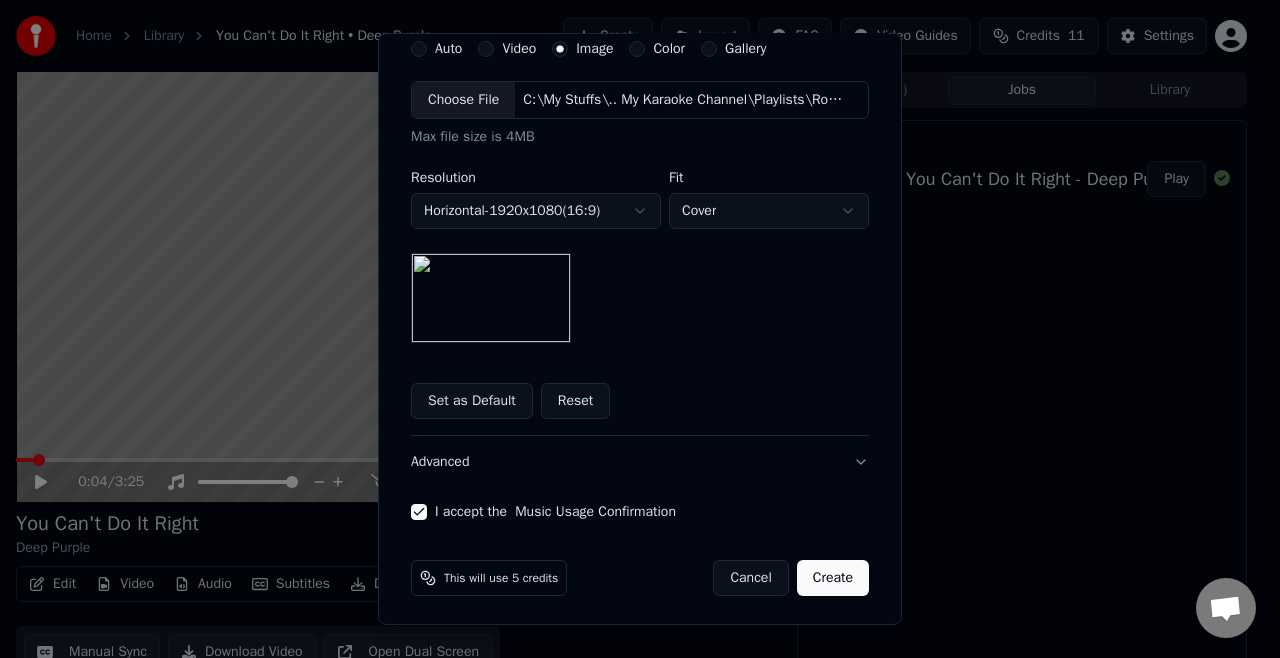 click on "Create" at bounding box center (833, 578) 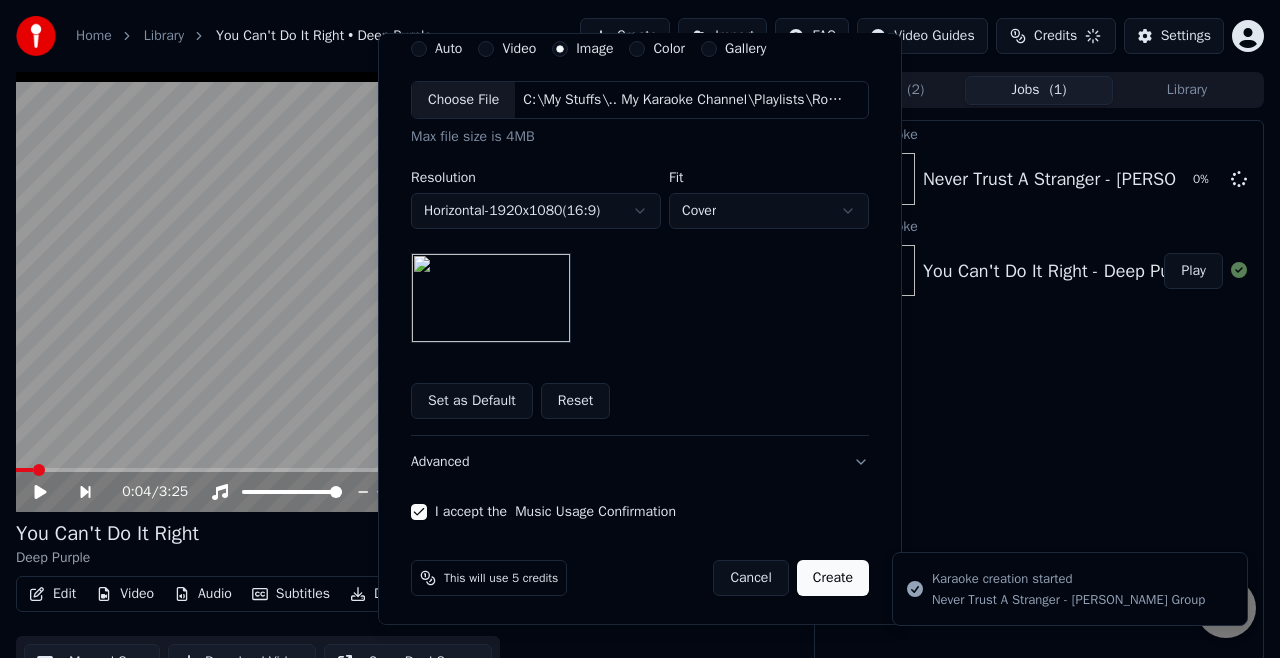 type 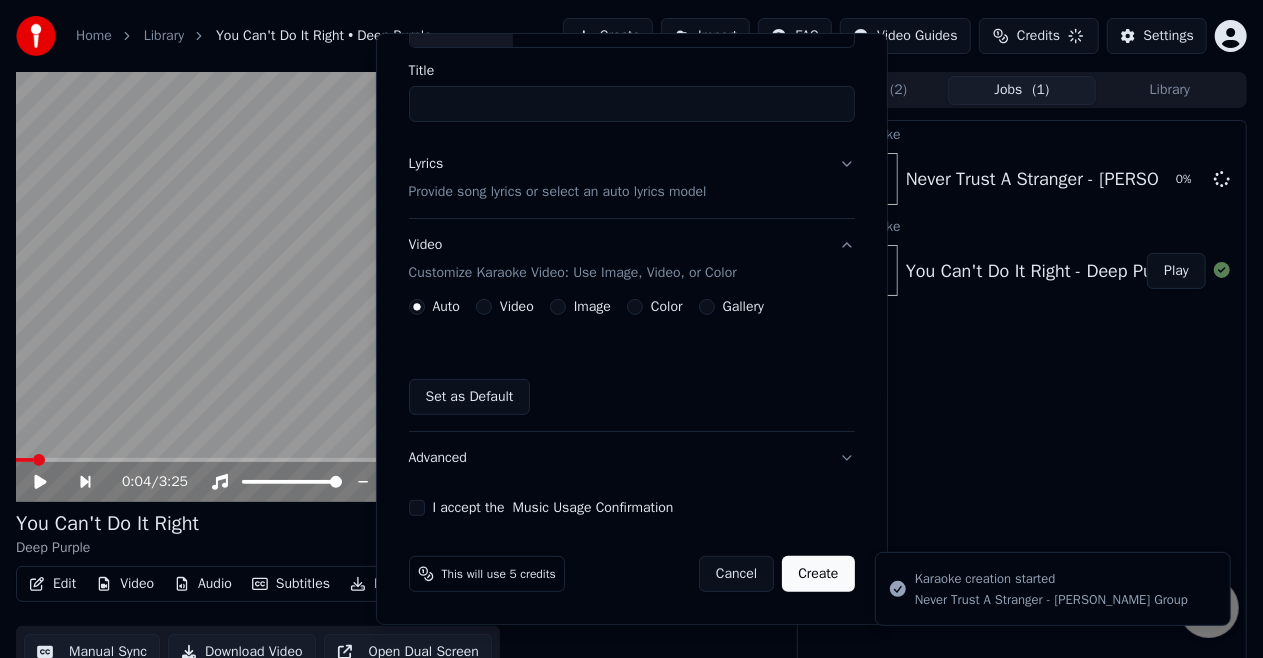 scroll, scrollTop: 144, scrollLeft: 0, axis: vertical 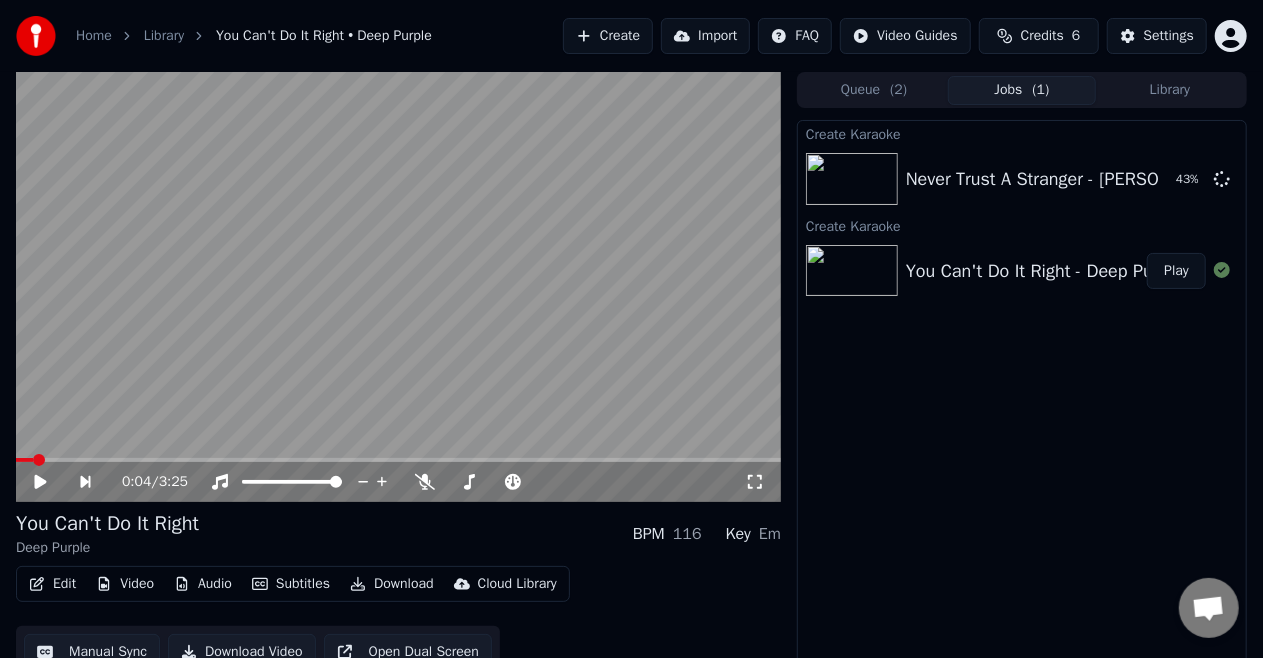 click 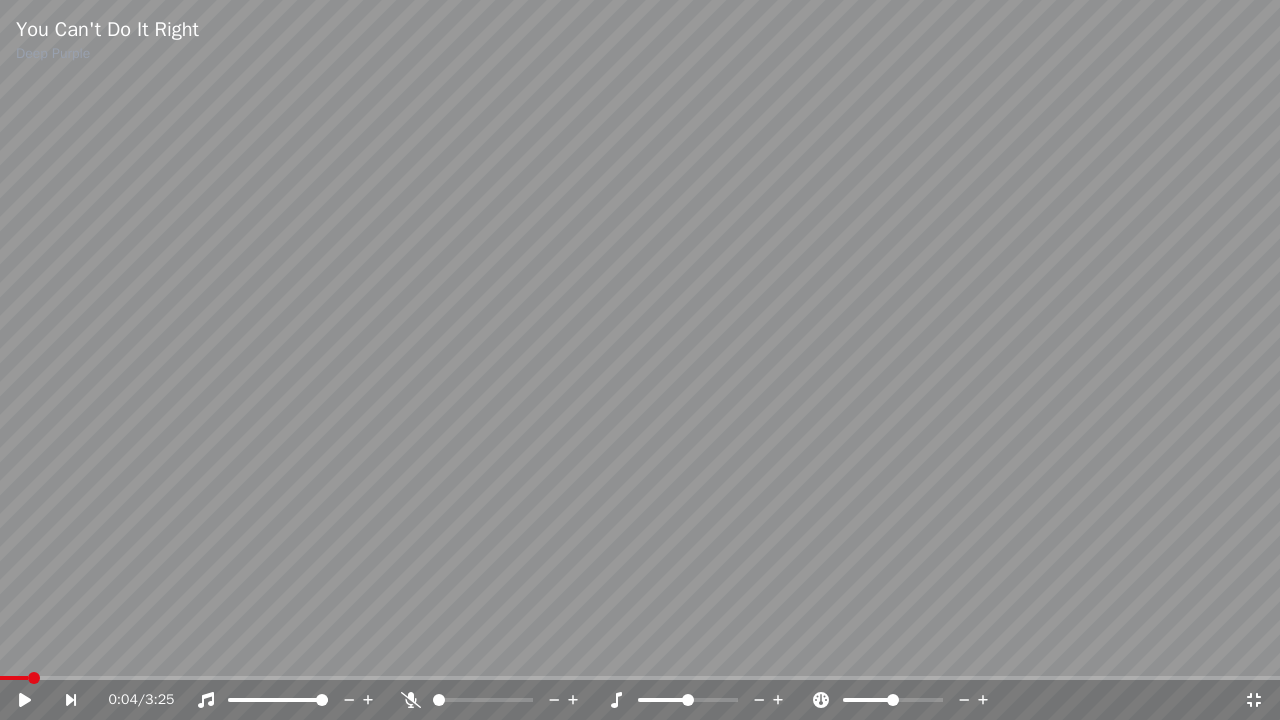click 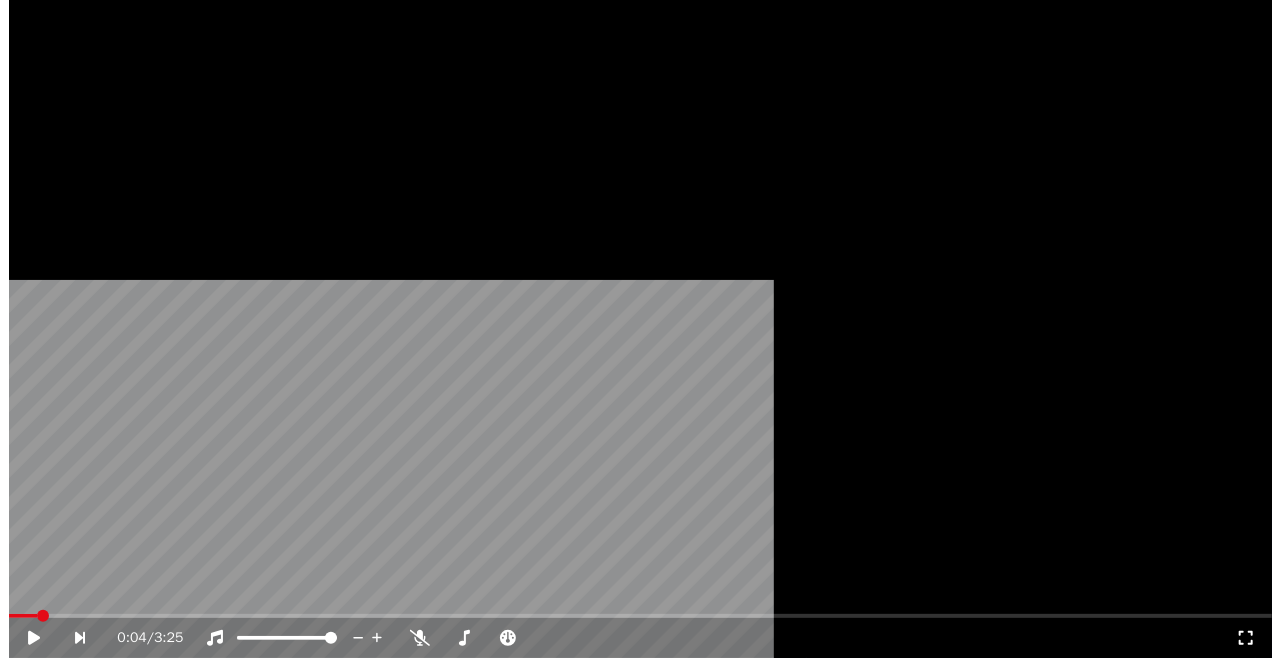 scroll, scrollTop: 0, scrollLeft: 0, axis: both 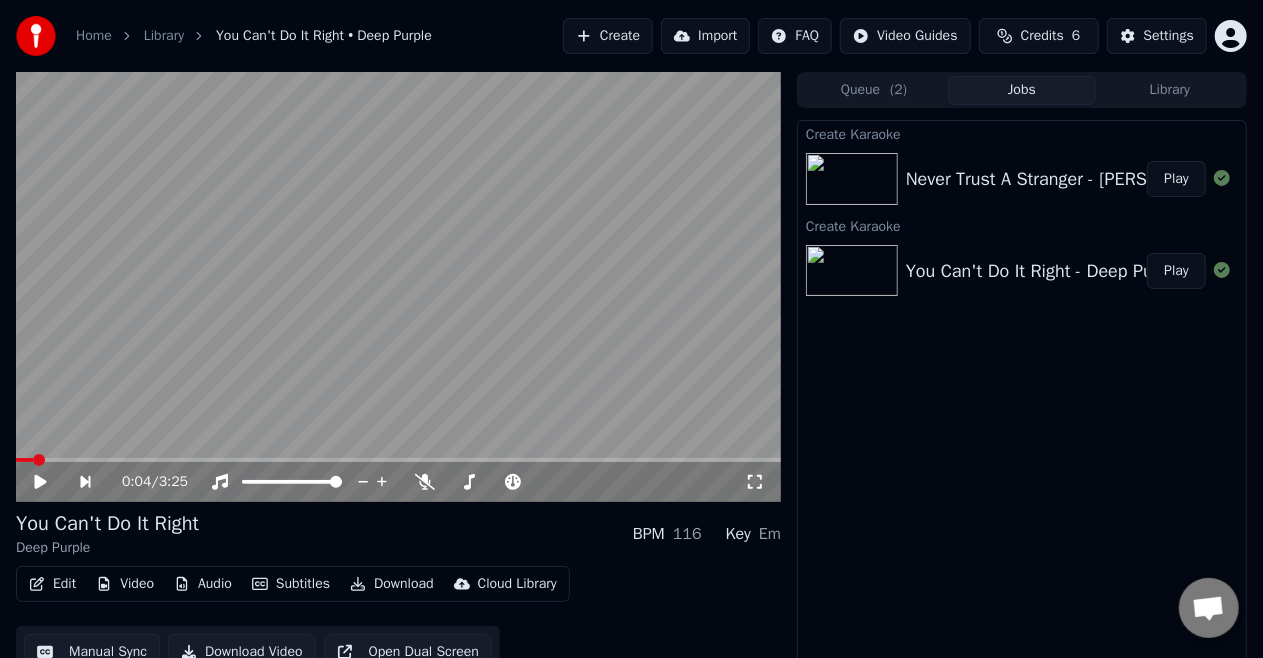 click on "Create" at bounding box center (608, 36) 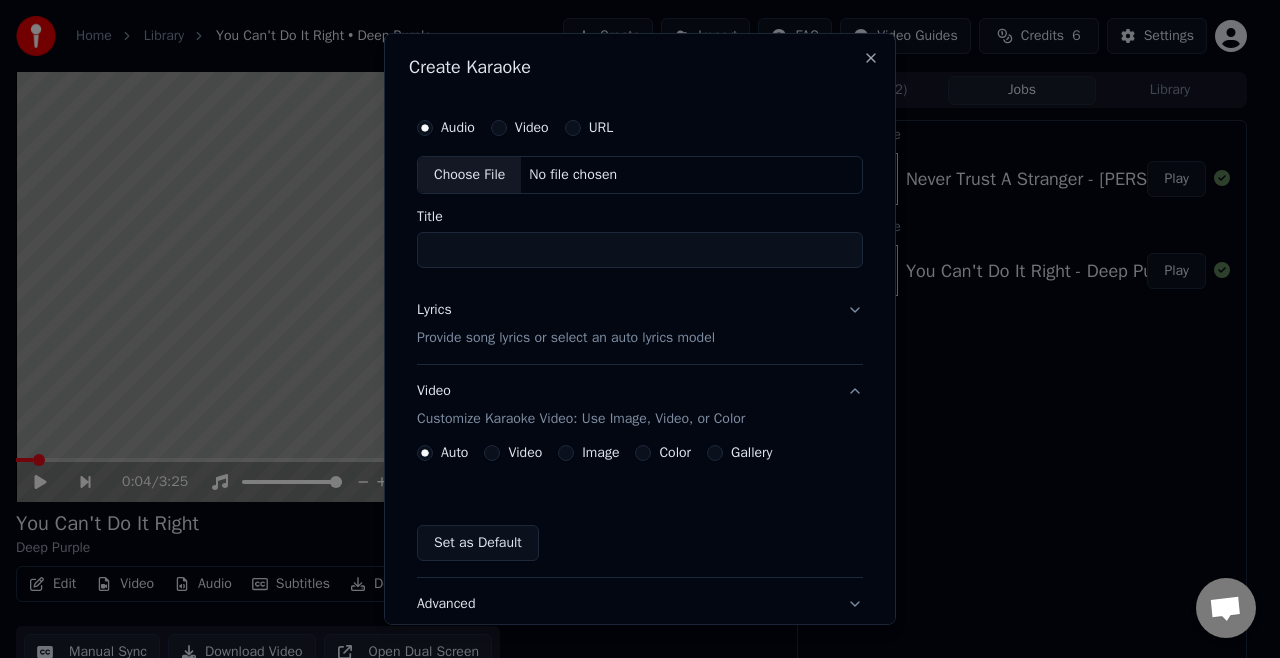 click on "Choose File" at bounding box center [469, 175] 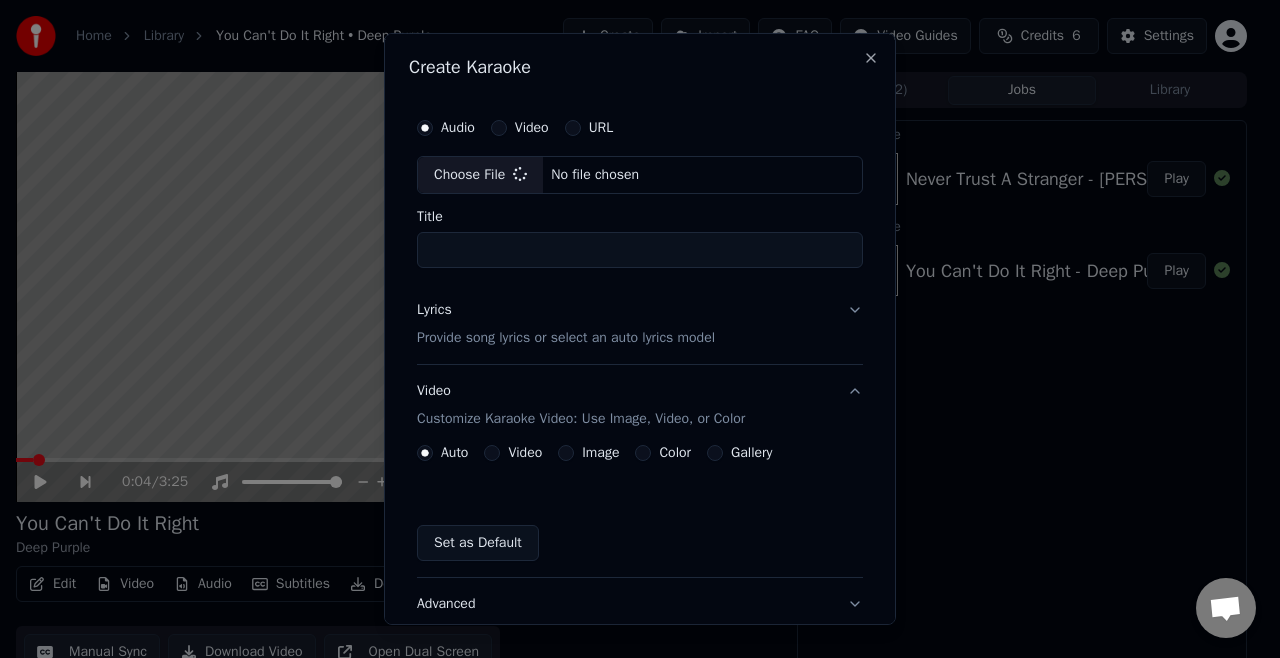 type on "**********" 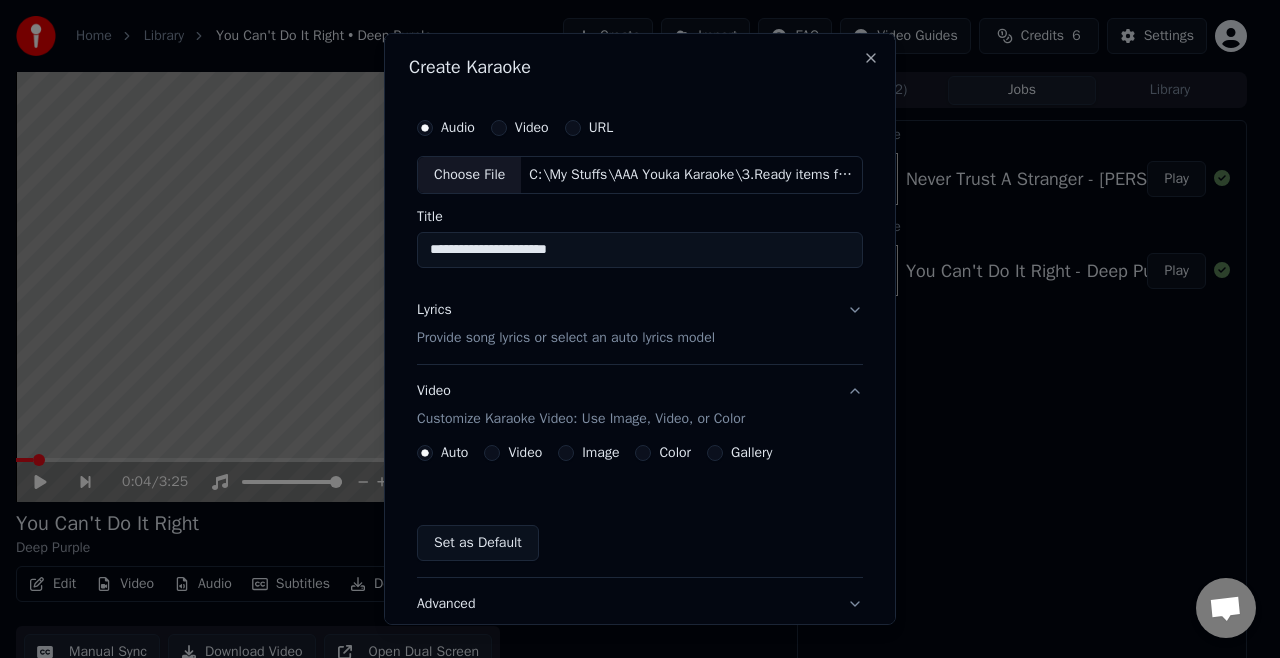click on "Provide song lyrics or select an auto lyrics model" at bounding box center [566, 338] 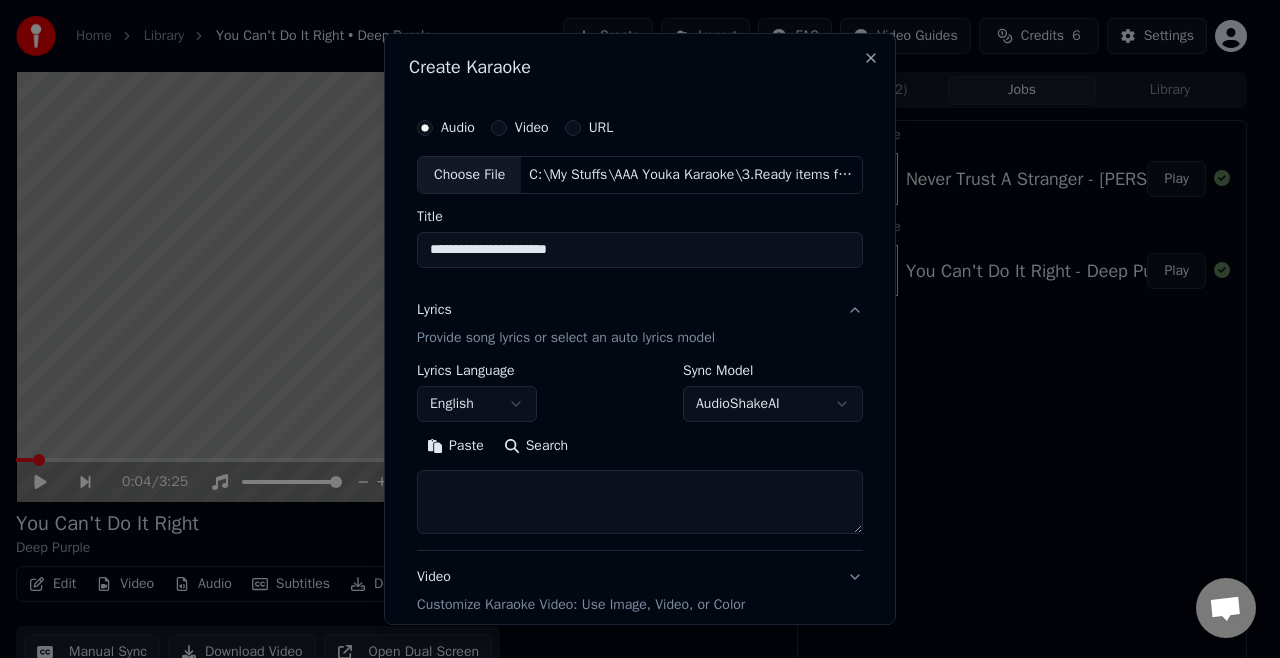 click on "Paste" at bounding box center [455, 446] 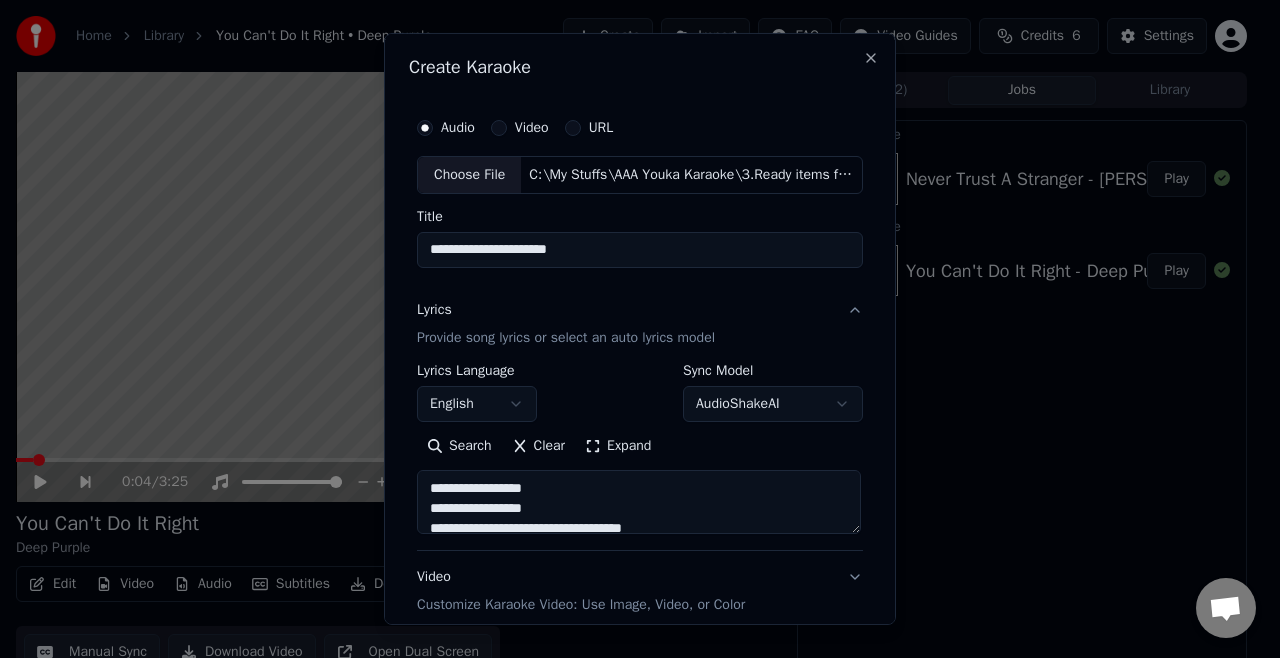 type on "**********" 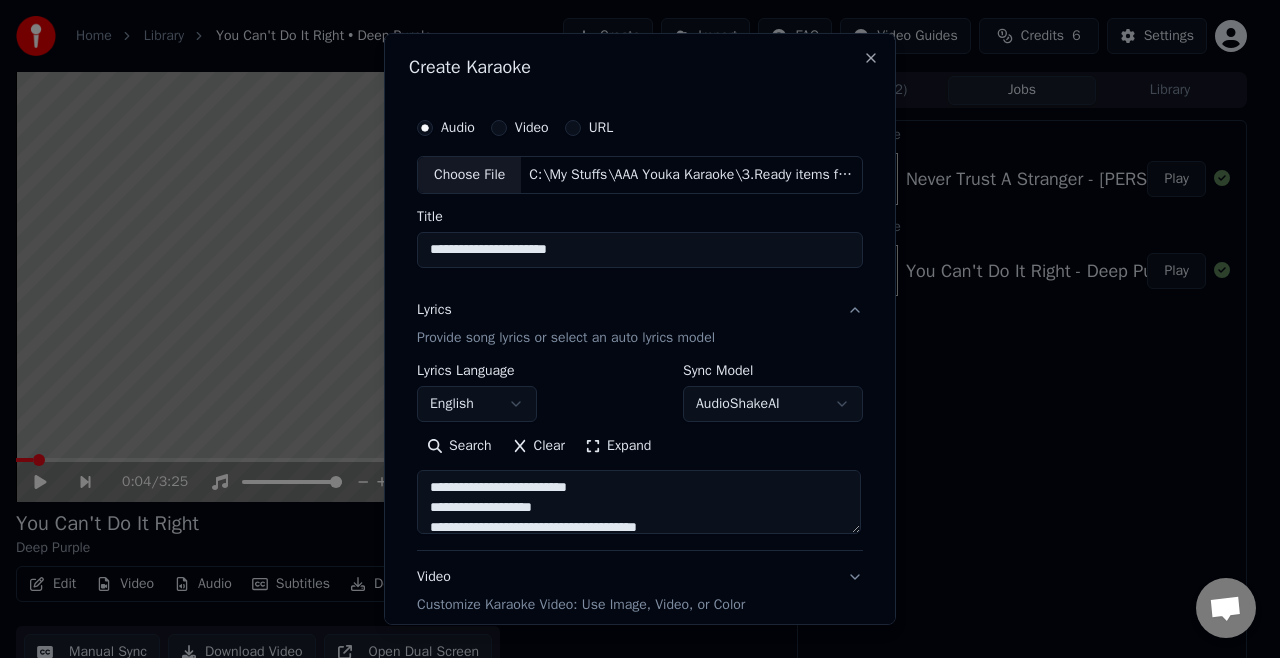 scroll, scrollTop: 712, scrollLeft: 0, axis: vertical 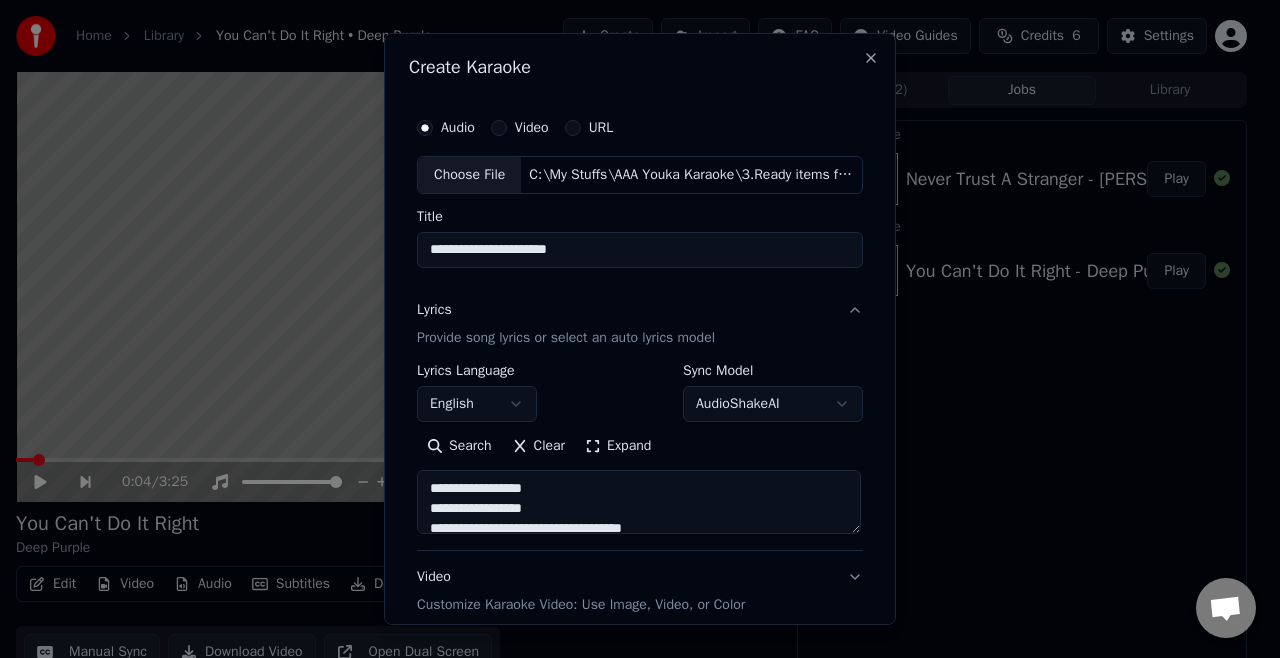 drag, startPoint x: 442, startPoint y: 256, endPoint x: 406, endPoint y: 263, distance: 36.67424 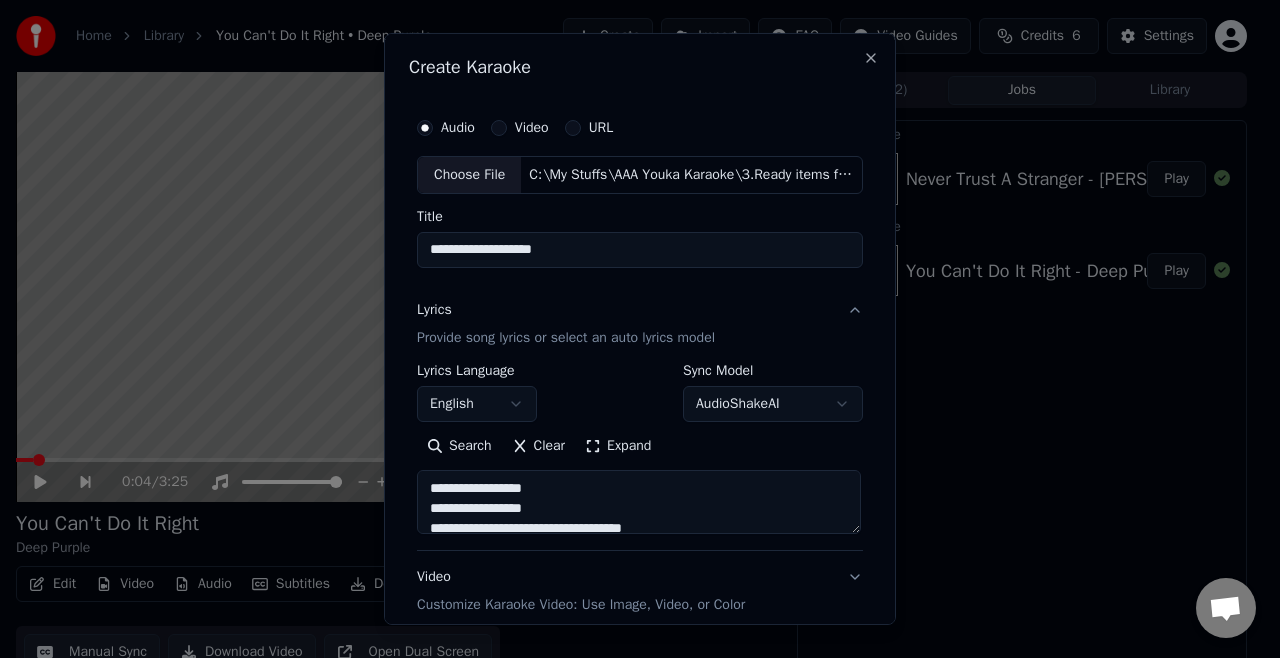 click on "**********" at bounding box center (640, 250) 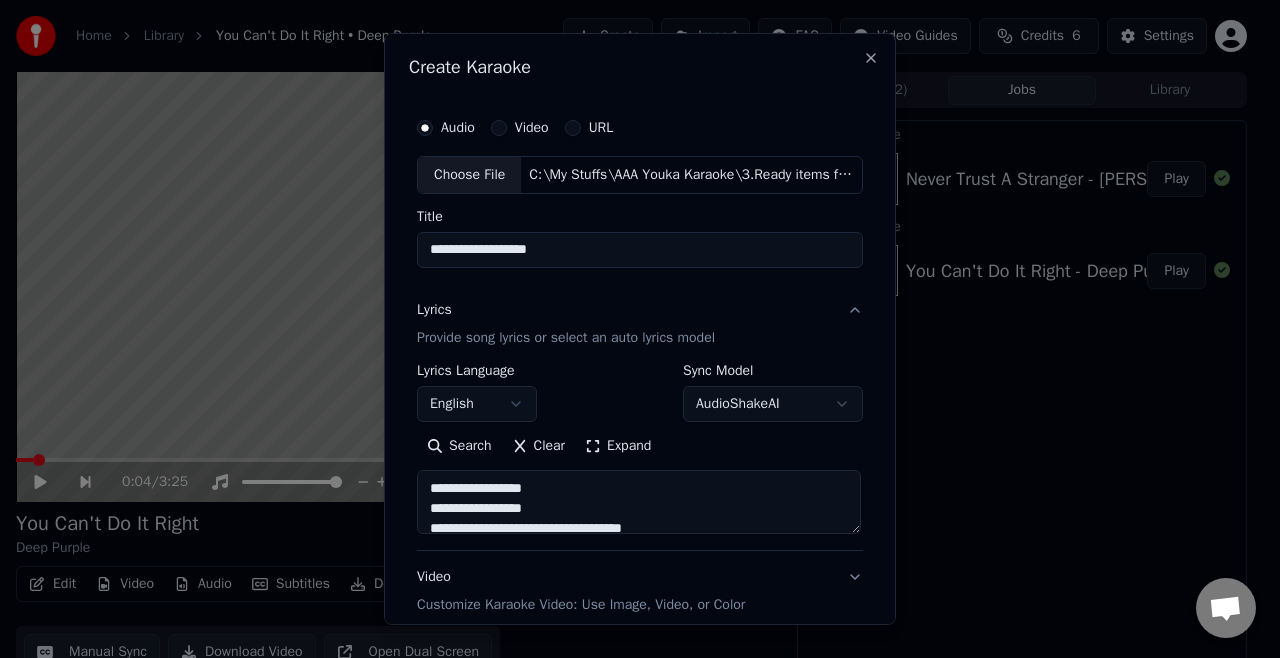 type on "**********" 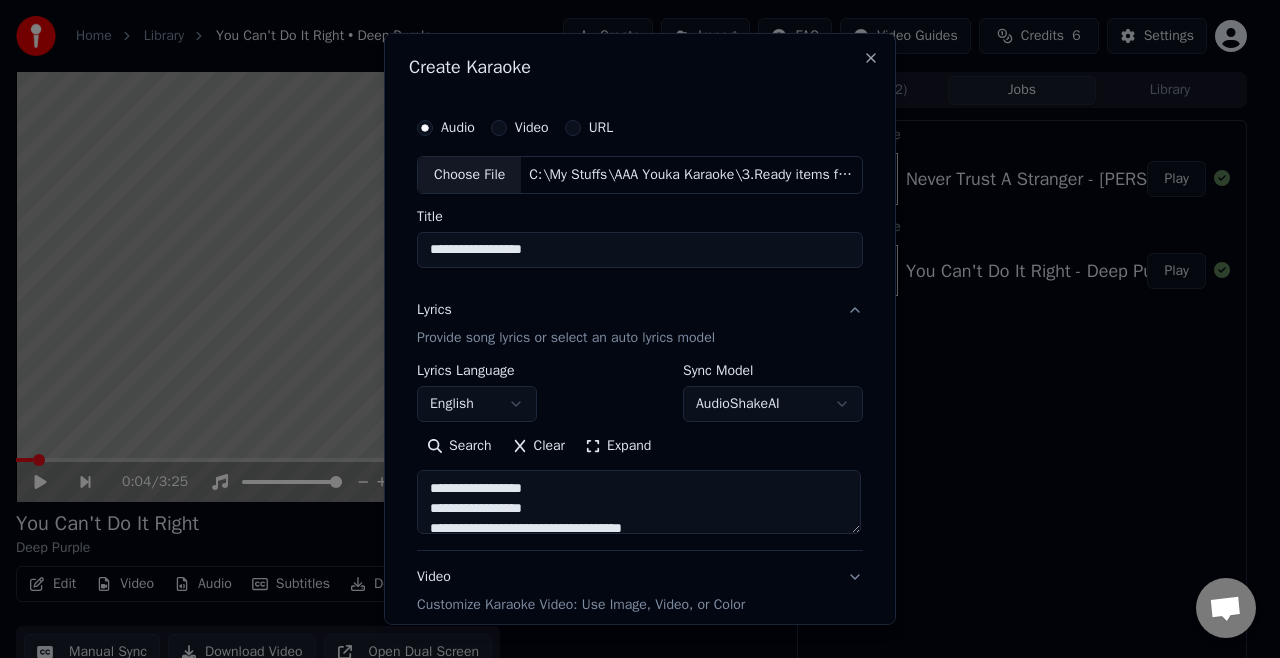 type on "**********" 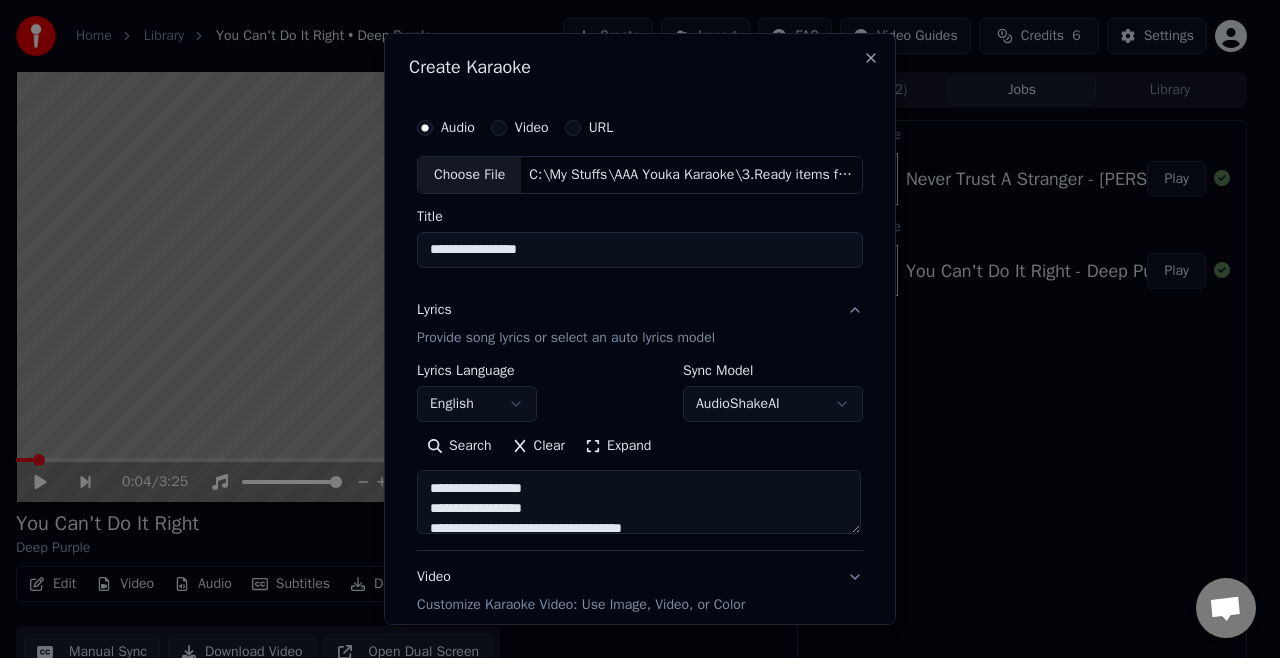 paste on "**********" 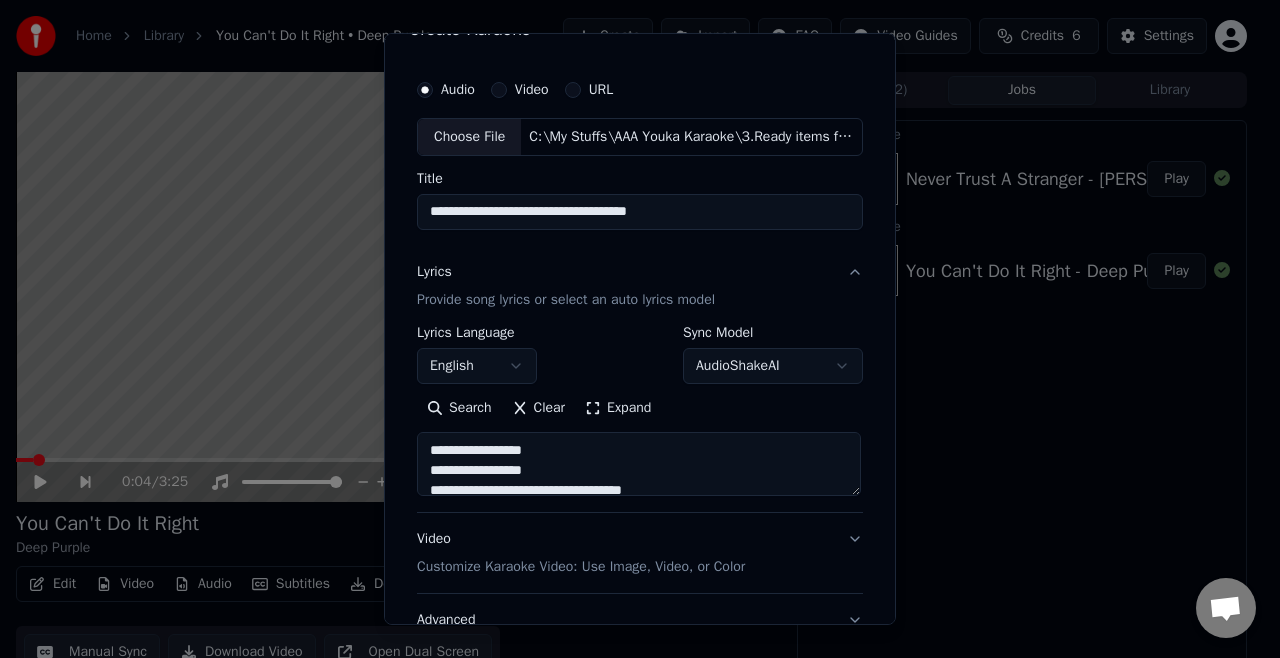 scroll, scrollTop: 42, scrollLeft: 0, axis: vertical 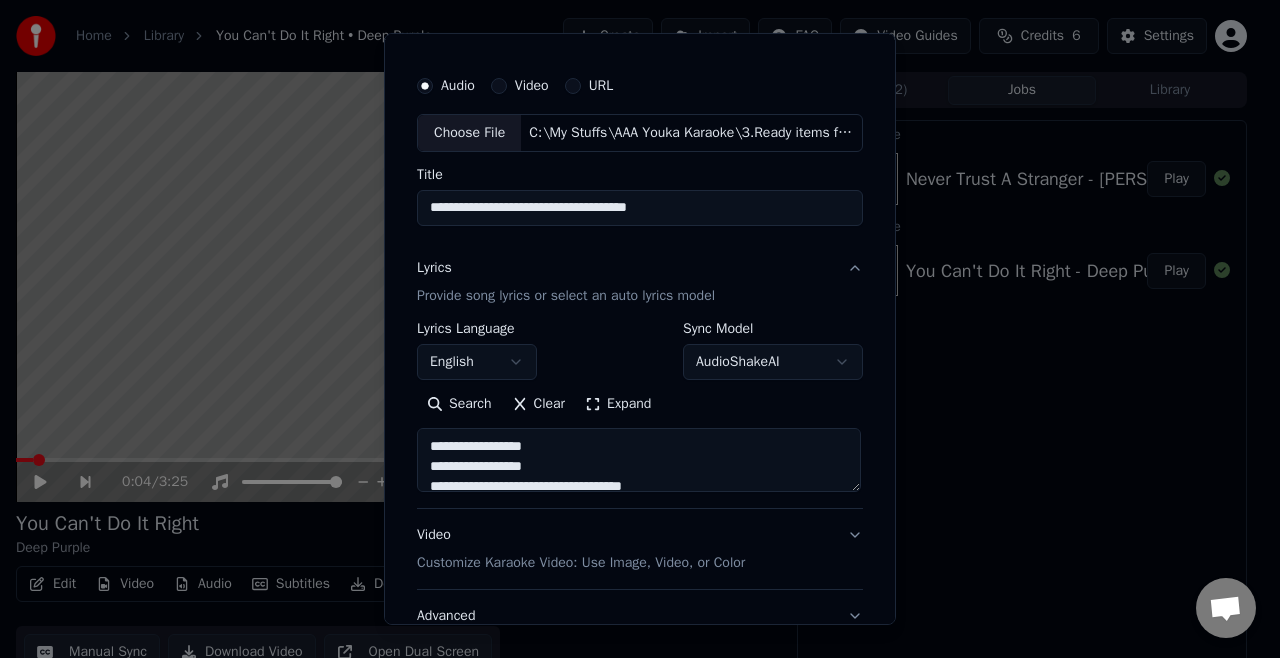 click on "**********" at bounding box center (640, 208) 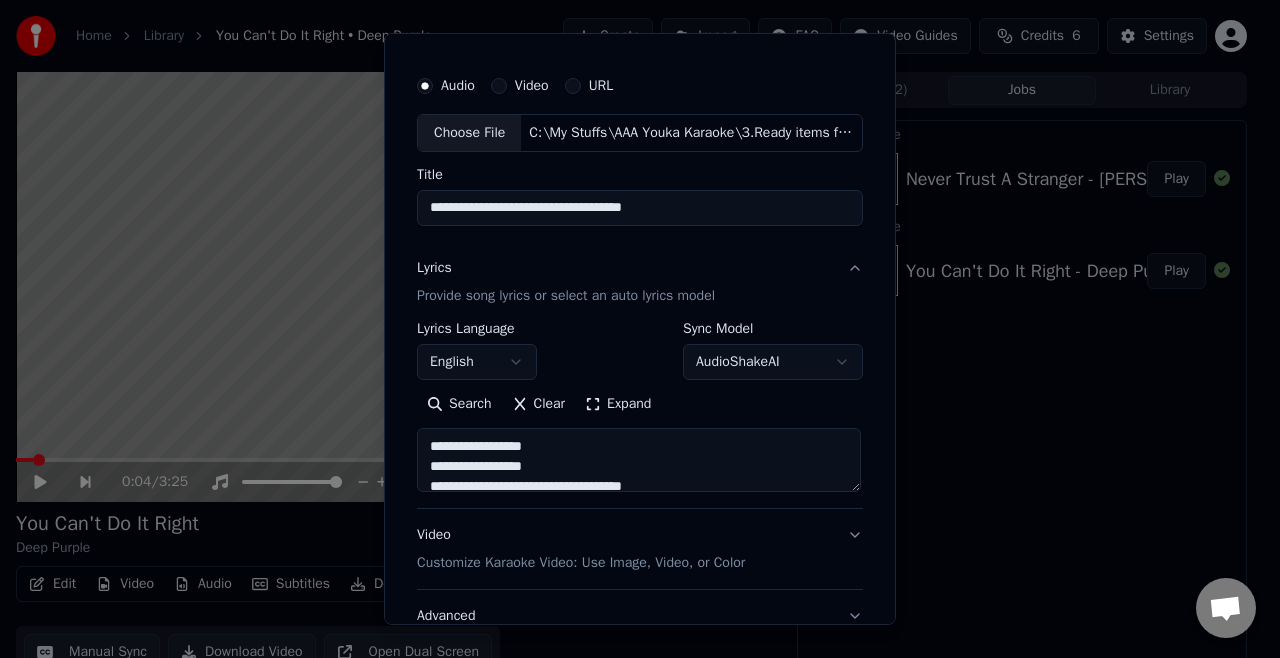 type on "**********" 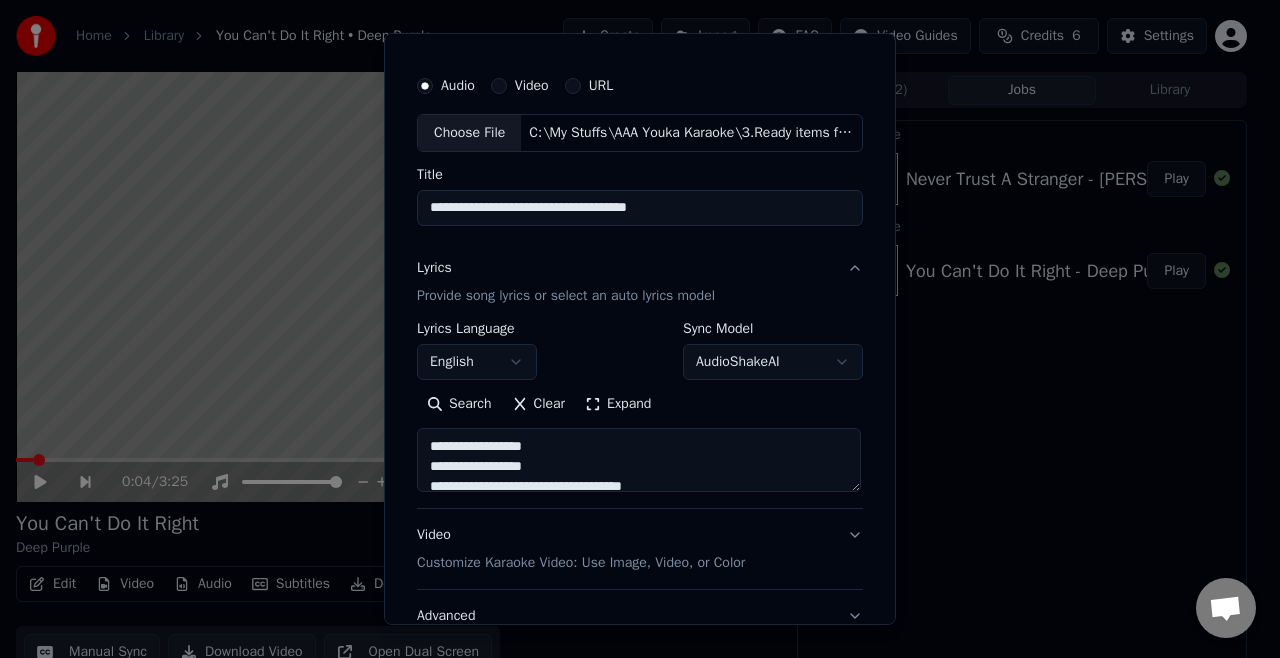 click on "**********" at bounding box center [640, 208] 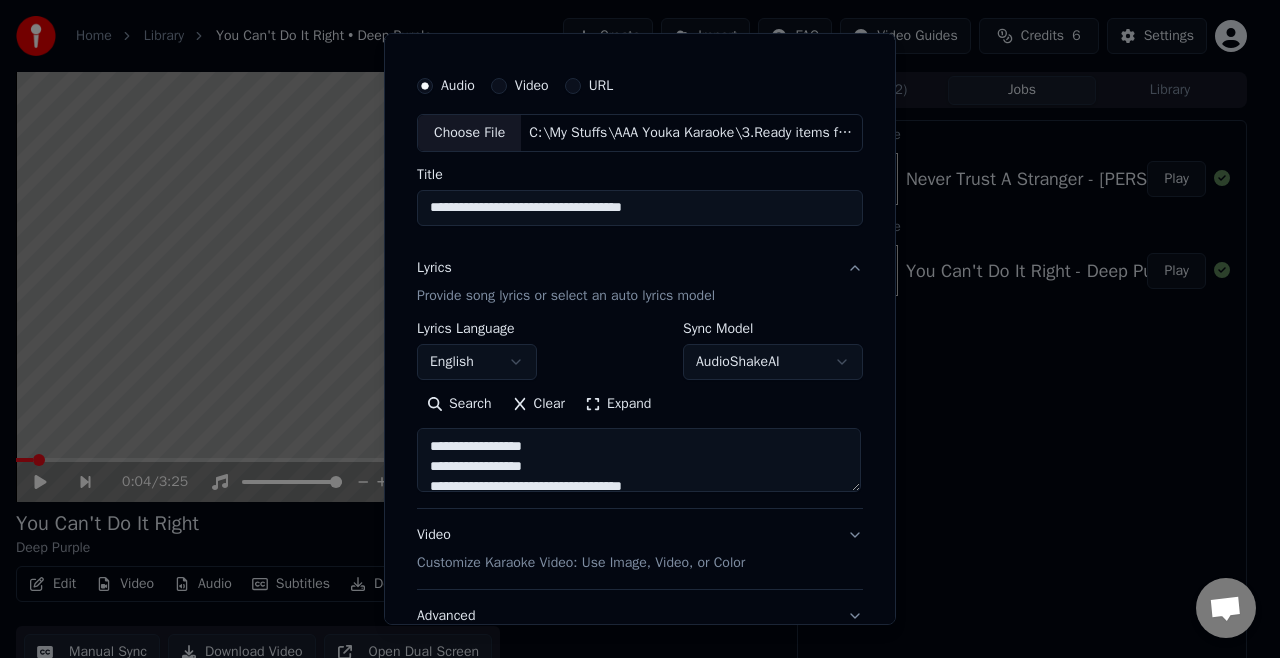 type on "**********" 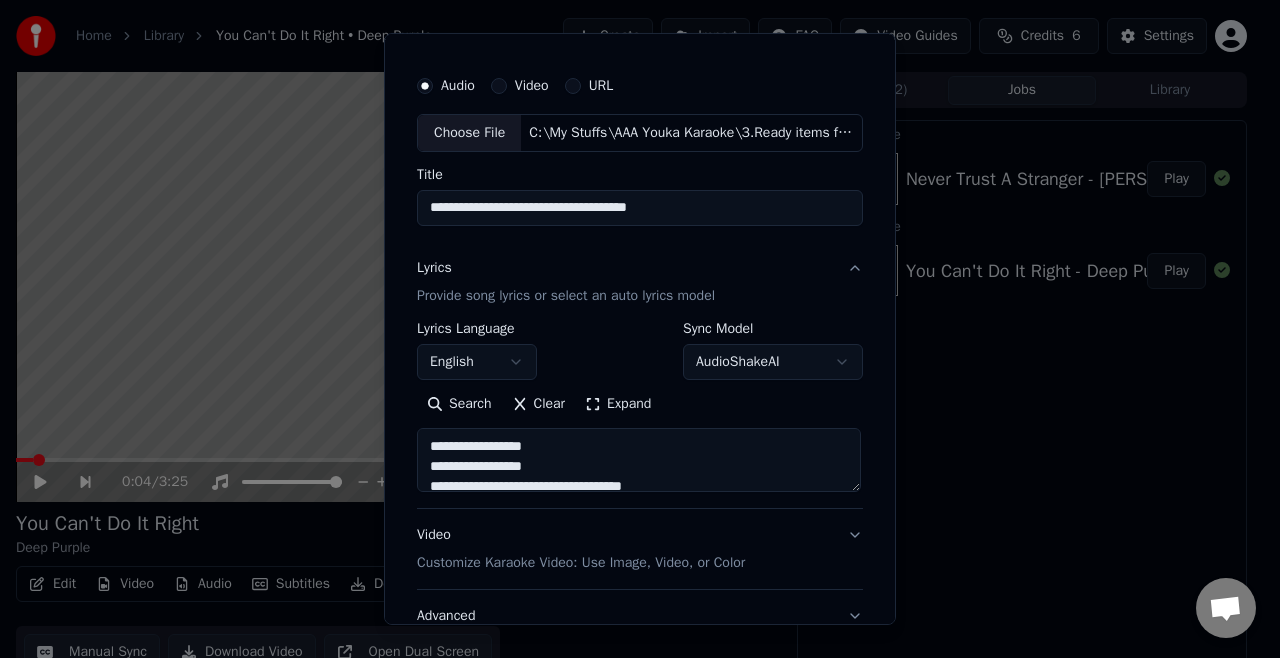 type on "**********" 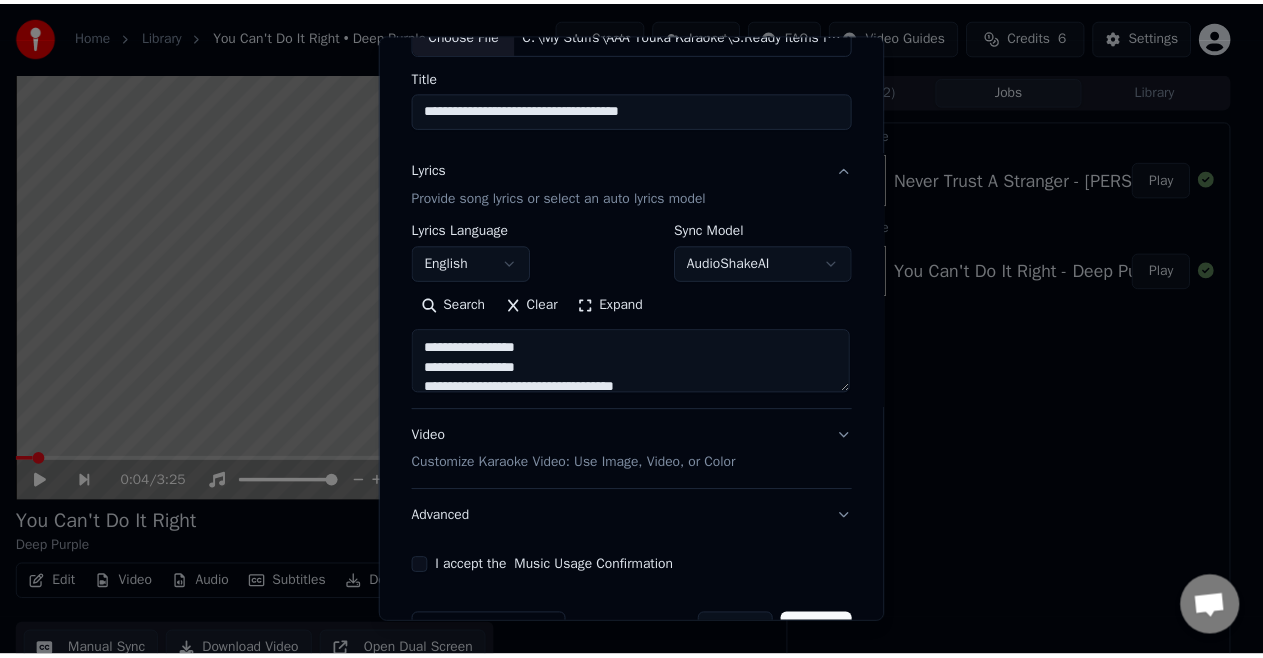 scroll, scrollTop: 197, scrollLeft: 0, axis: vertical 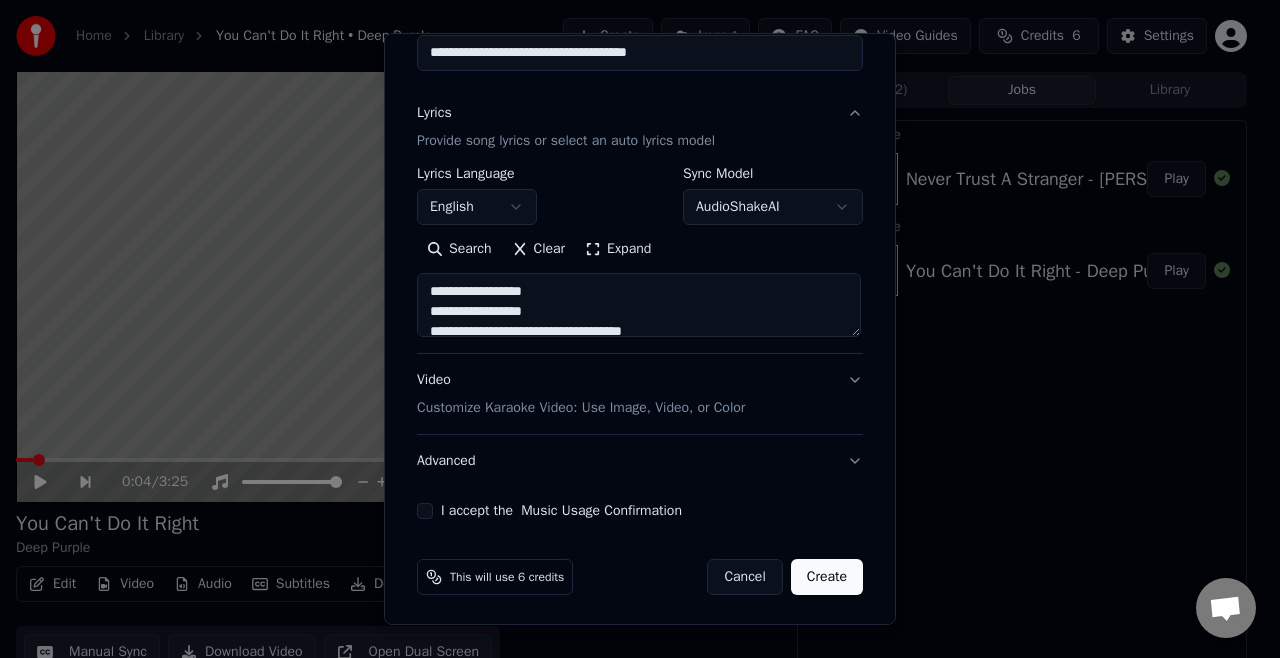 click on "I accept the   Music Usage Confirmation" at bounding box center [425, 511] 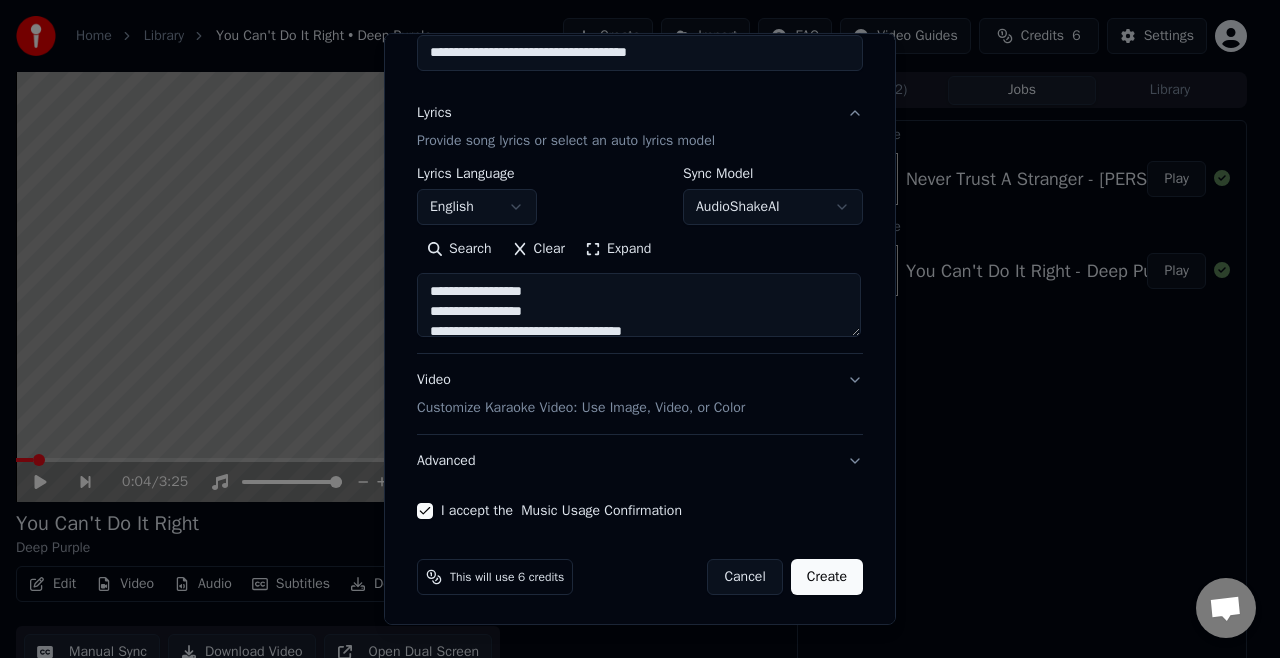 click on "Create" at bounding box center [827, 577] 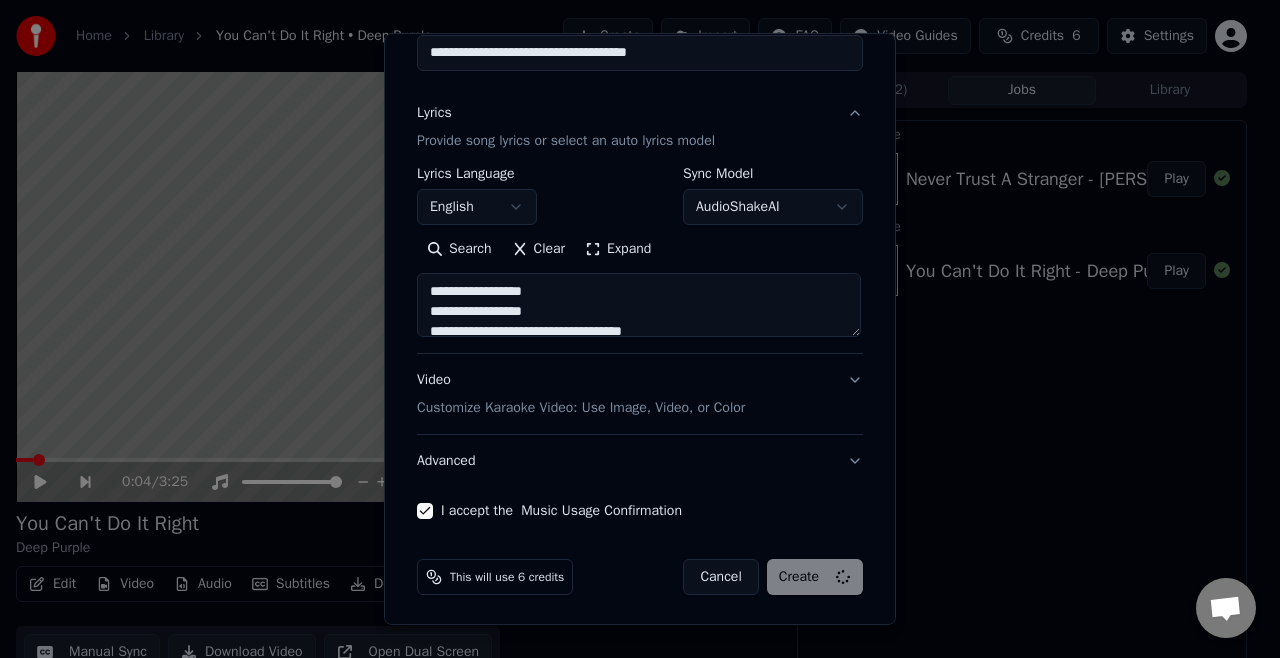 type on "**********" 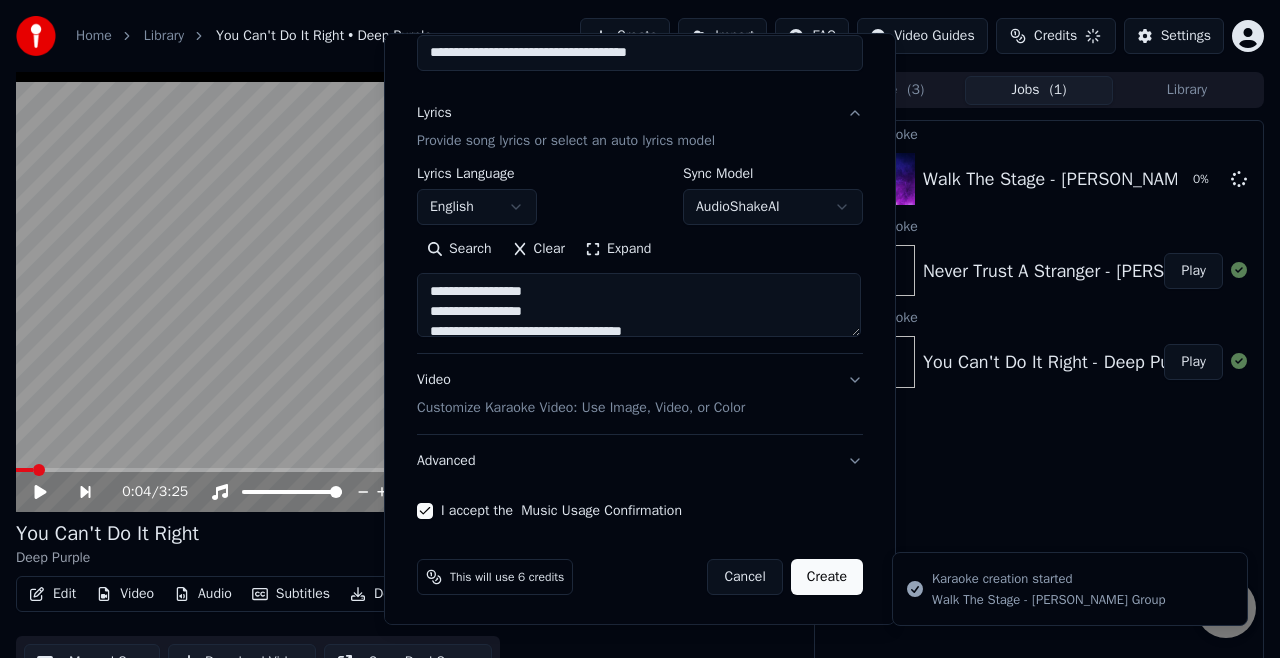 type 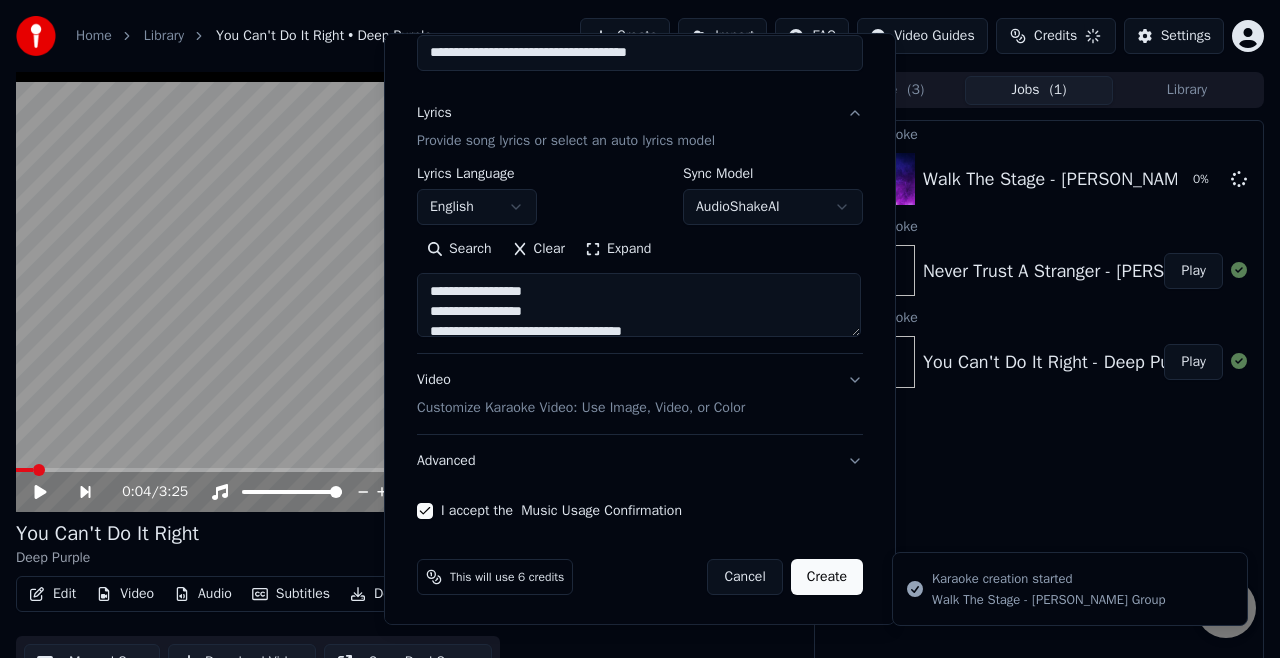 type 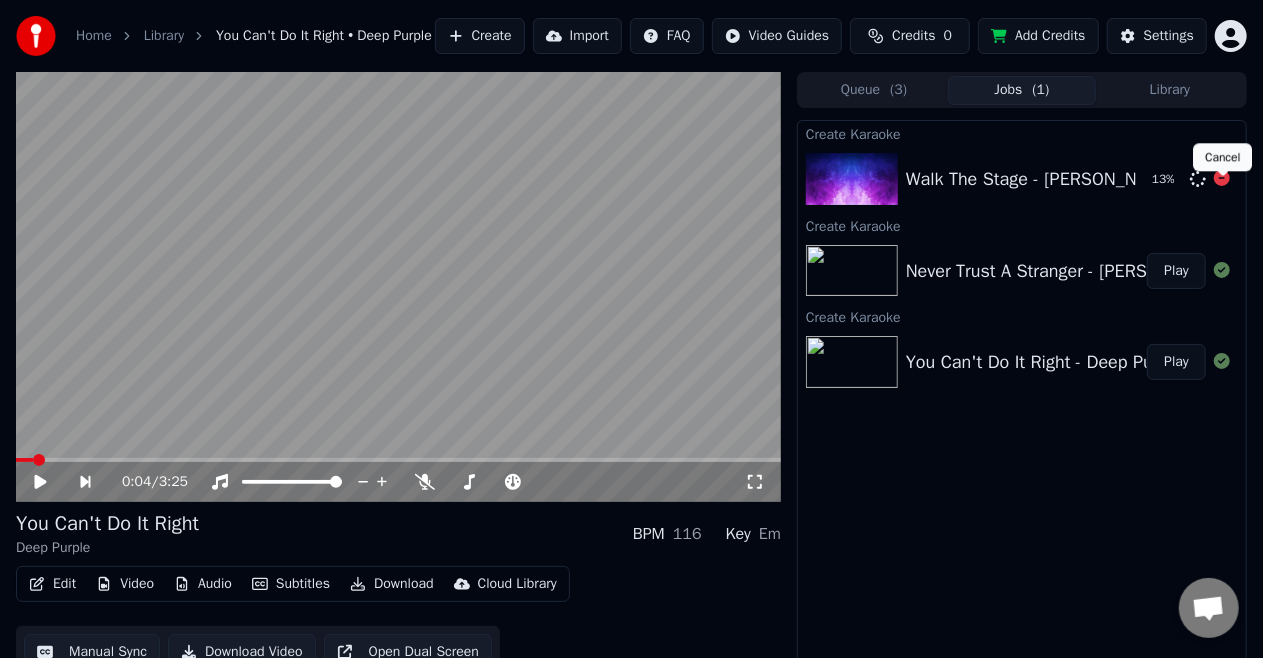 click 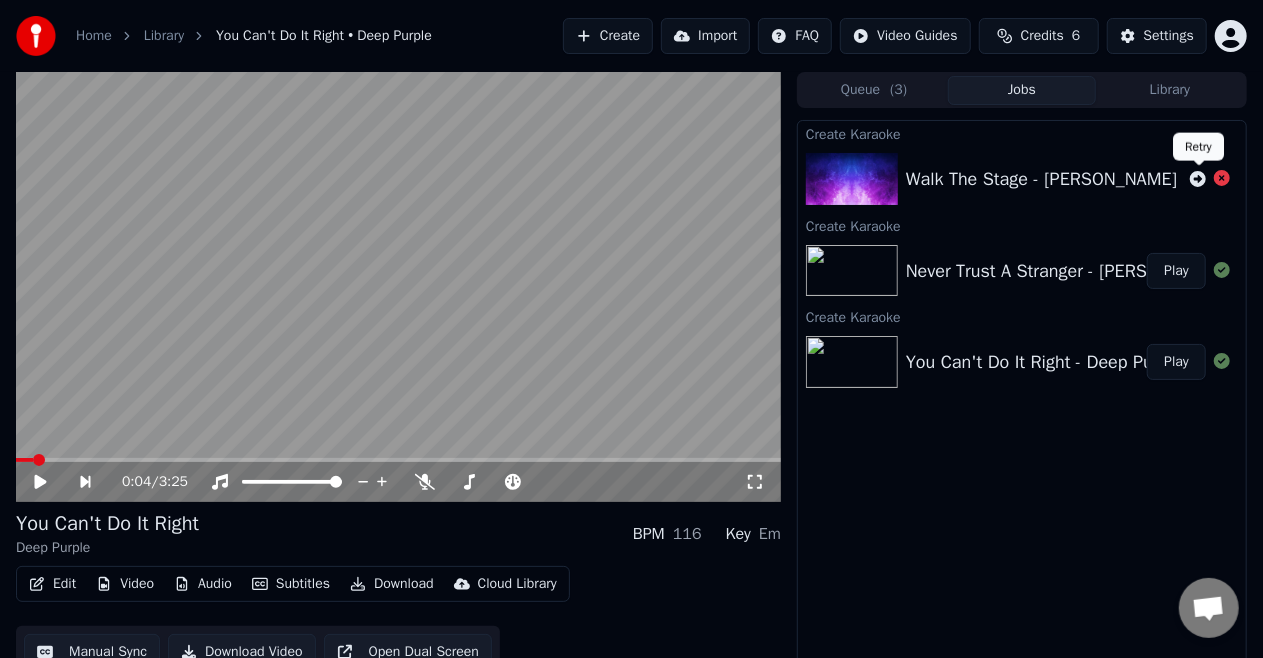 click 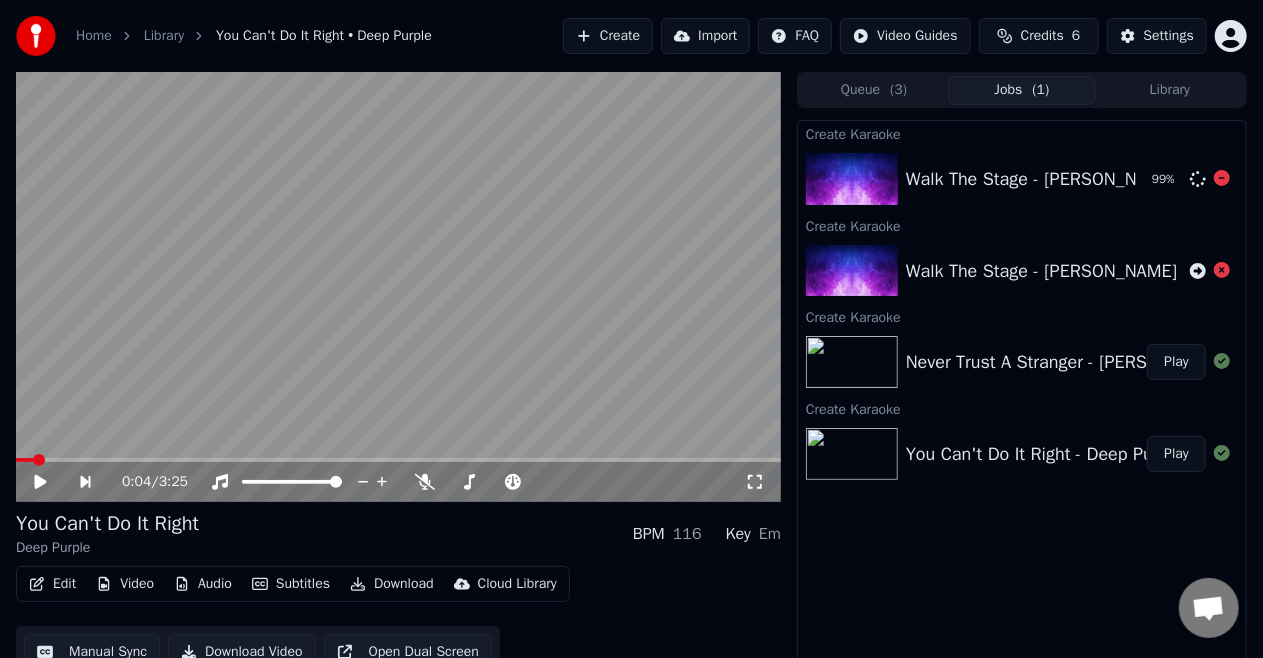 click 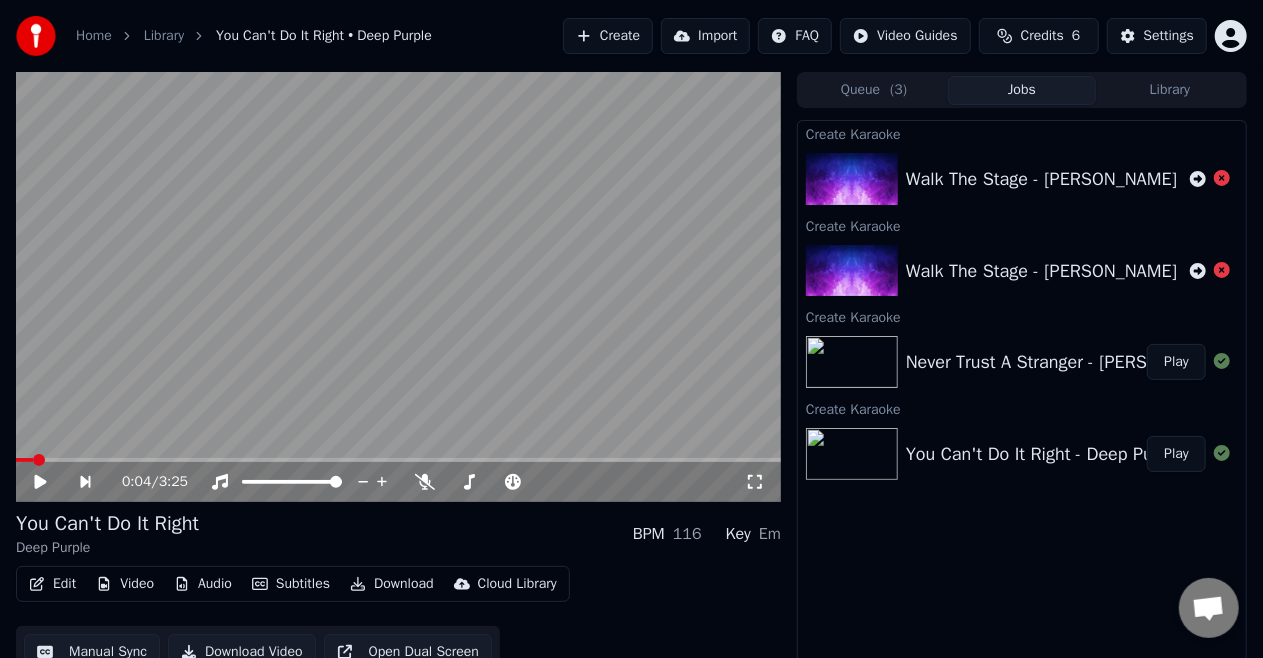 click 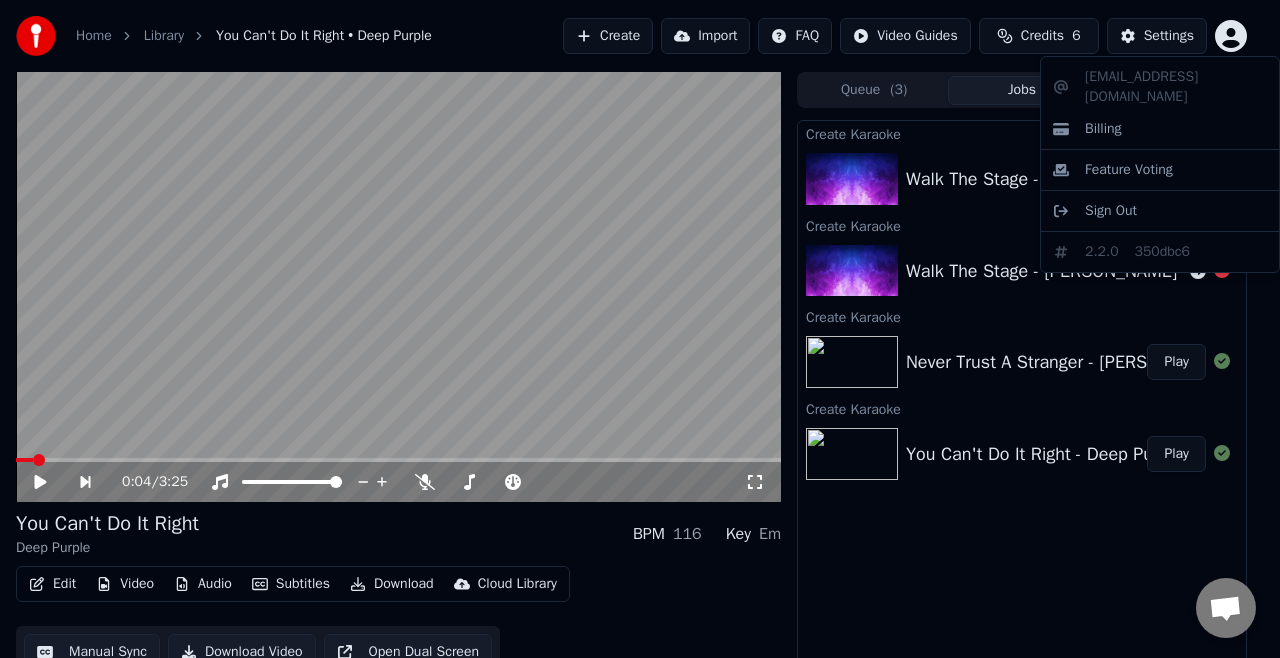 click on "Home Library You Can't Do It Right • Deep Purple Create Import FAQ Video Guides Credits 6 Settings 0:04  /  3:25 You Can't Do It Right Deep Purple BPM 116 Key Em Edit Video Audio Subtitles Download Cloud Library Manual Sync Download Video Open Dual Screen Queue ( 3 ) Jobs Library Create Karaoke Walk The Stage - [PERSON_NAME] Group Create Karaoke Walk The Stage - [PERSON_NAME] Group Create Karaoke Never Trust A Stranger - [PERSON_NAME] Group Play Create Karaoke You Can't Do It Right - Deep Purple Play [EMAIL_ADDRESS][DOMAIN_NAME] Billing Feature Voting Sign Out 2.2.0 350dbc6" at bounding box center [640, 329] 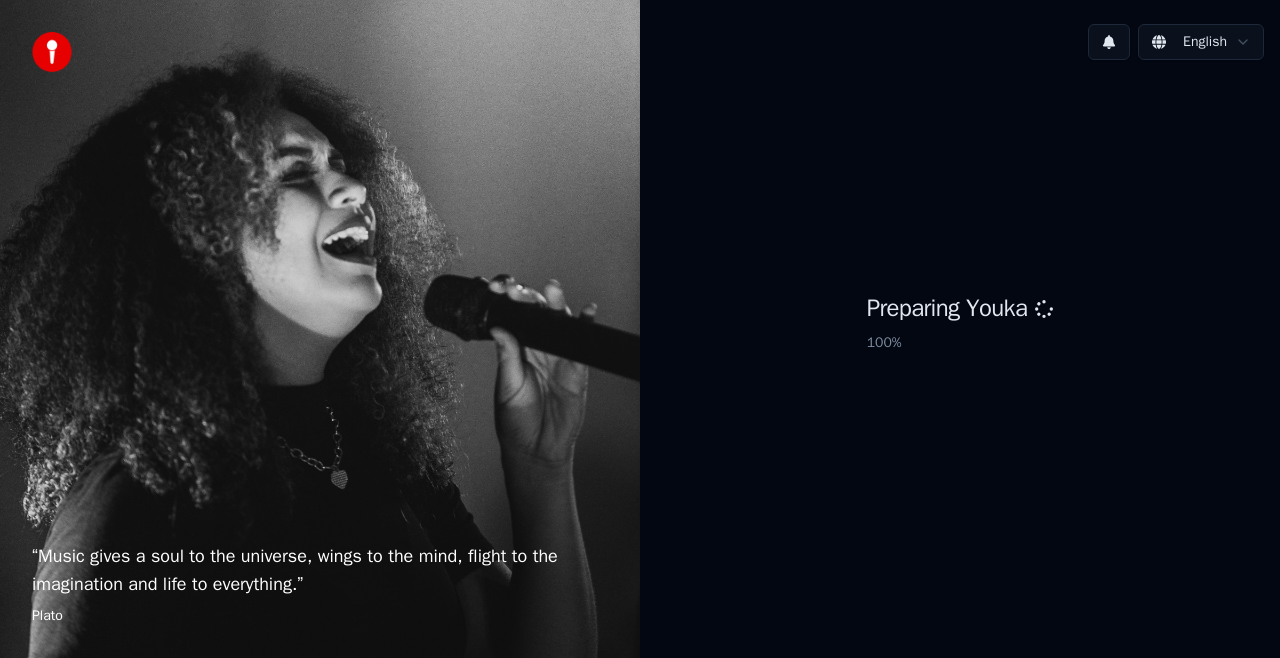 scroll, scrollTop: 0, scrollLeft: 0, axis: both 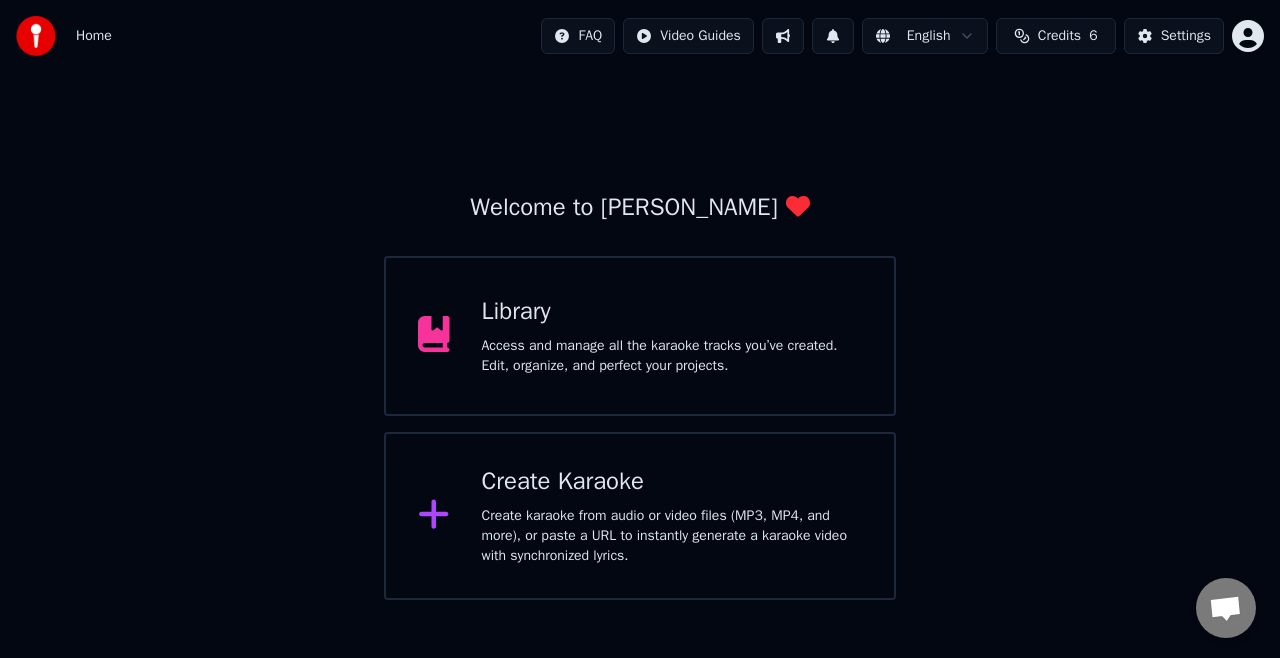 click 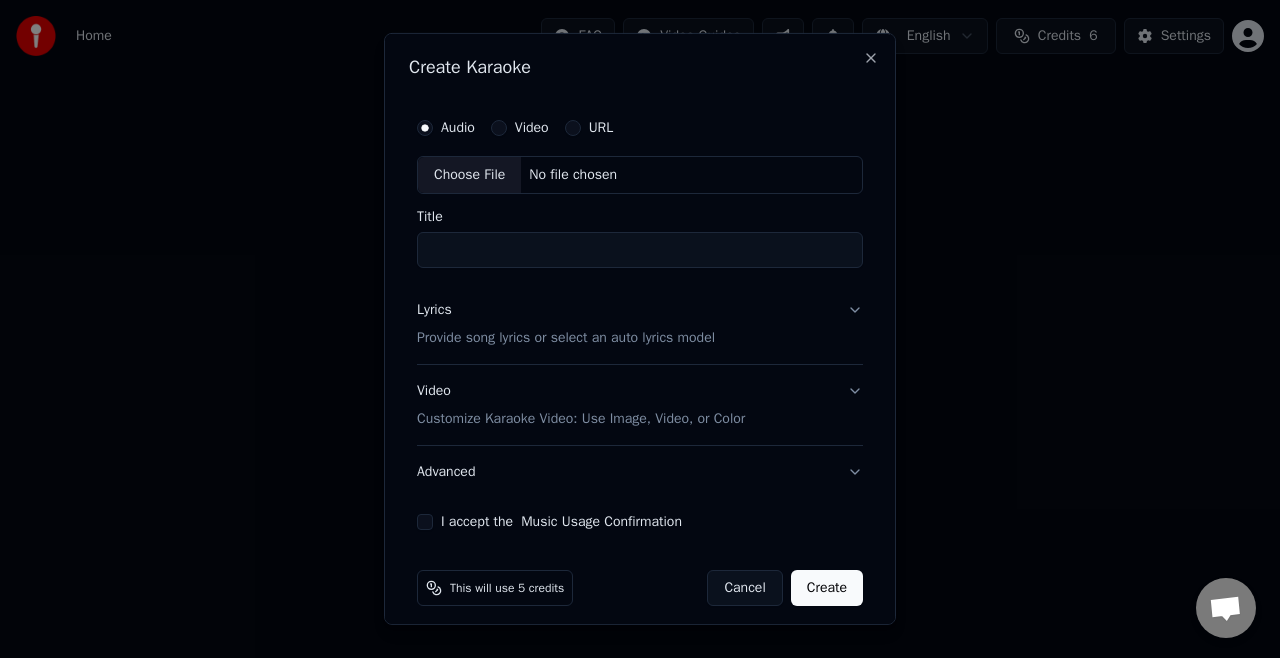 click on "Choose File" at bounding box center [469, 175] 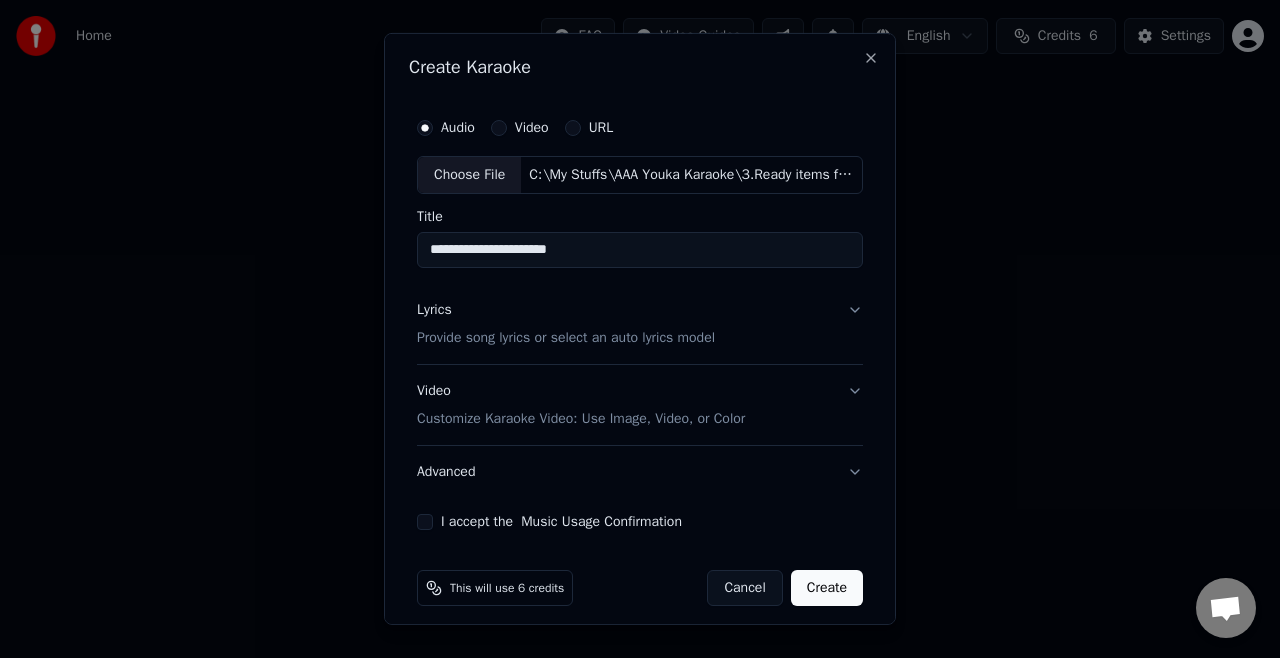 click on "Provide song lyrics or select an auto lyrics model" at bounding box center [566, 338] 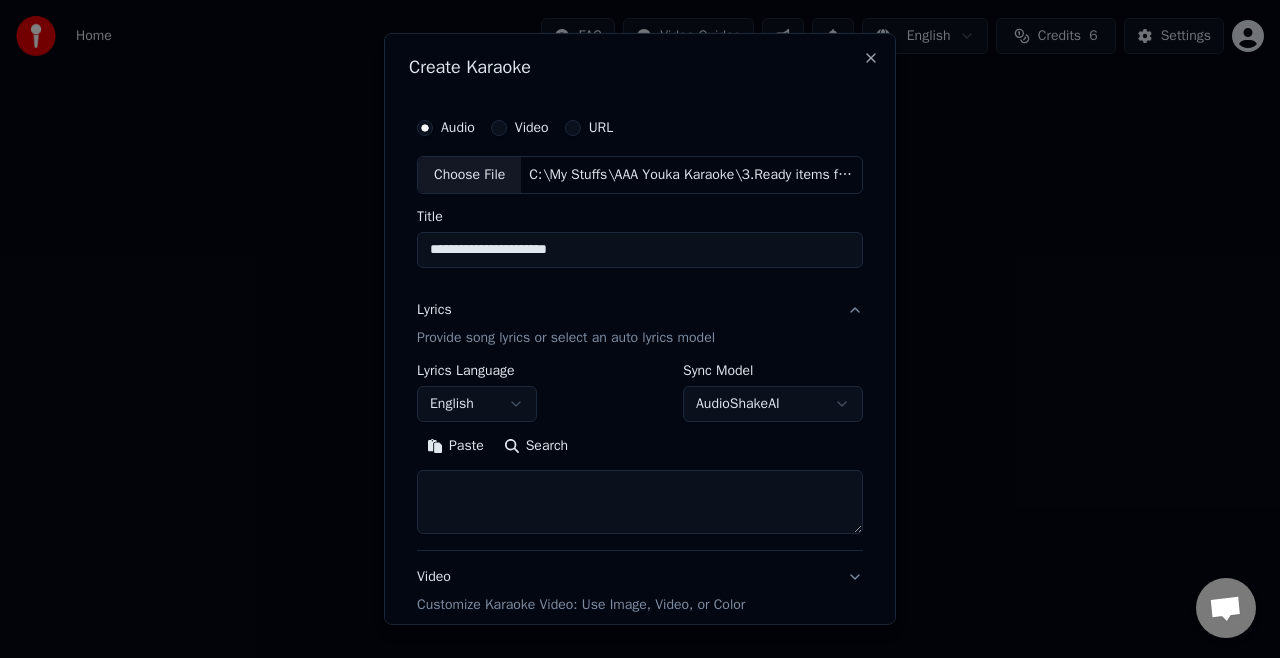 click on "Paste" at bounding box center (455, 446) 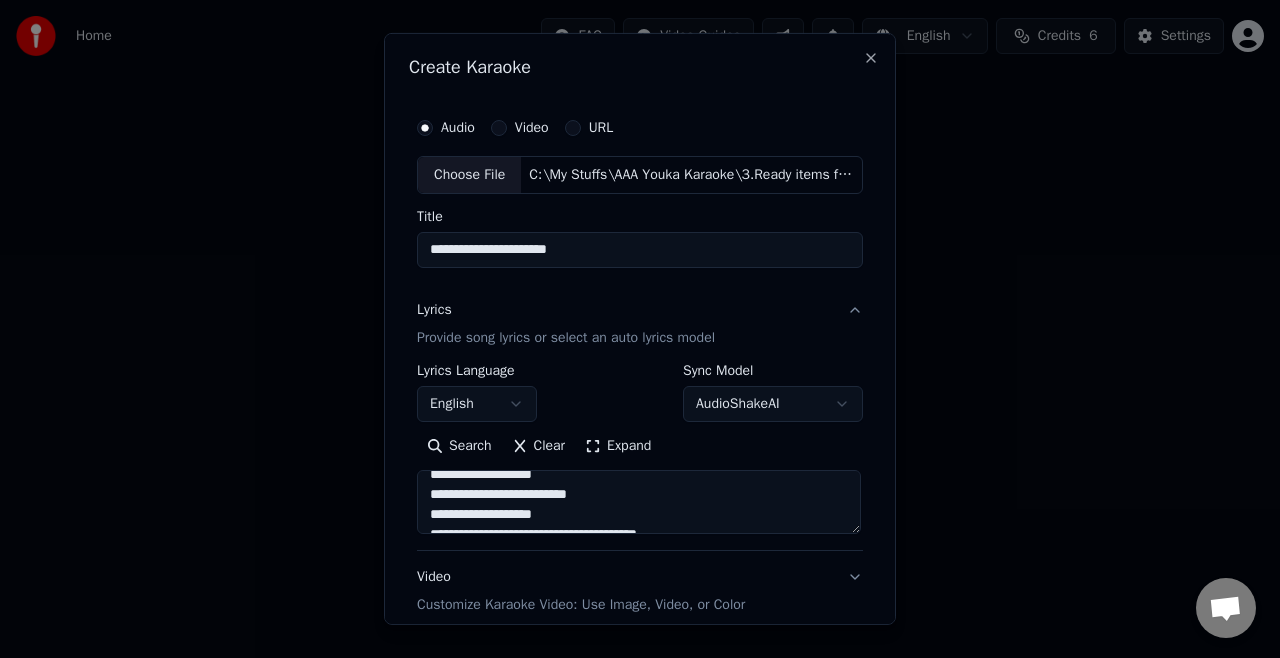 scroll, scrollTop: 712, scrollLeft: 0, axis: vertical 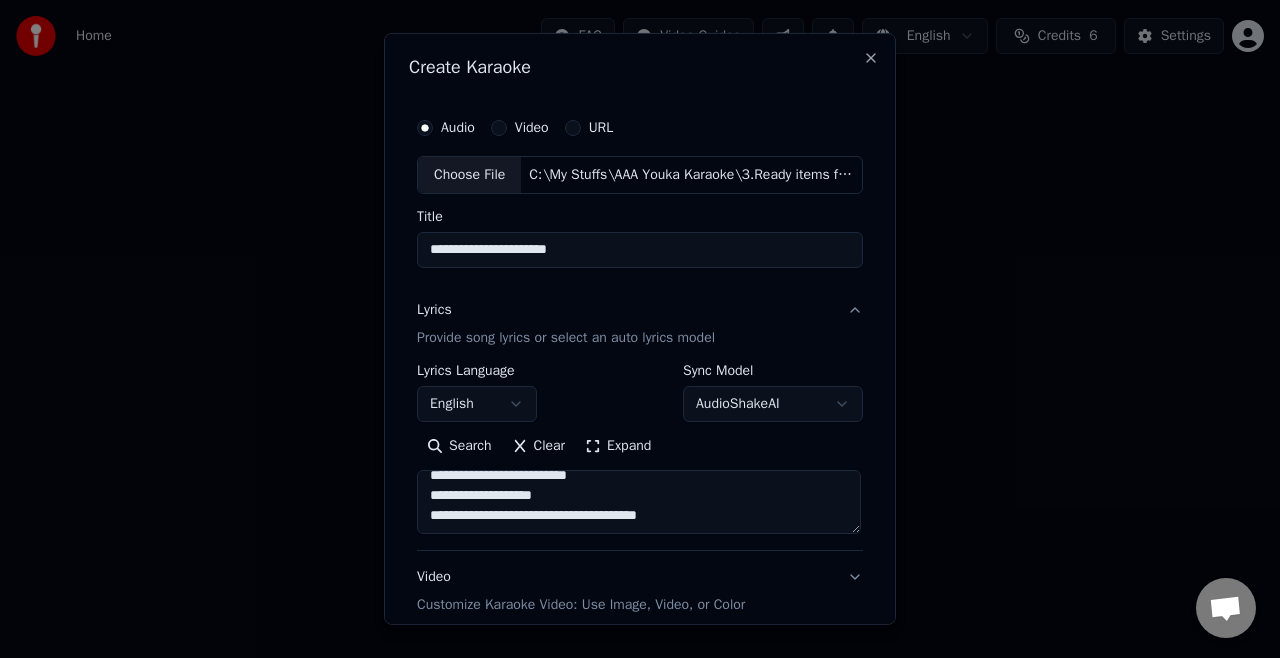 type on "**********" 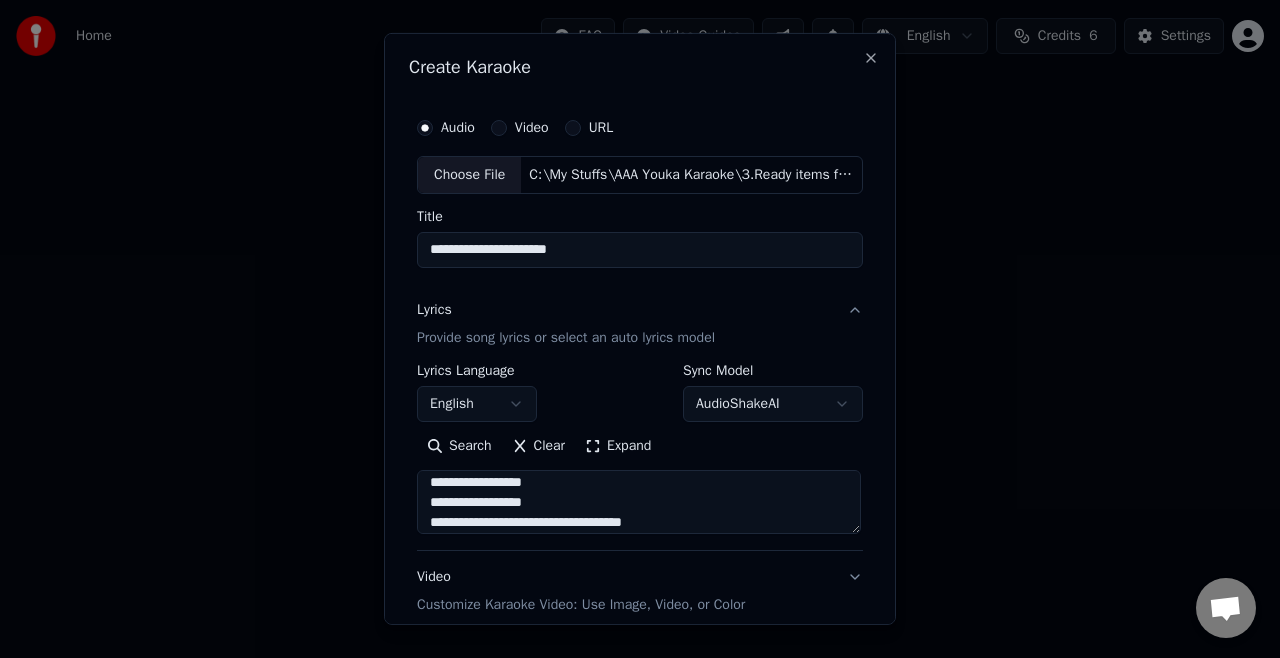 scroll, scrollTop: 0, scrollLeft: 0, axis: both 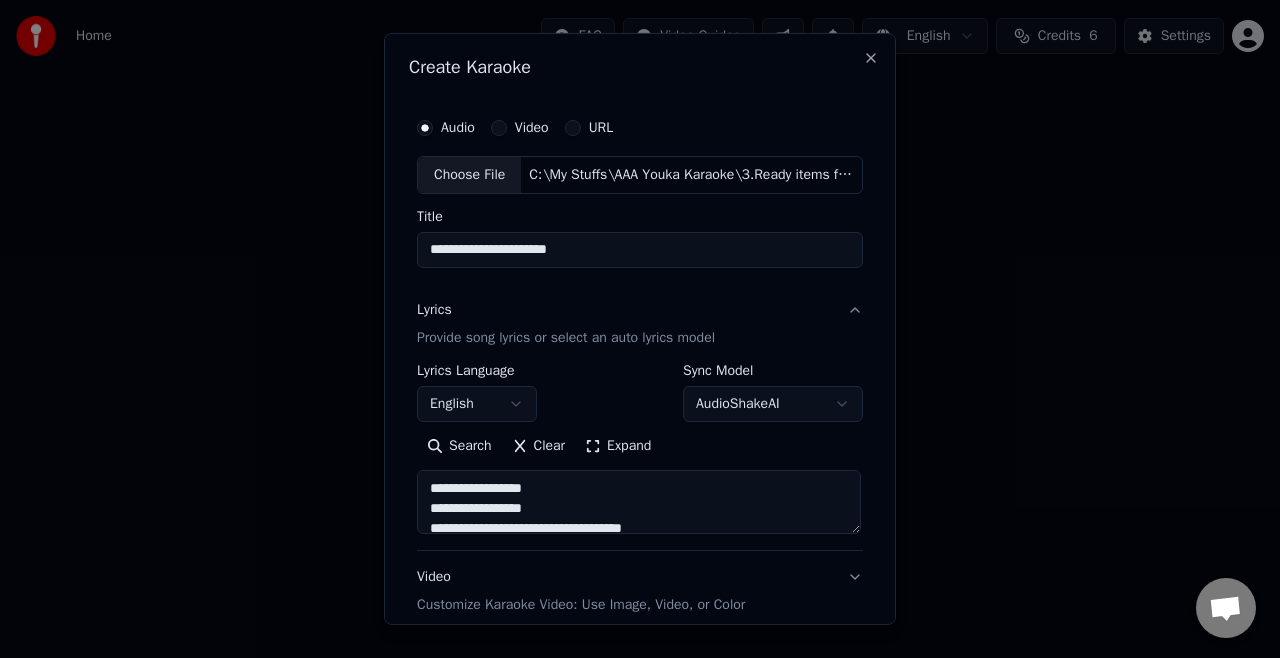 drag, startPoint x: 440, startPoint y: 244, endPoint x: 329, endPoint y: 247, distance: 111.040535 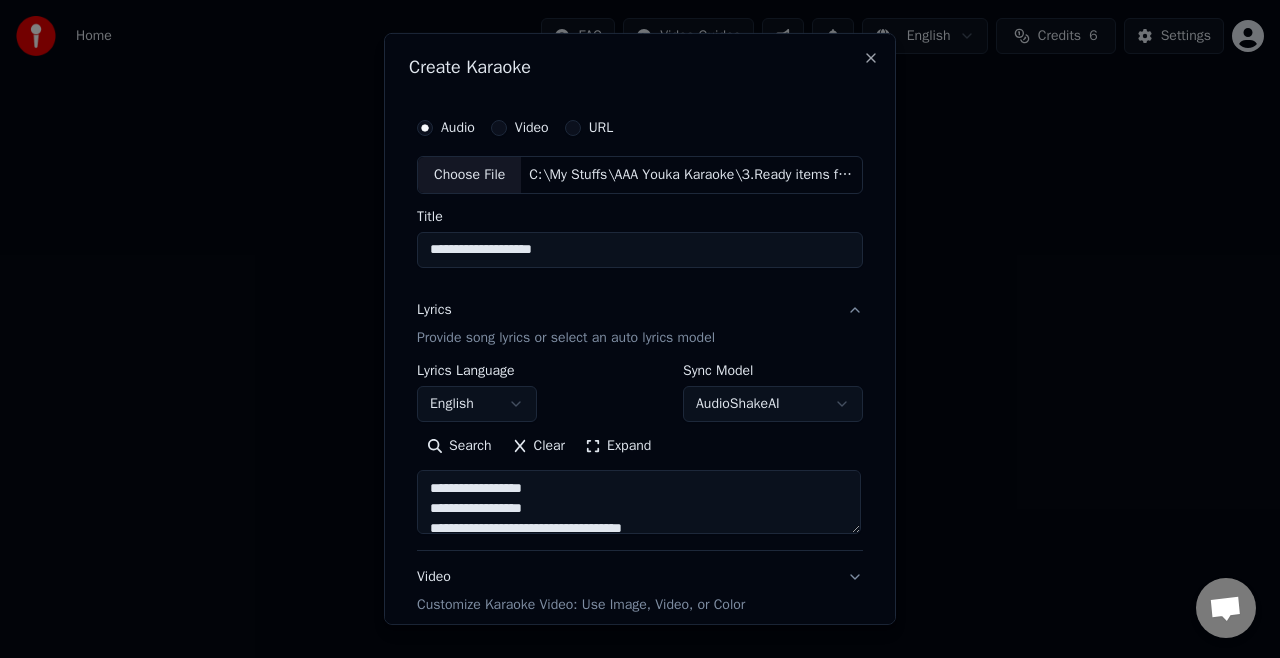 type on "**********" 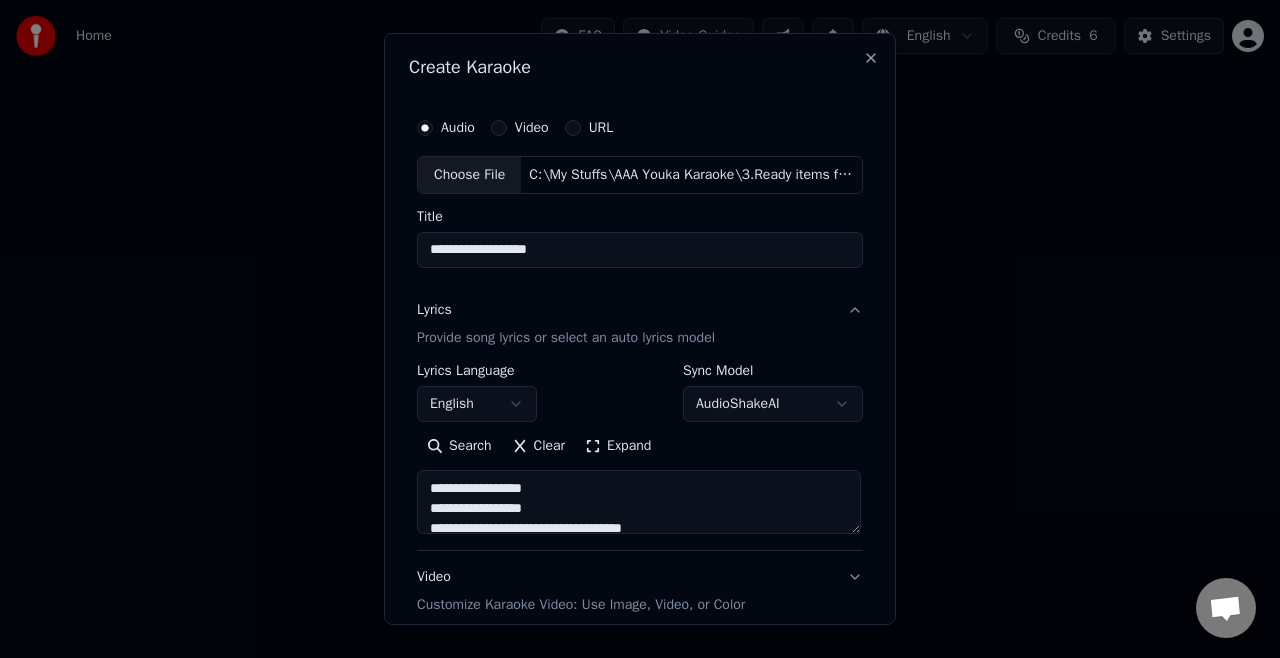 type on "**********" 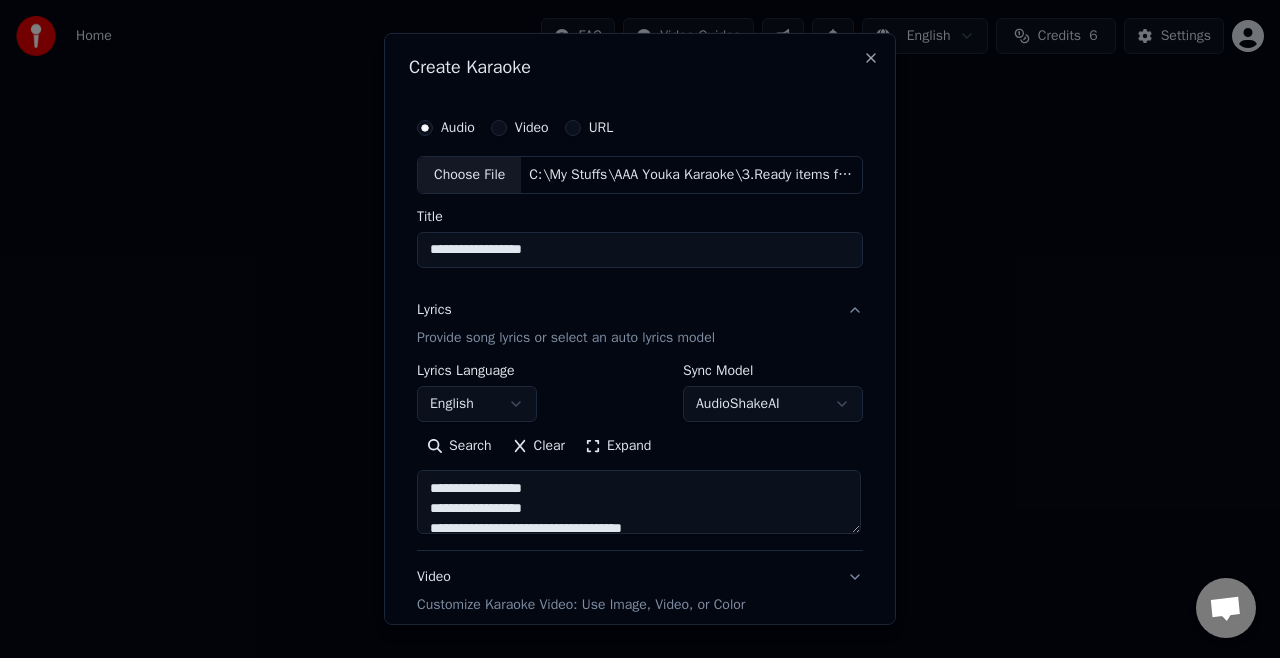 type on "**********" 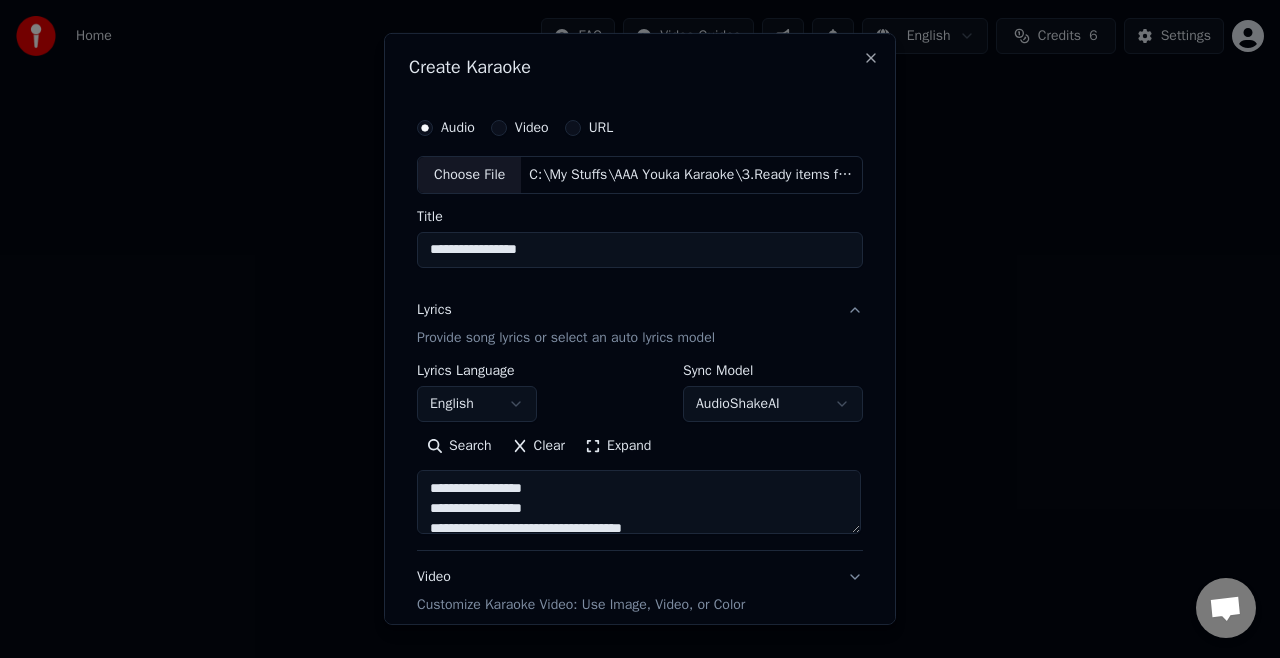 type on "**********" 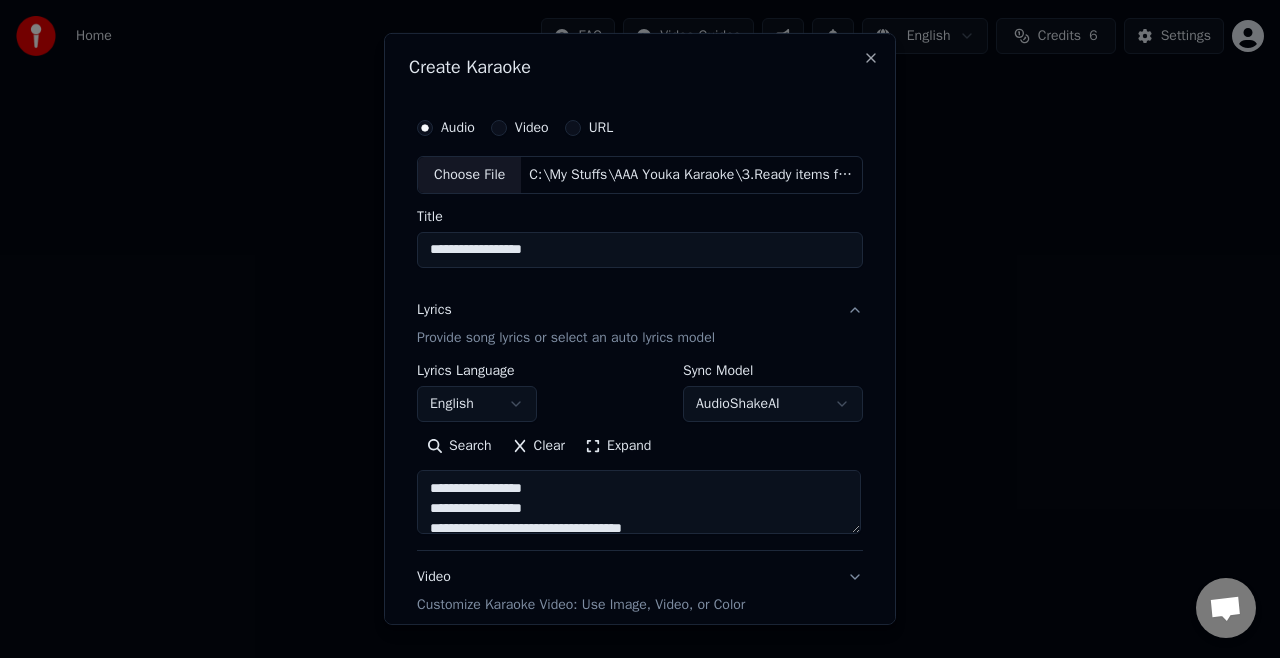 type on "**********" 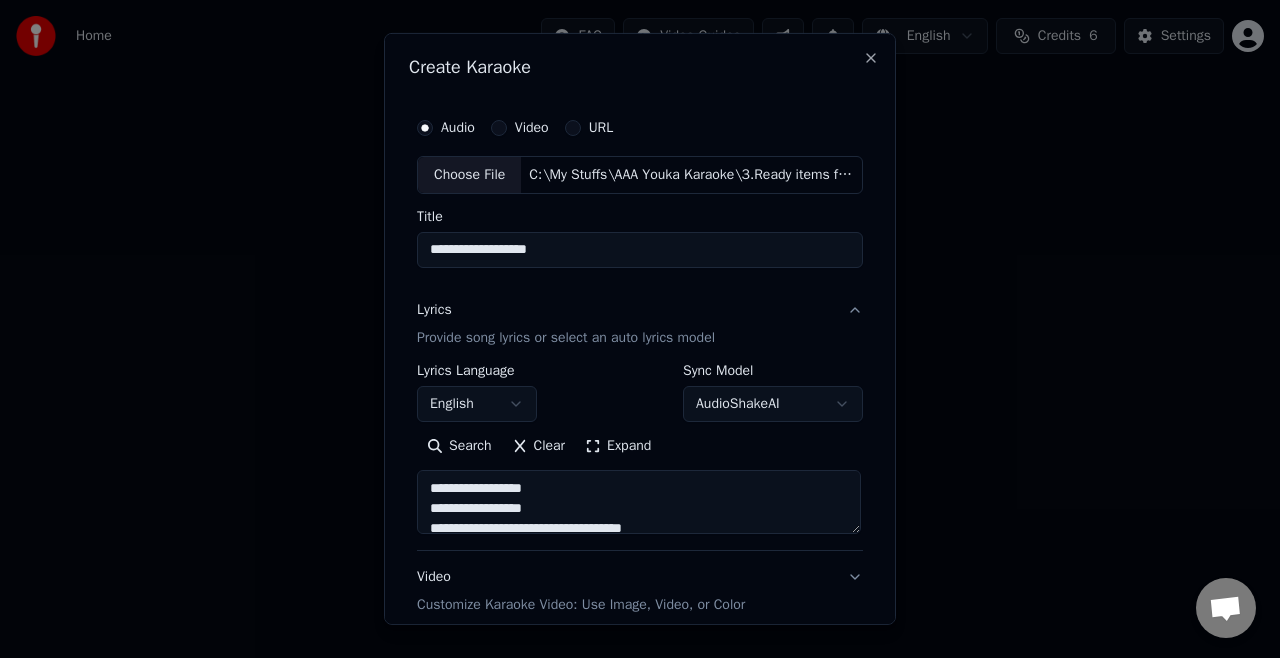 type on "**********" 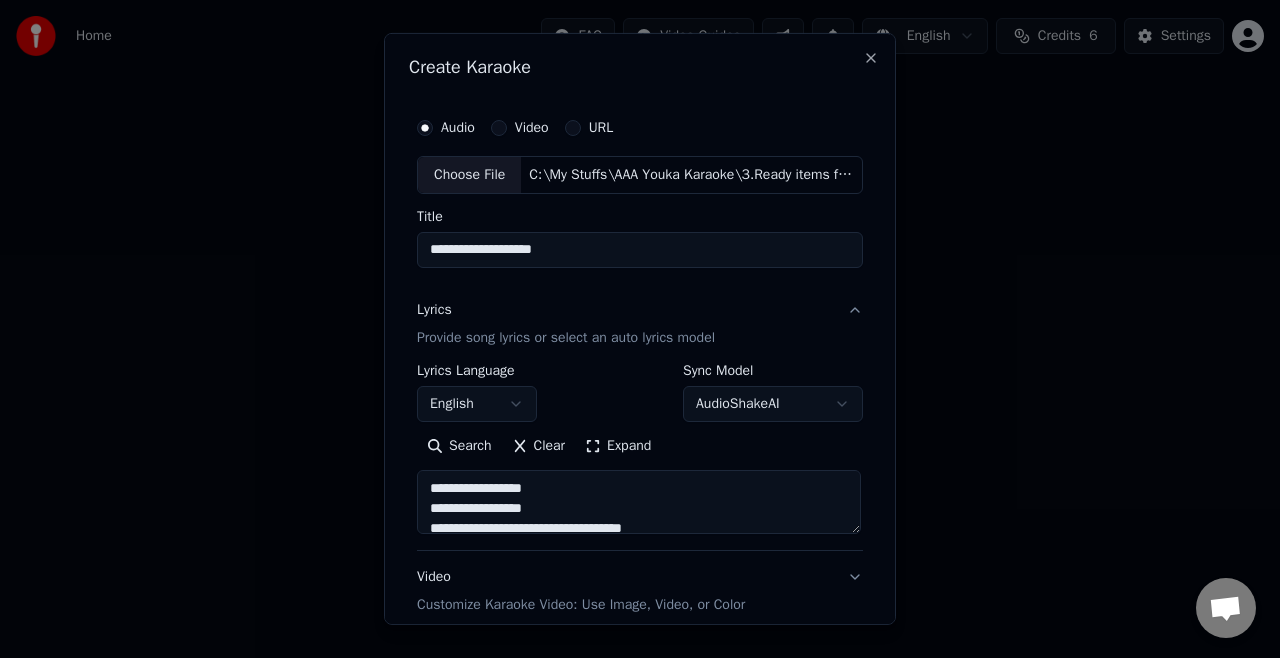 type on "**********" 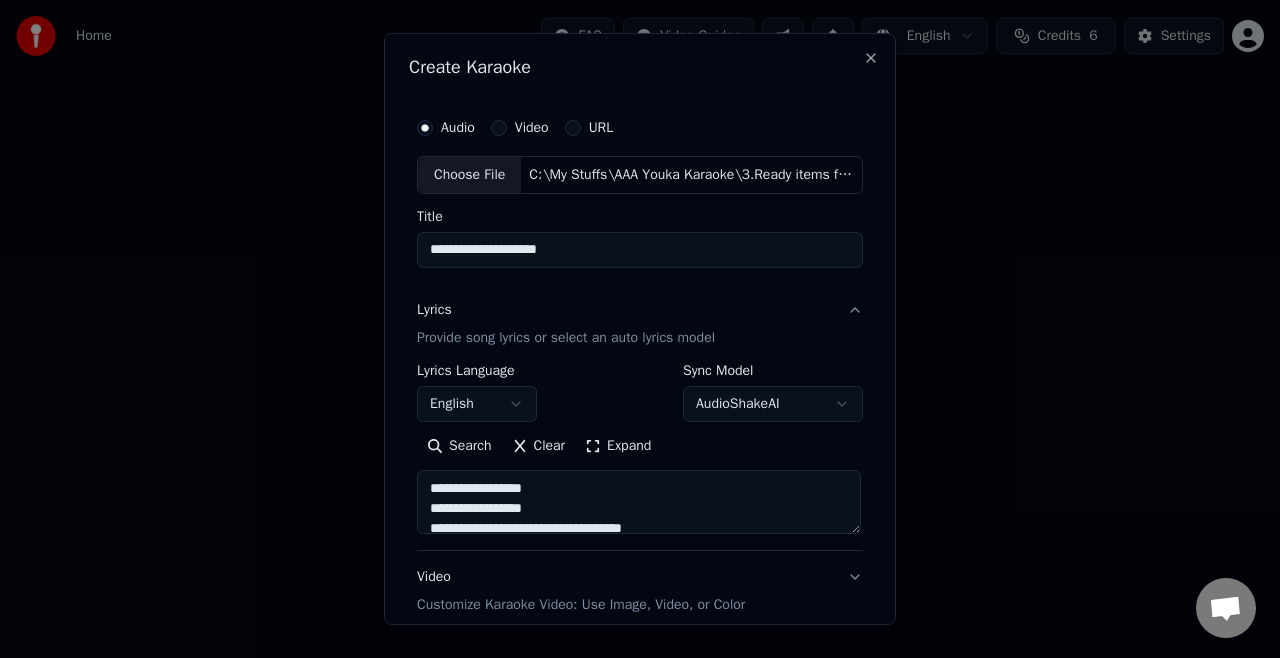 type on "**********" 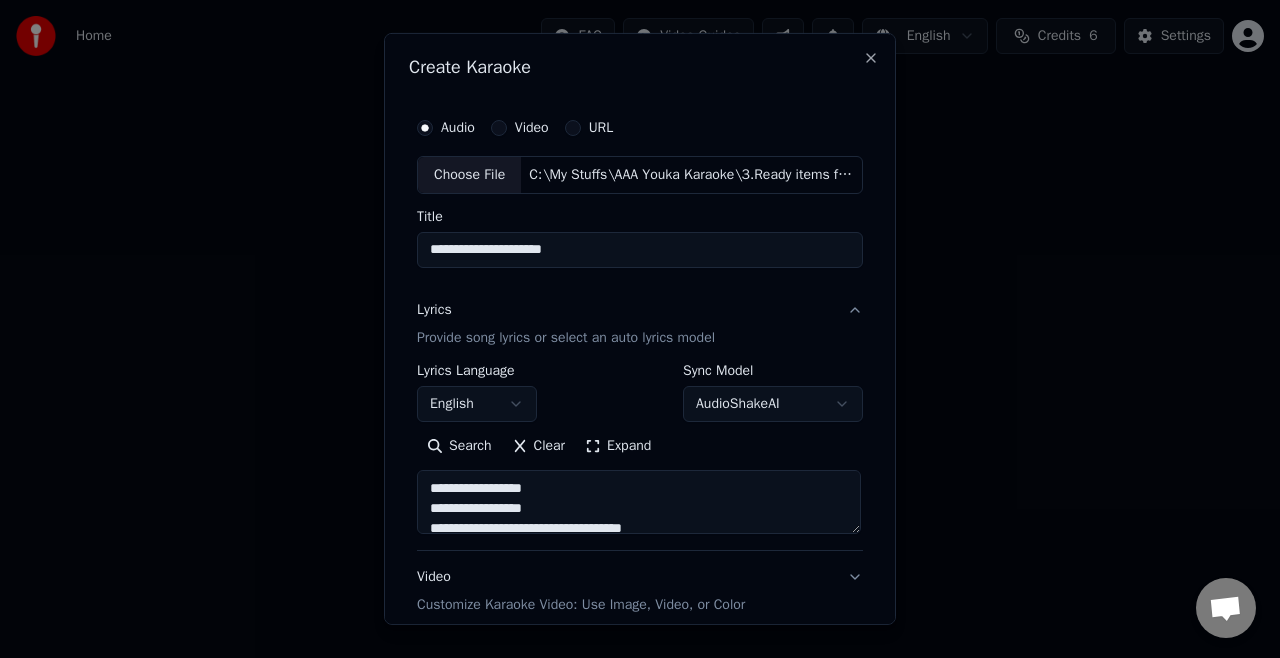 type on "**********" 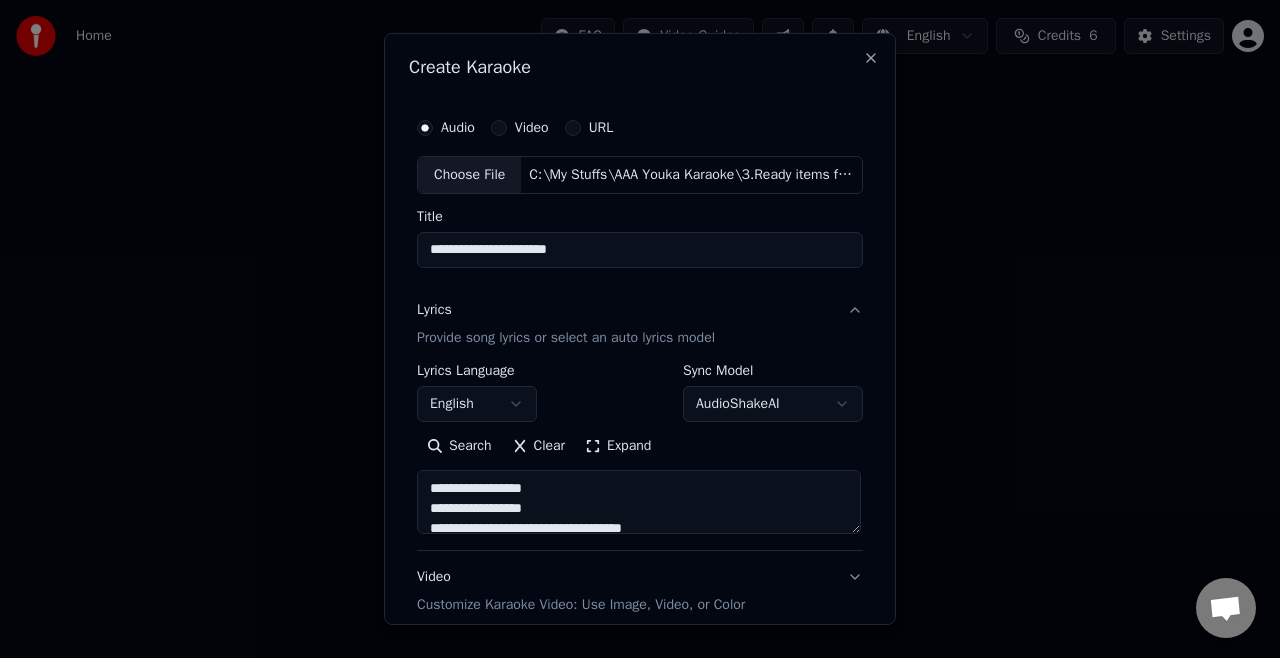 type on "**********" 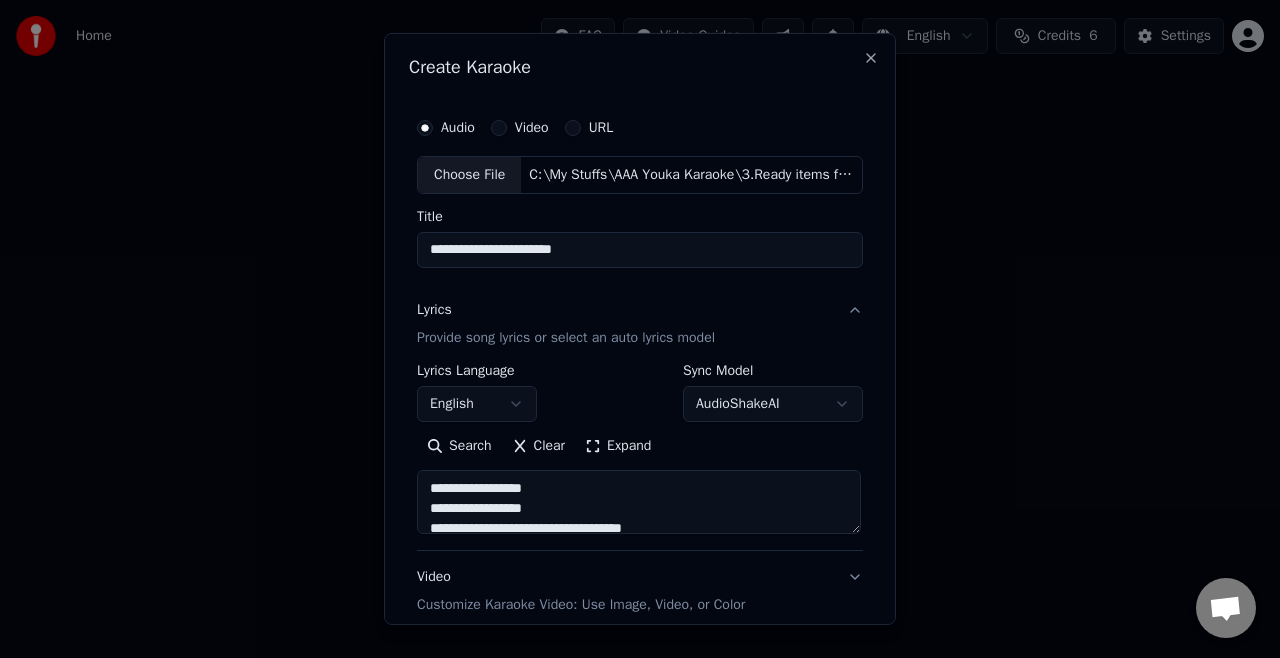 type on "**********" 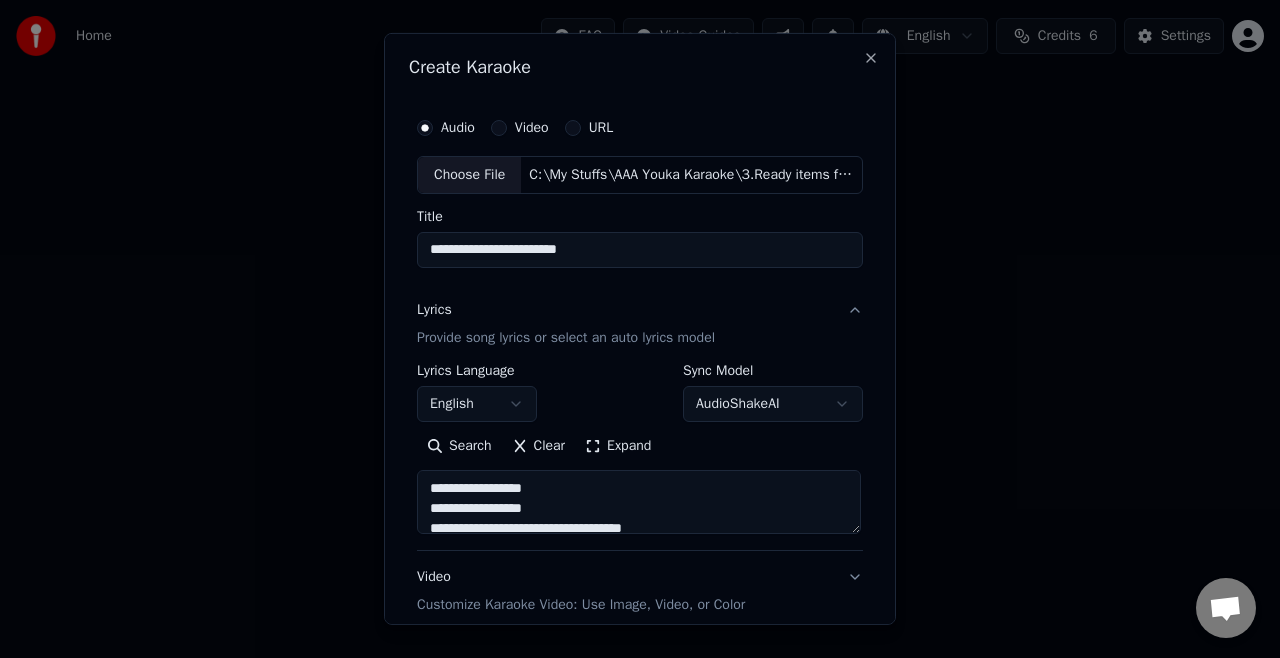 type on "**********" 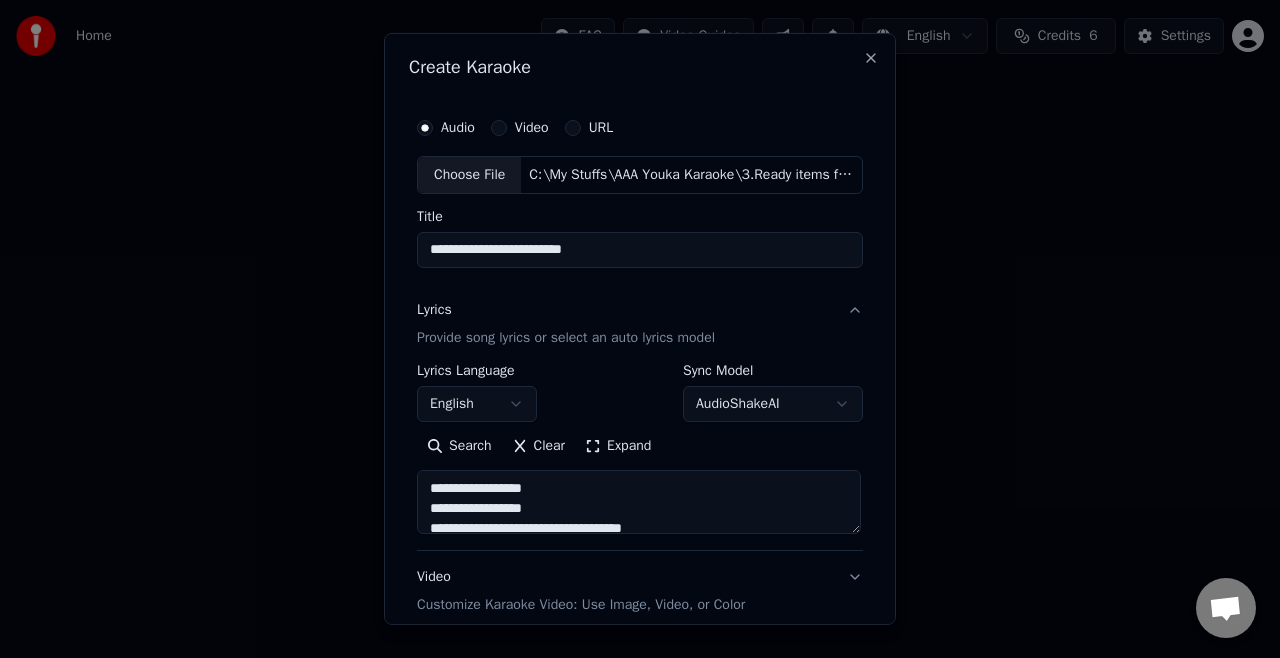 type on "**********" 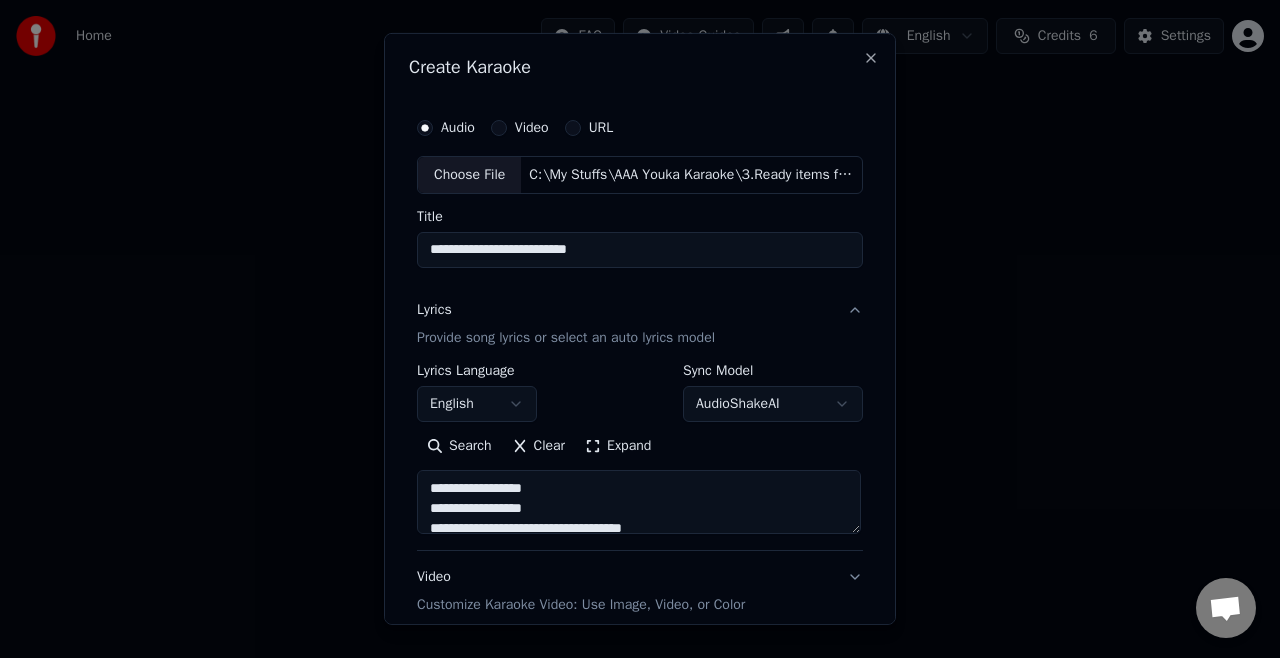type on "**********" 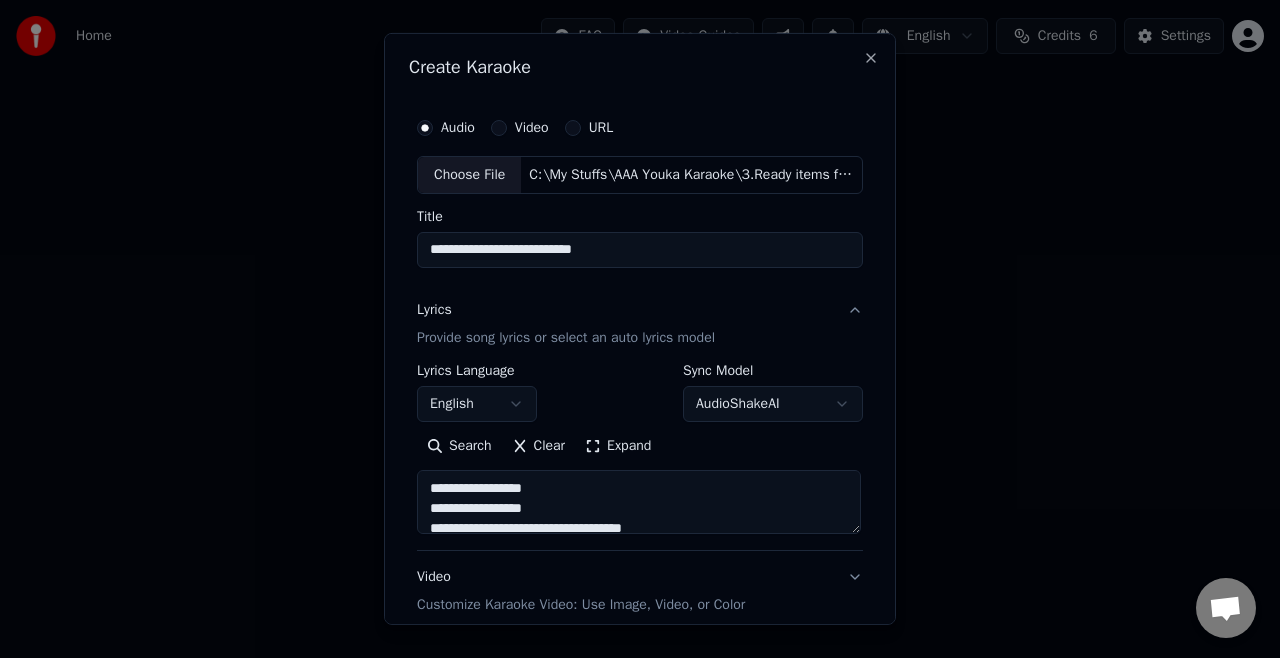 type on "**********" 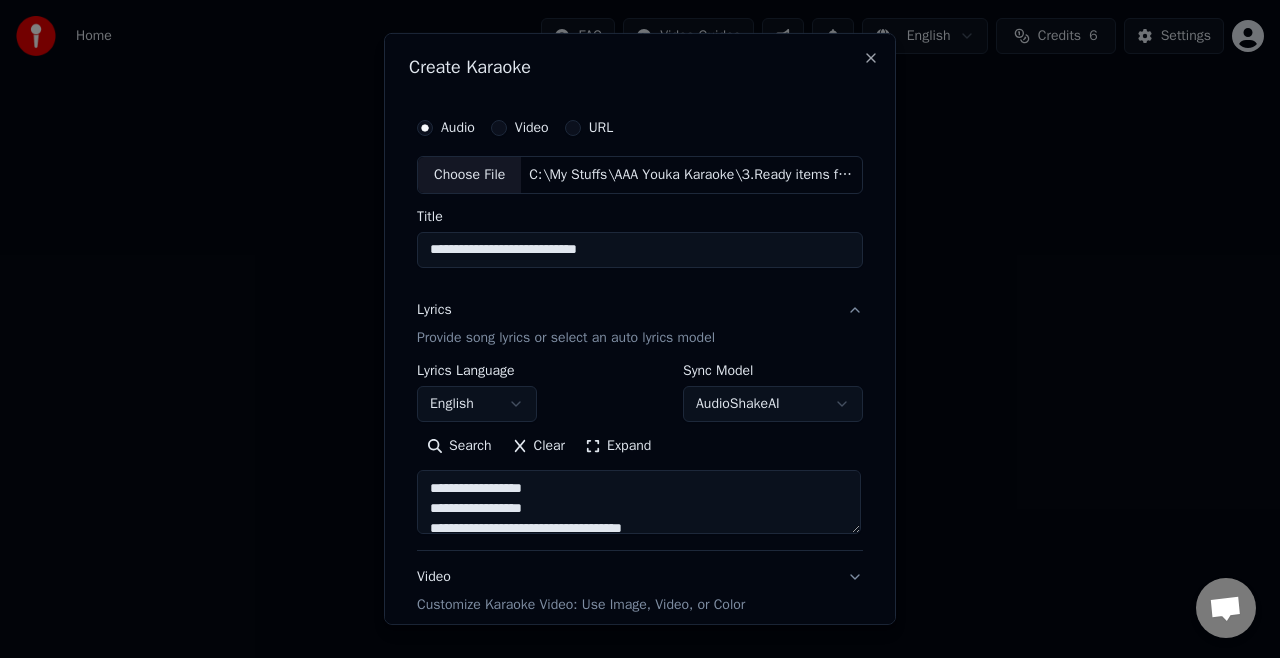 type on "**********" 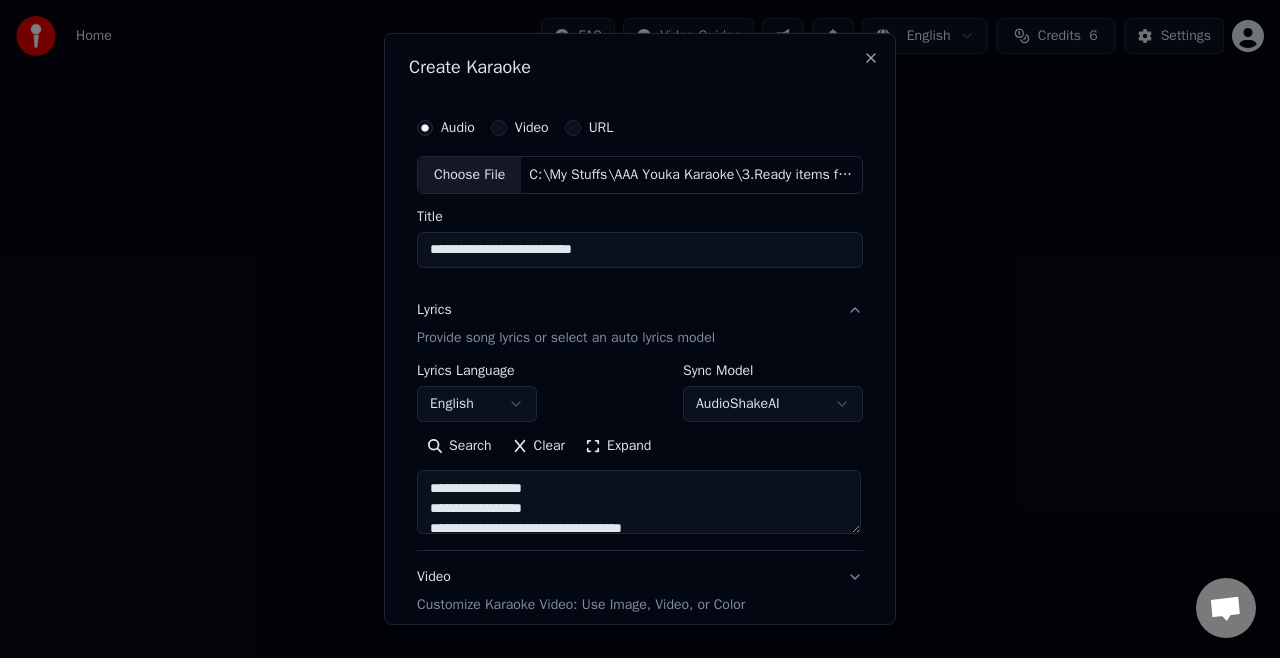 type on "**********" 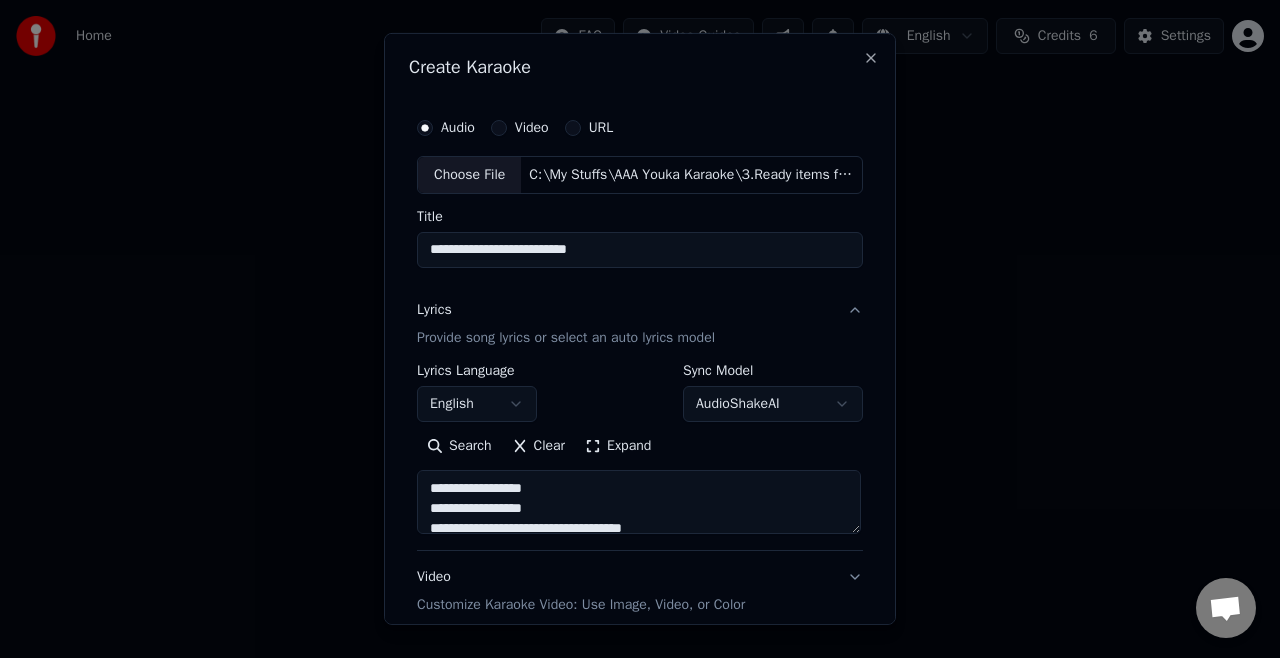 type on "**********" 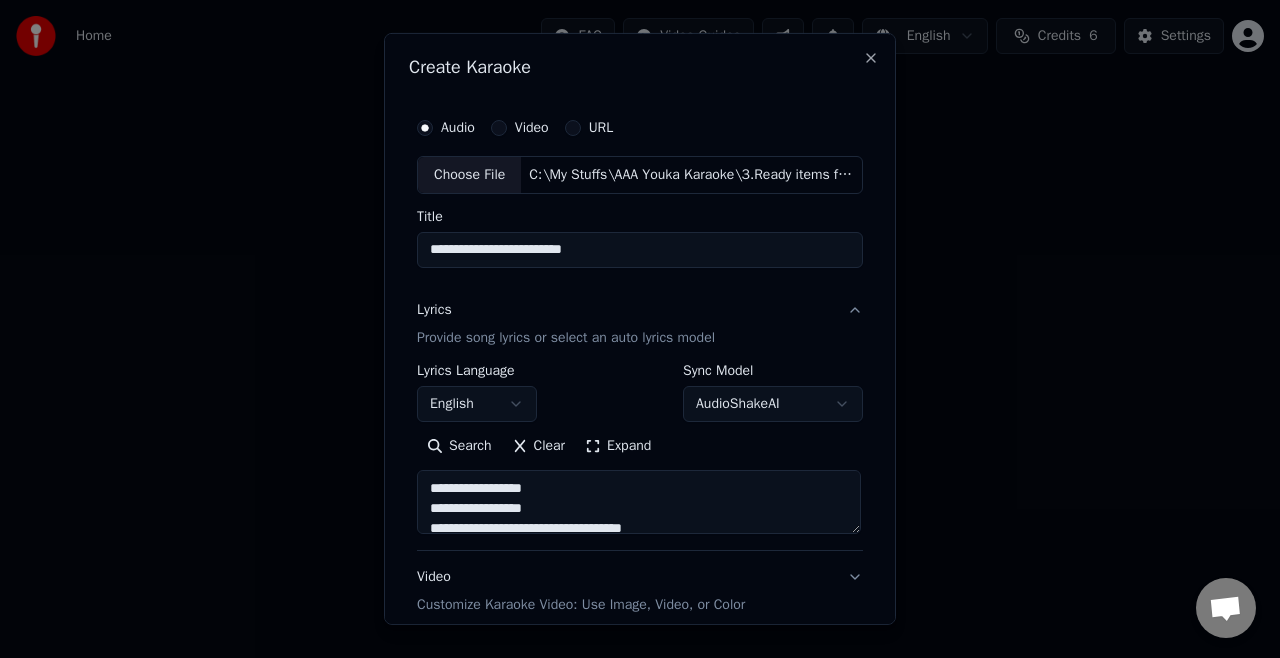 type on "**********" 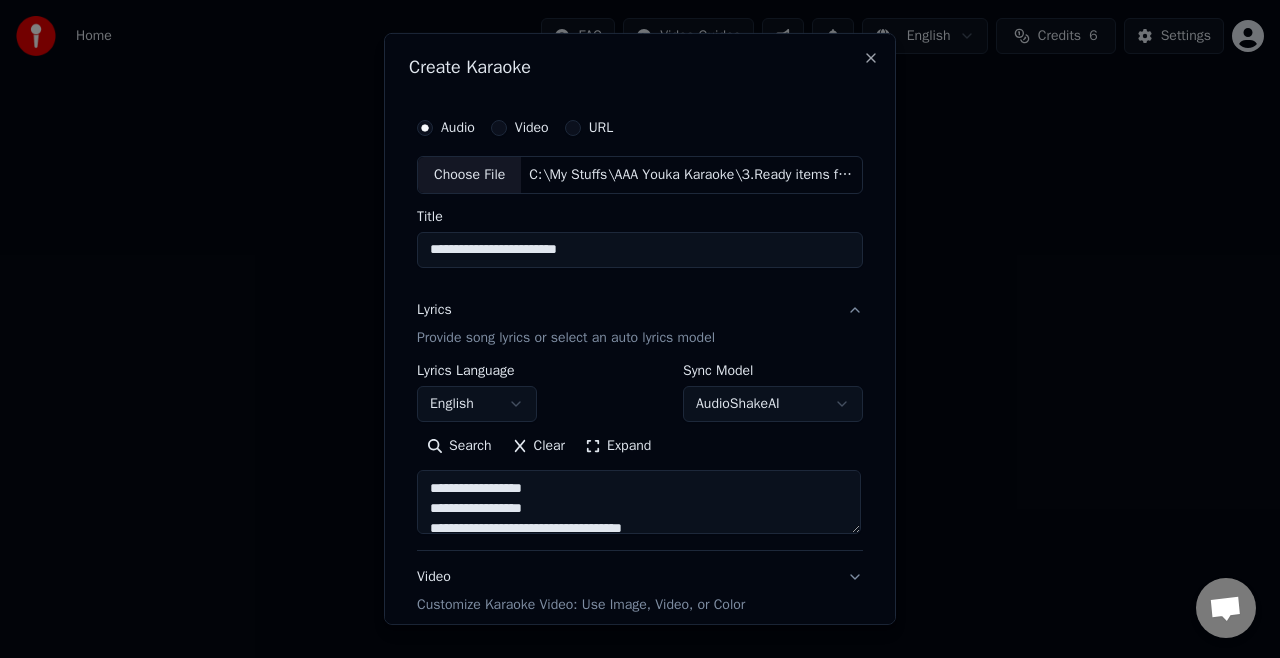 type on "**********" 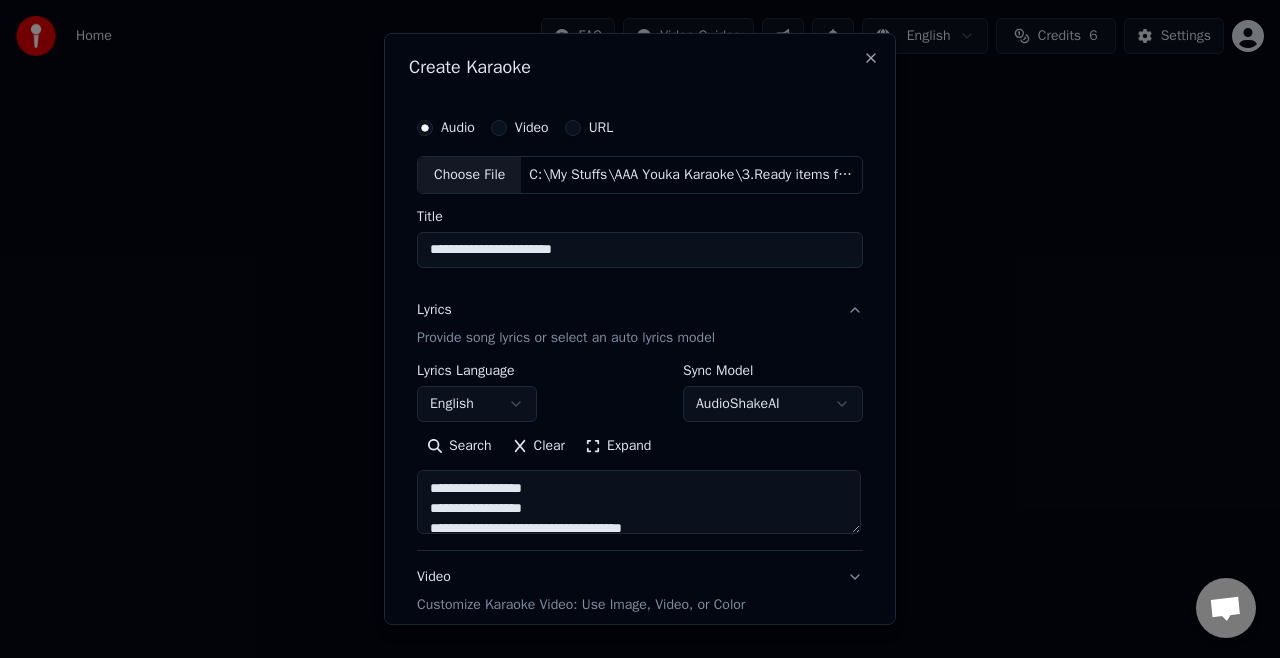 type on "**********" 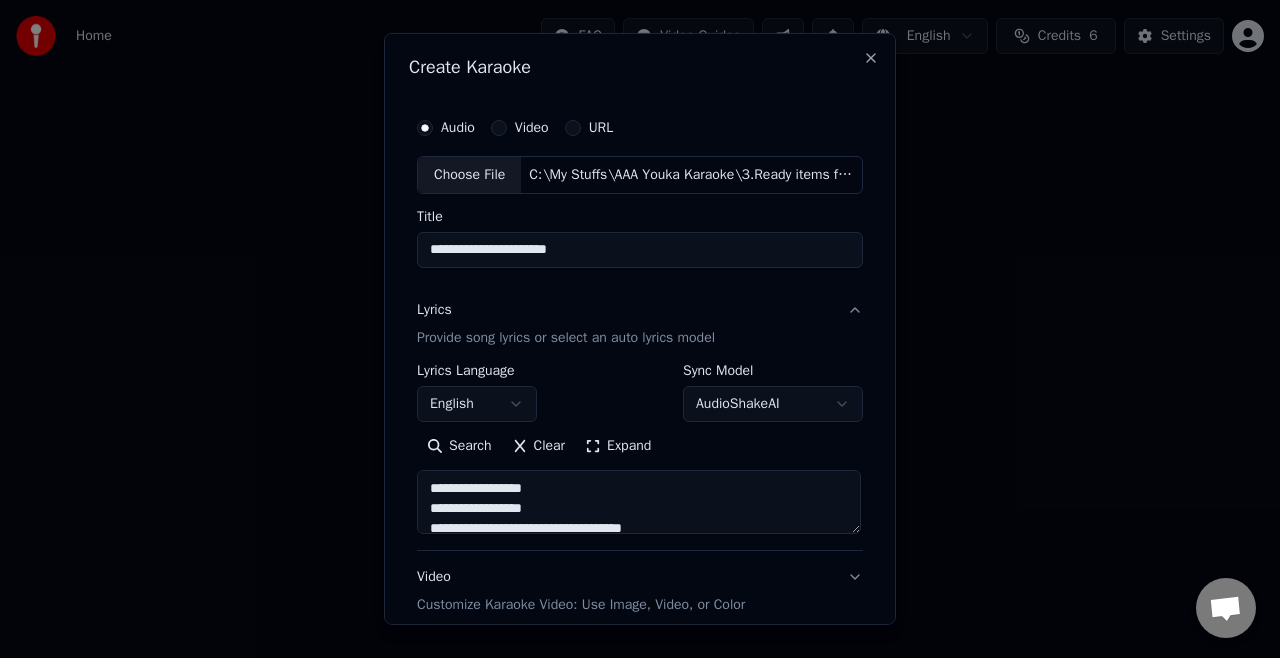 type on "**********" 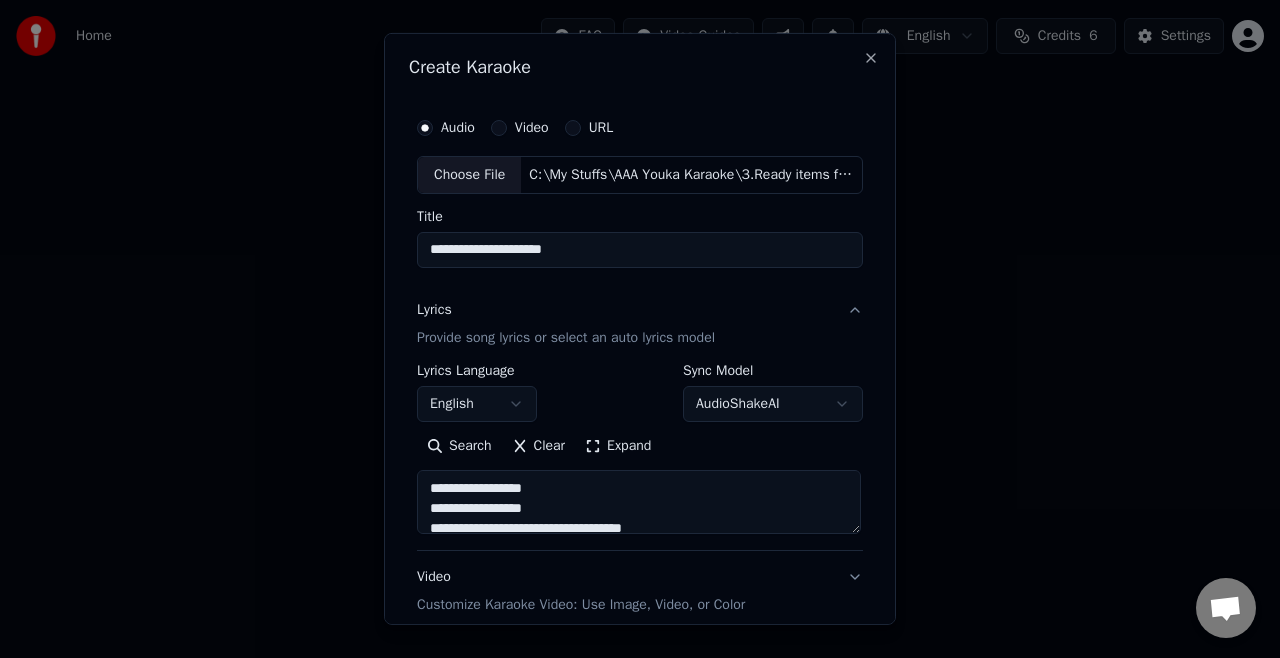 type on "**********" 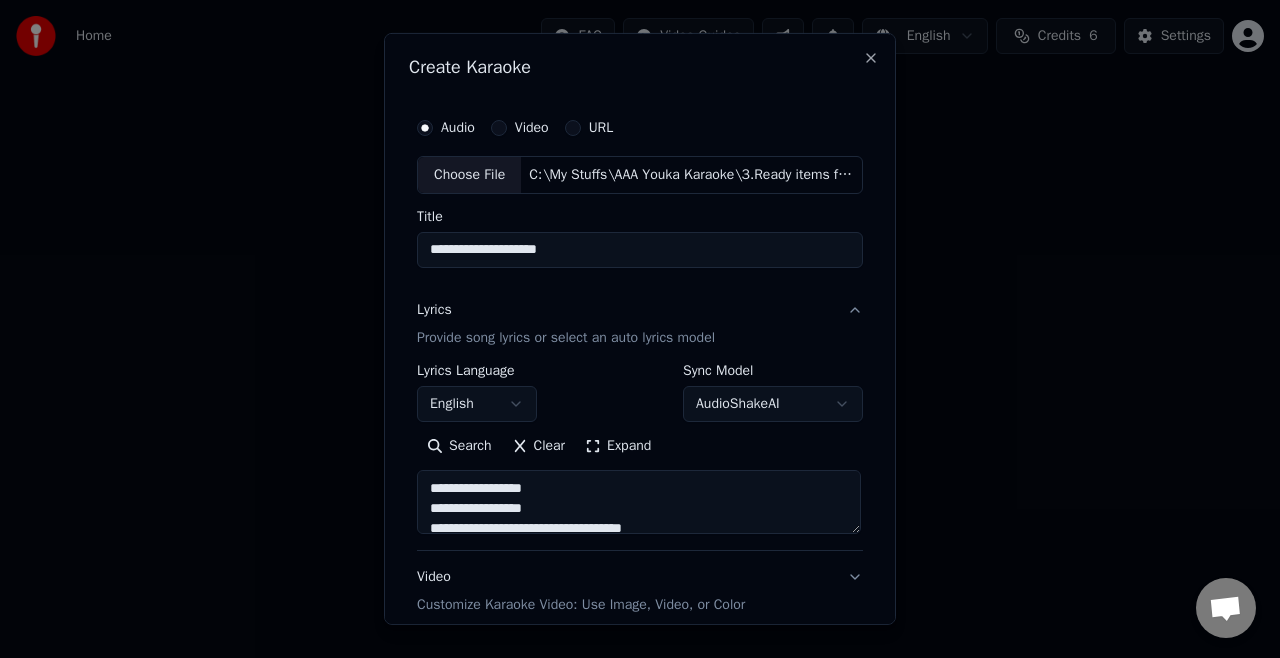 type on "**********" 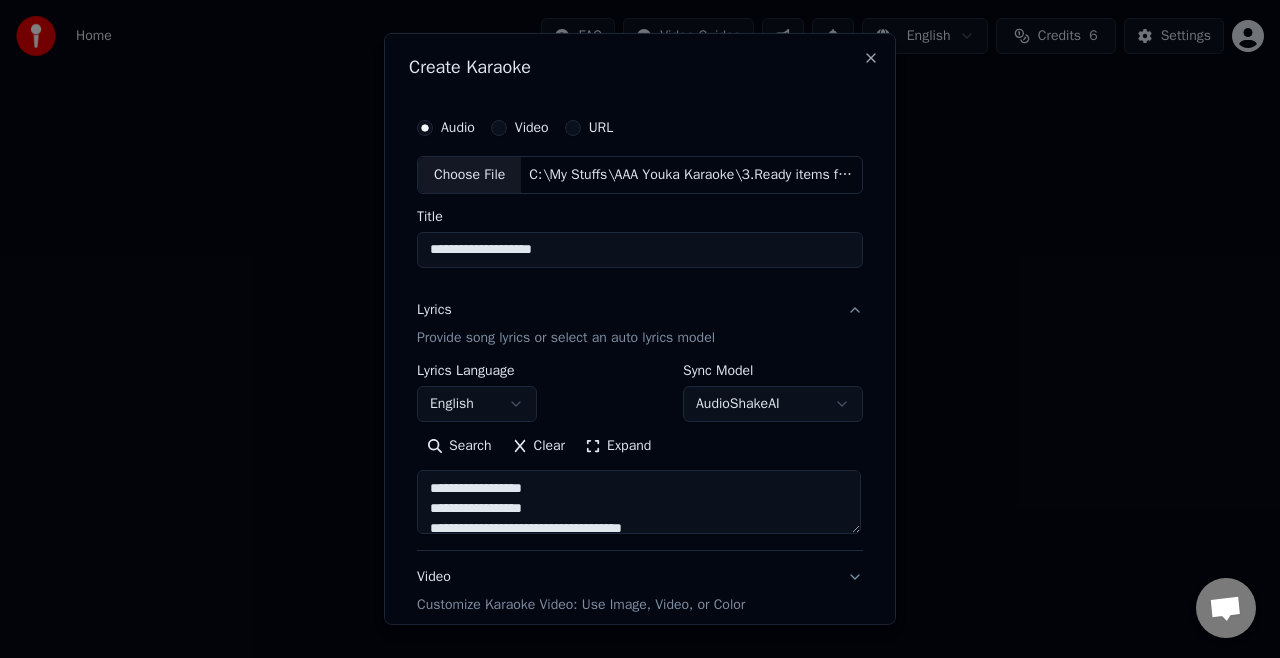 type on "**********" 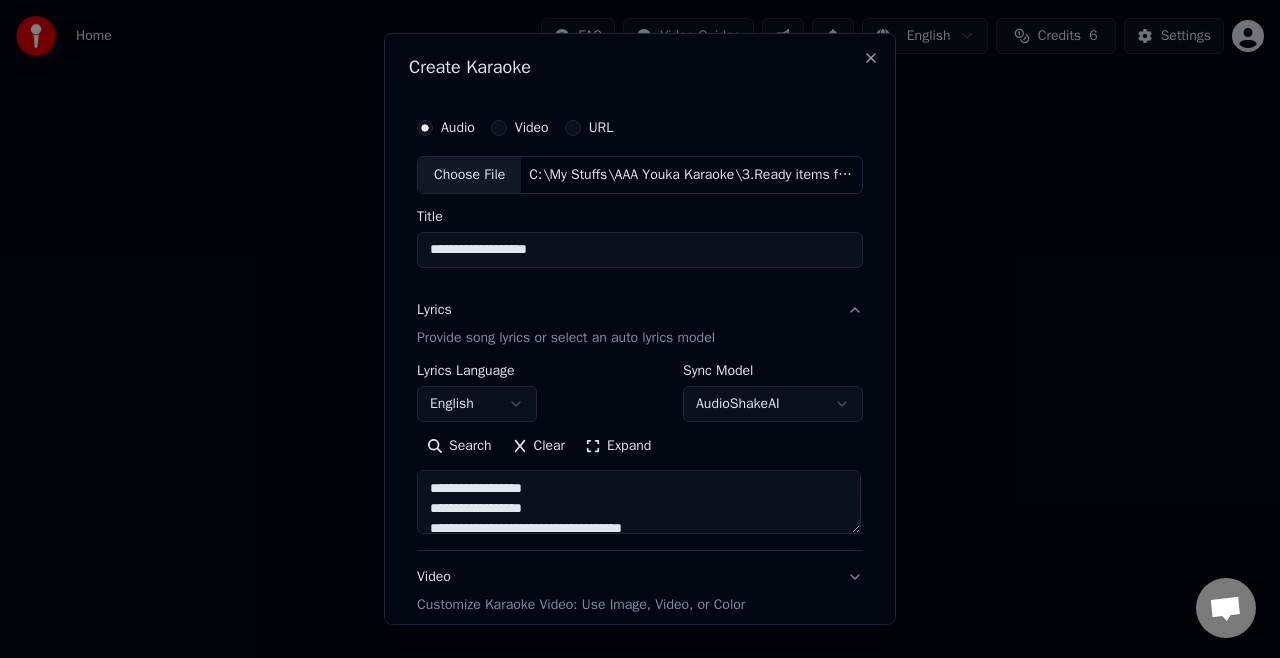 type on "**********" 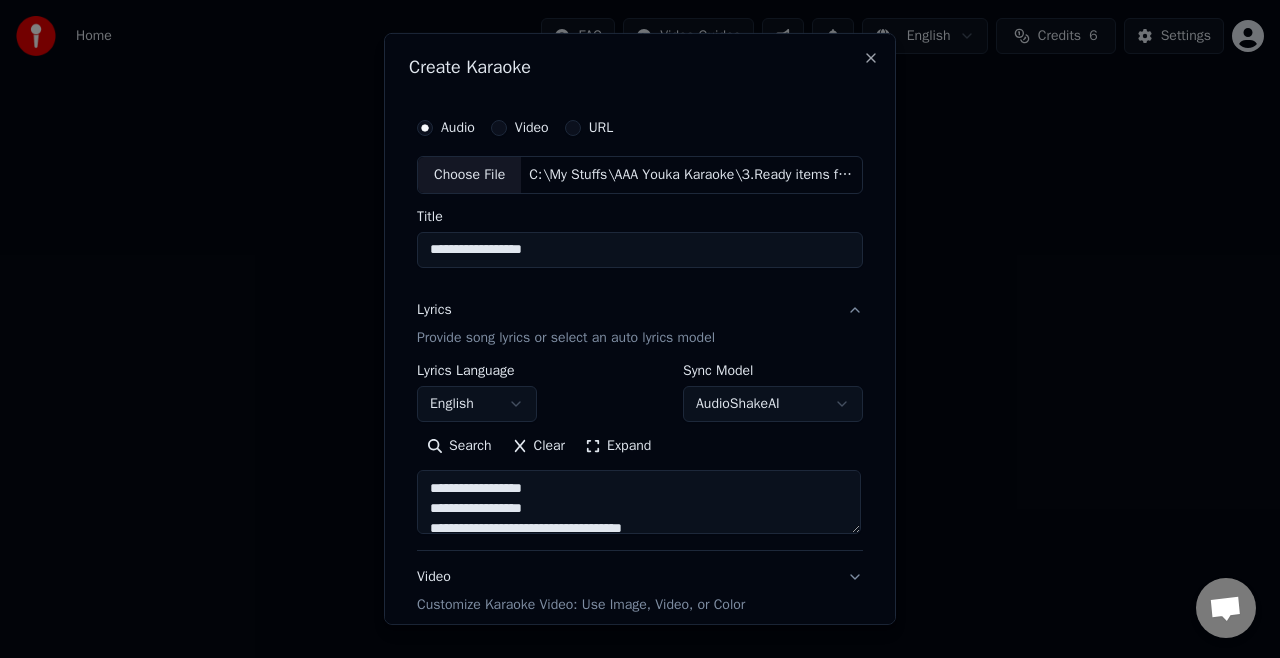 type on "**********" 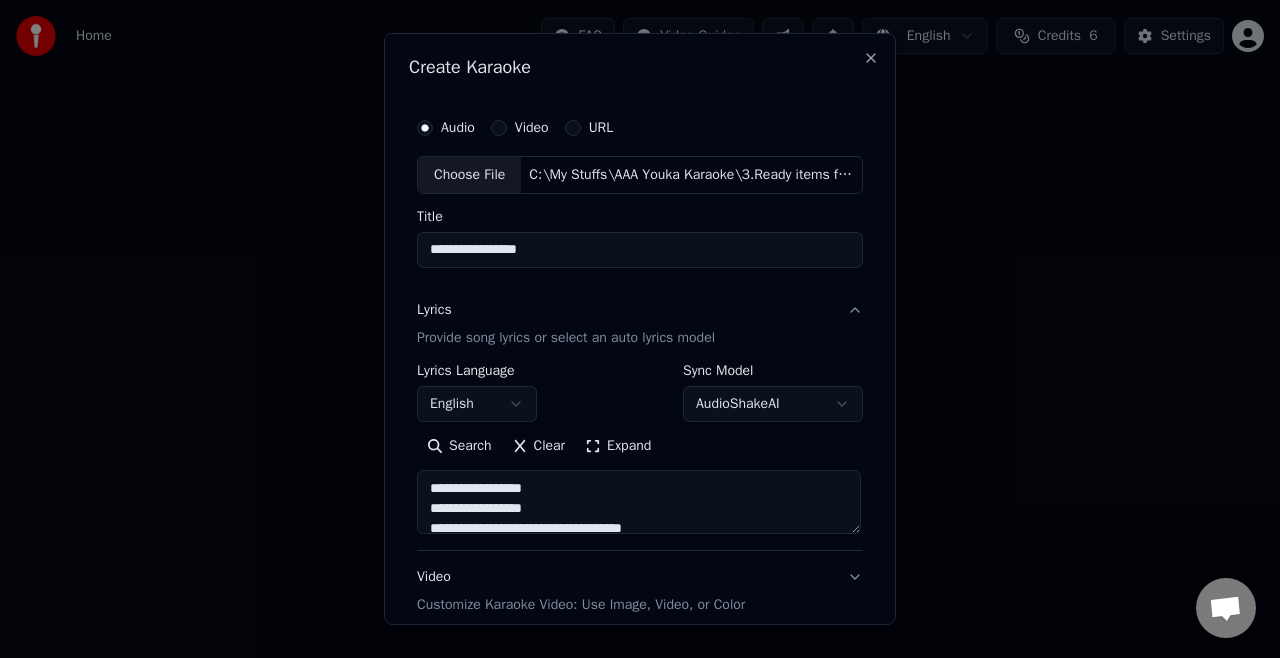 paste on "**********" 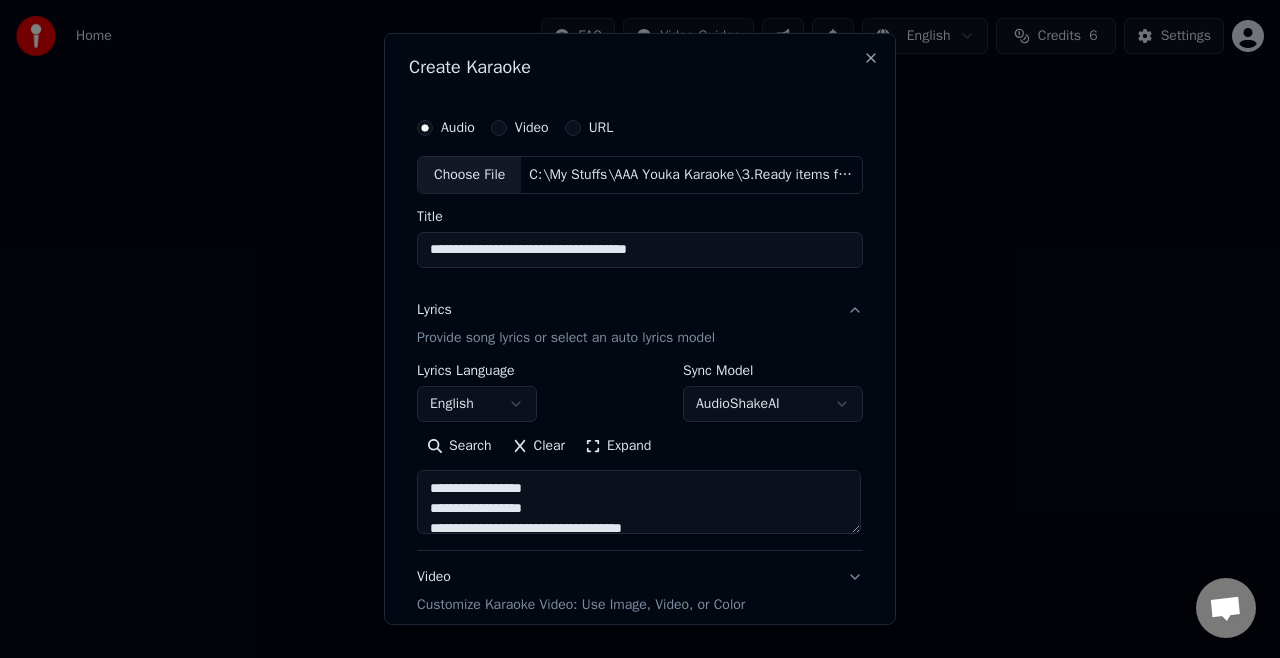 type on "**********" 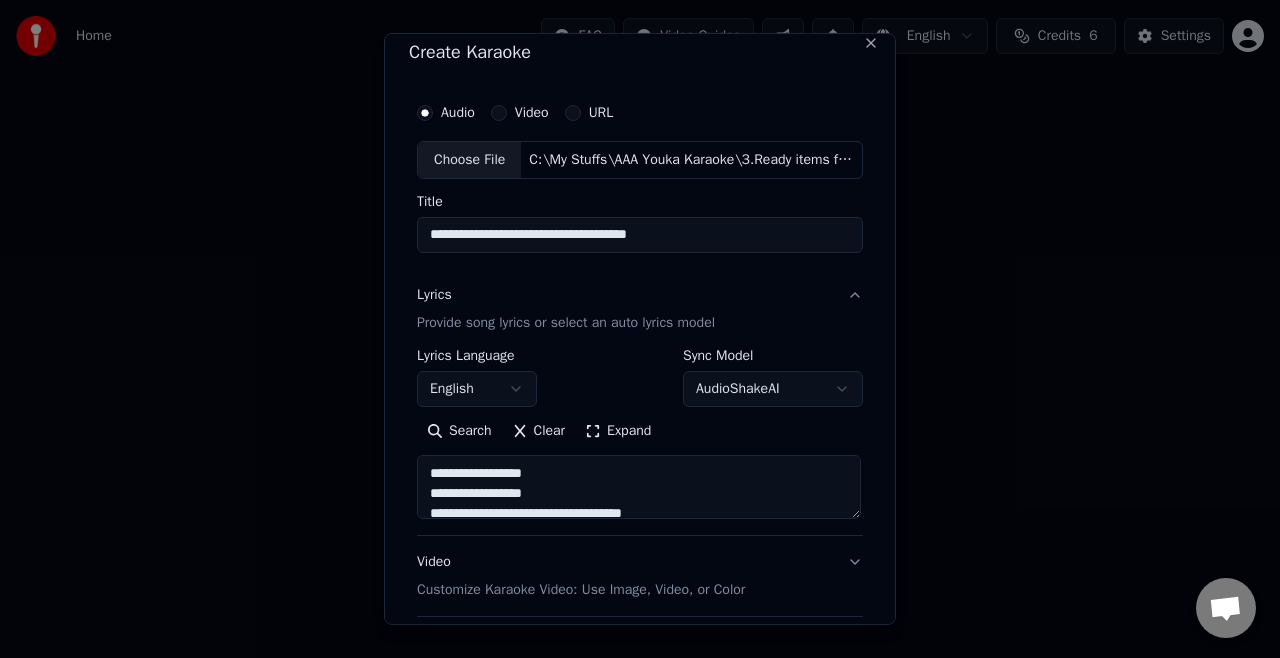 scroll, scrollTop: 0, scrollLeft: 0, axis: both 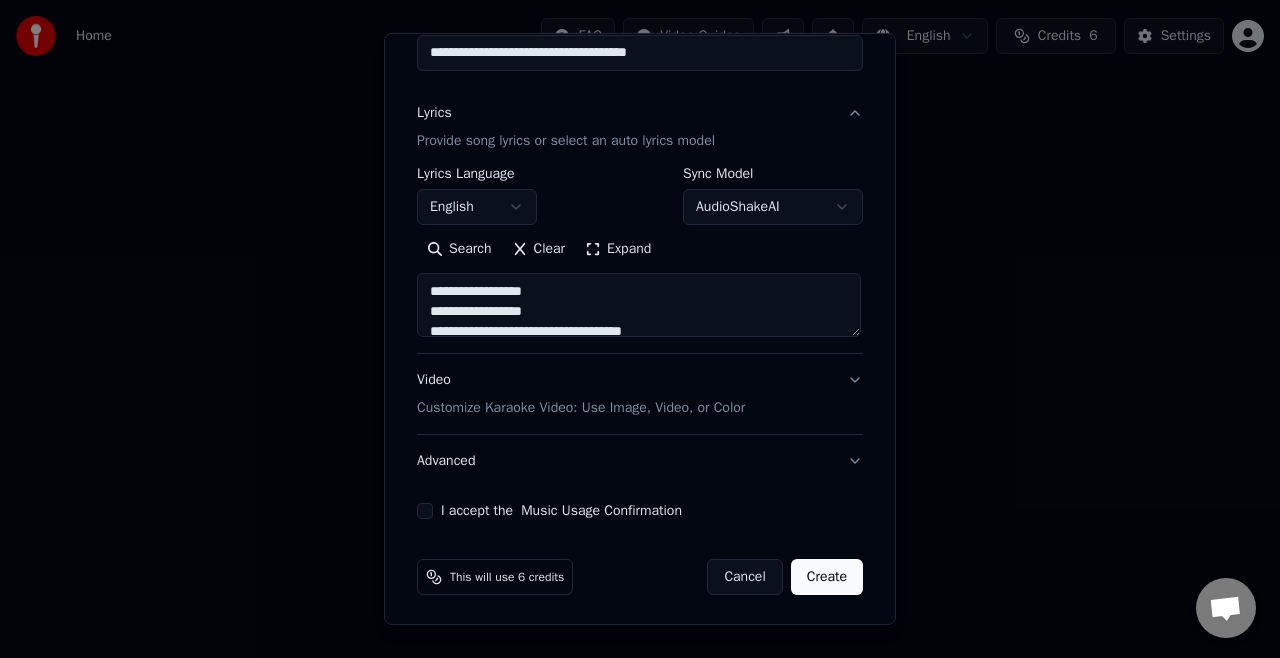 click on "Customize Karaoke Video: Use Image, Video, or Color" at bounding box center (581, 408) 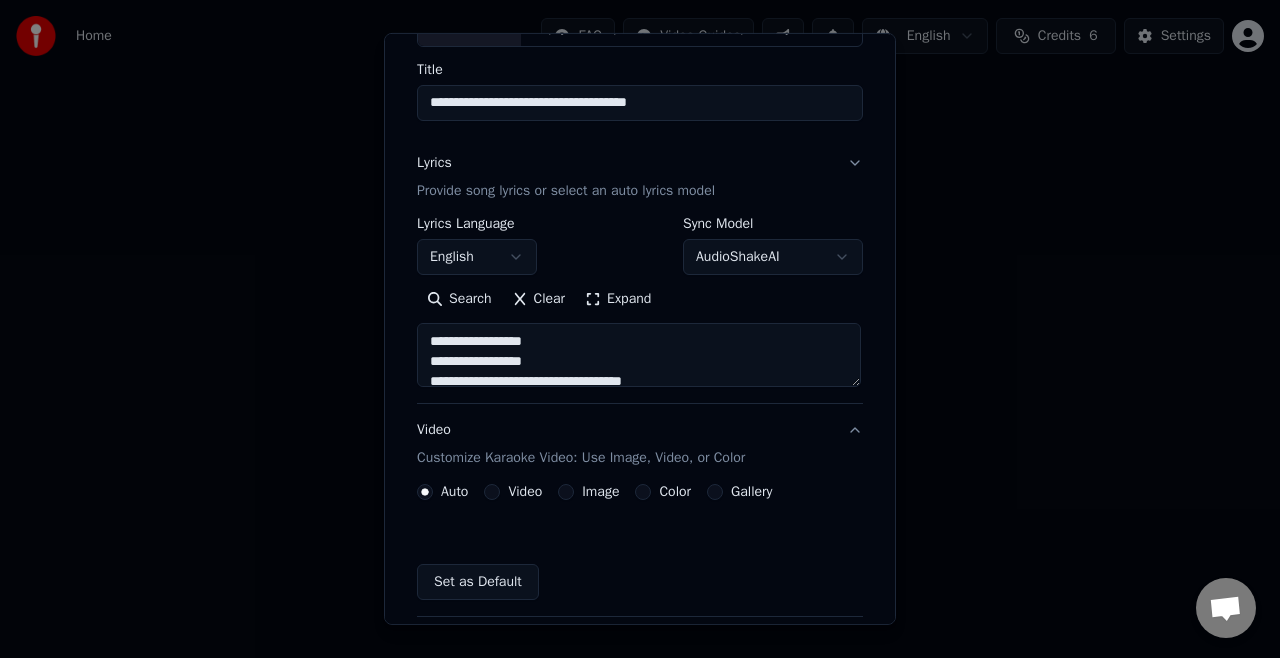 scroll, scrollTop: 144, scrollLeft: 0, axis: vertical 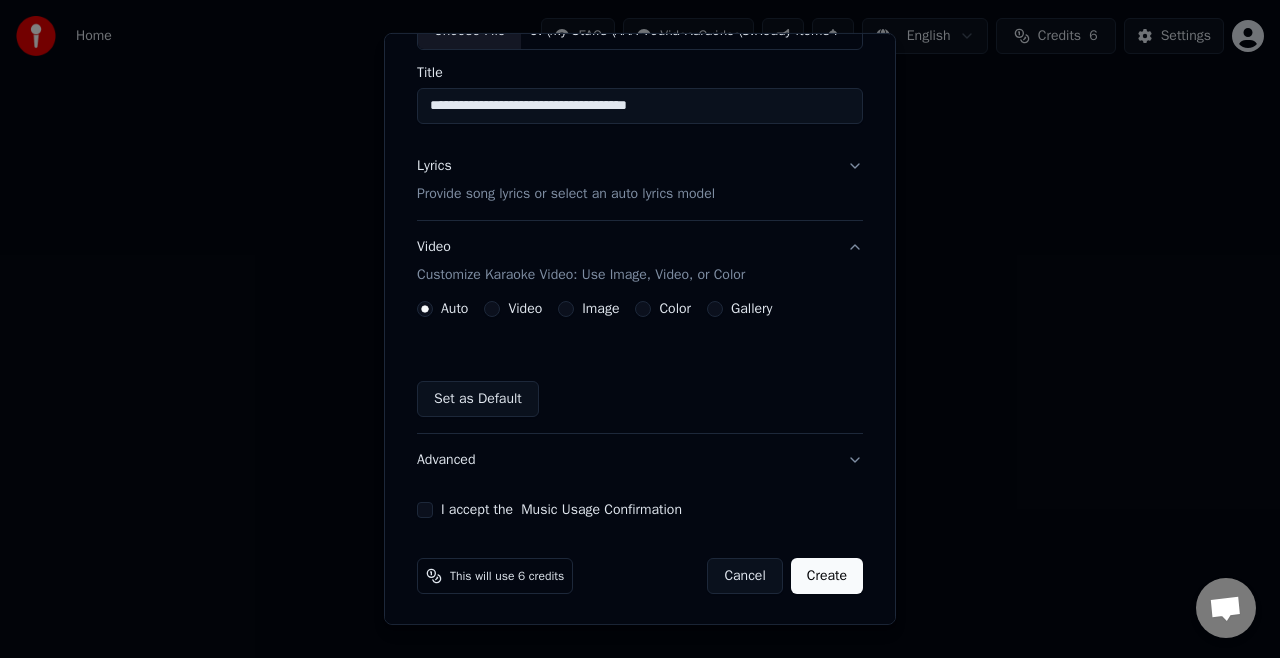 click on "Image" at bounding box center [566, 309] 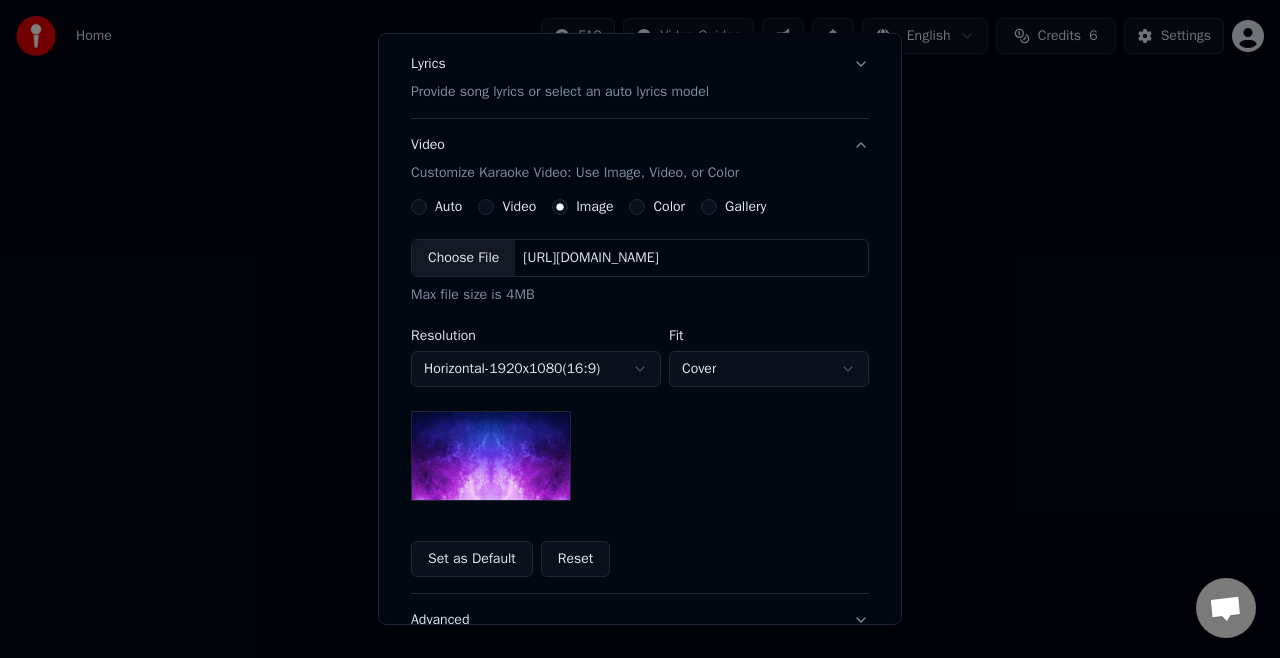 scroll, scrollTop: 248, scrollLeft: 0, axis: vertical 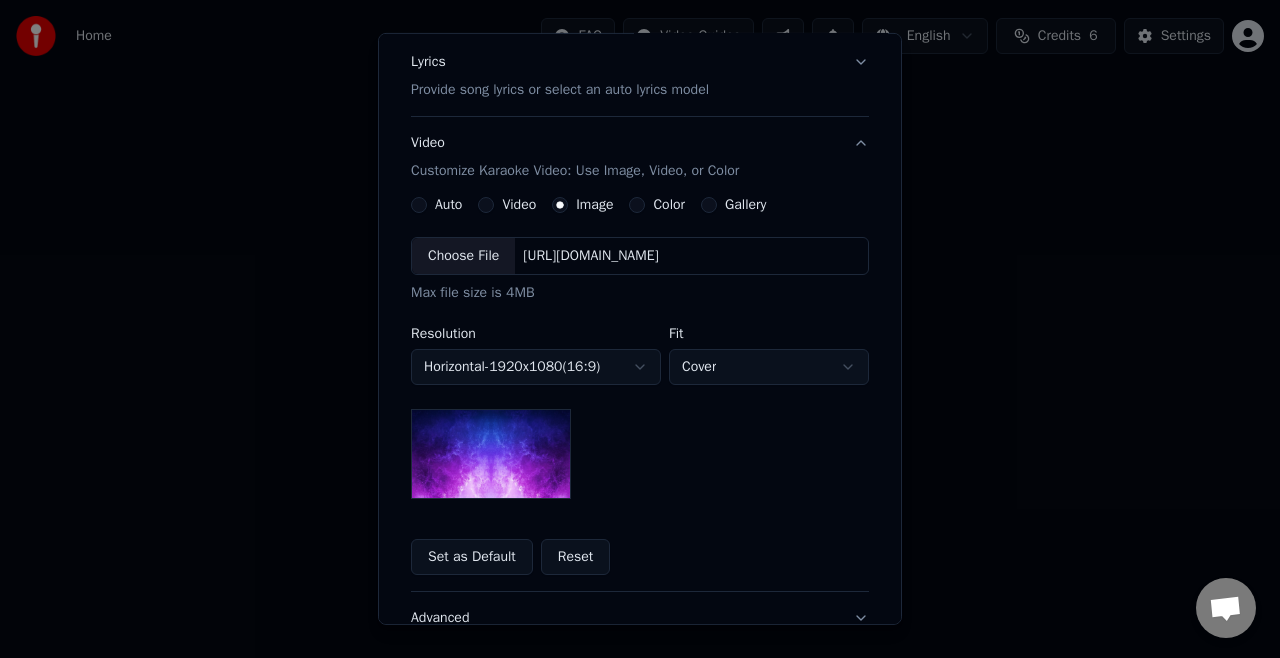 click on "Choose File" at bounding box center [463, 256] 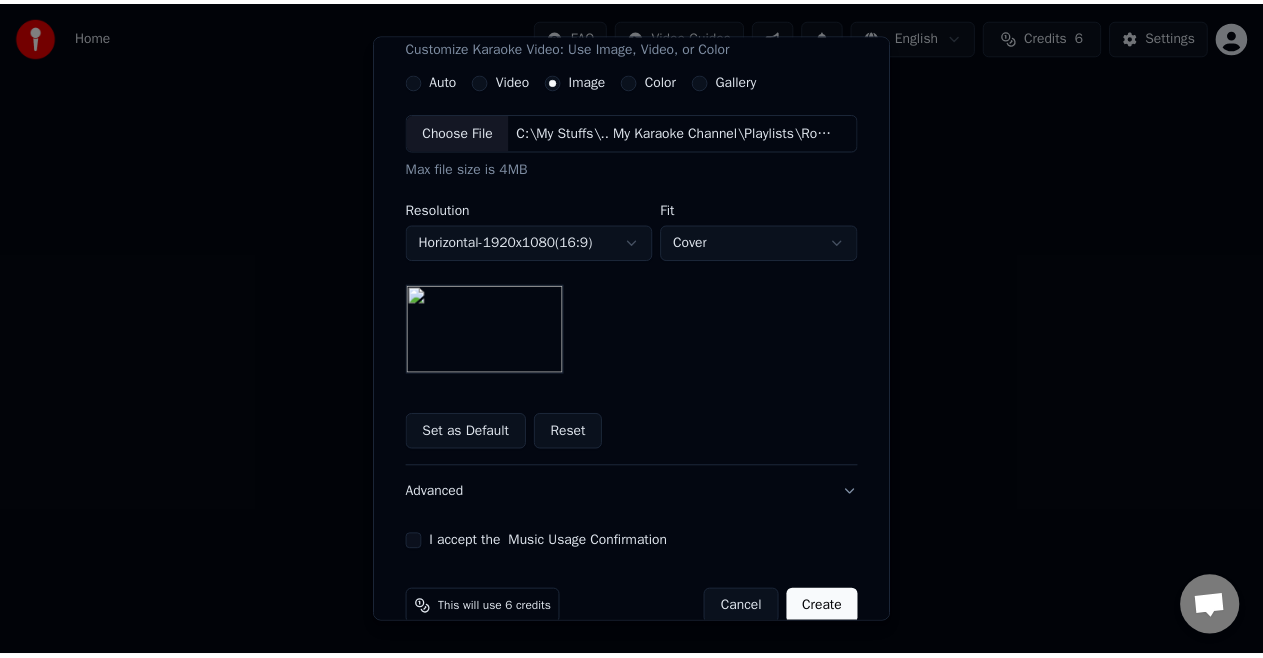 scroll, scrollTop: 404, scrollLeft: 0, axis: vertical 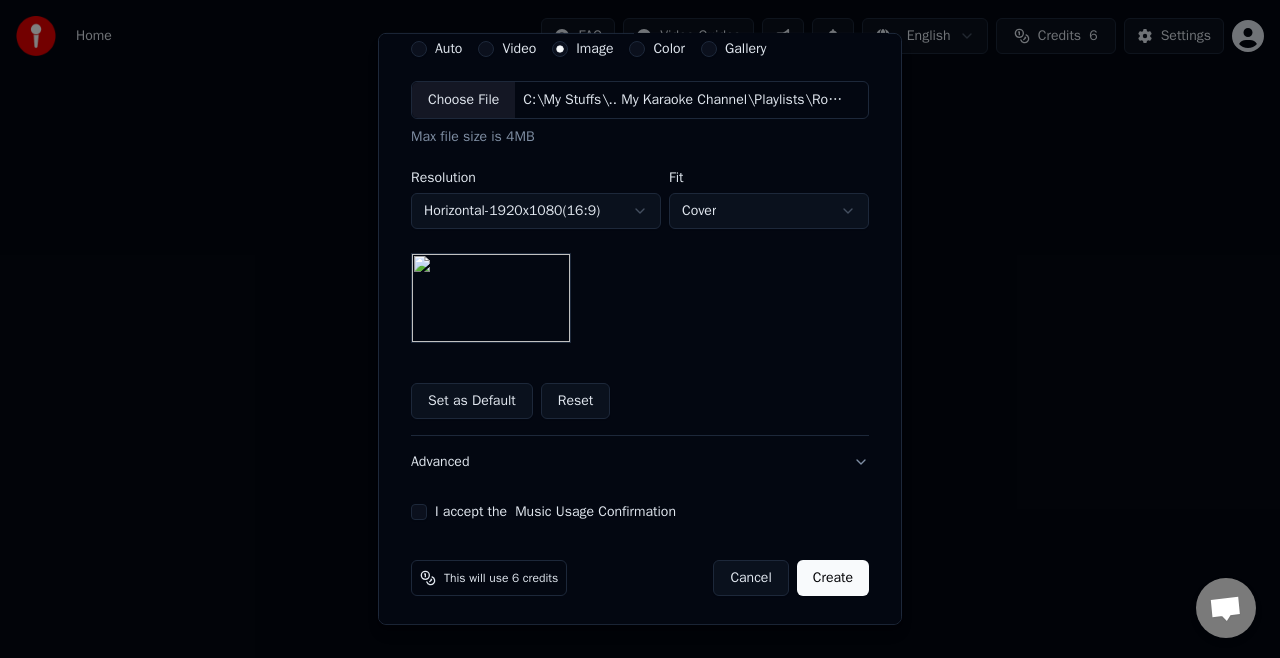 click on "I accept the   Music Usage Confirmation" at bounding box center (419, 512) 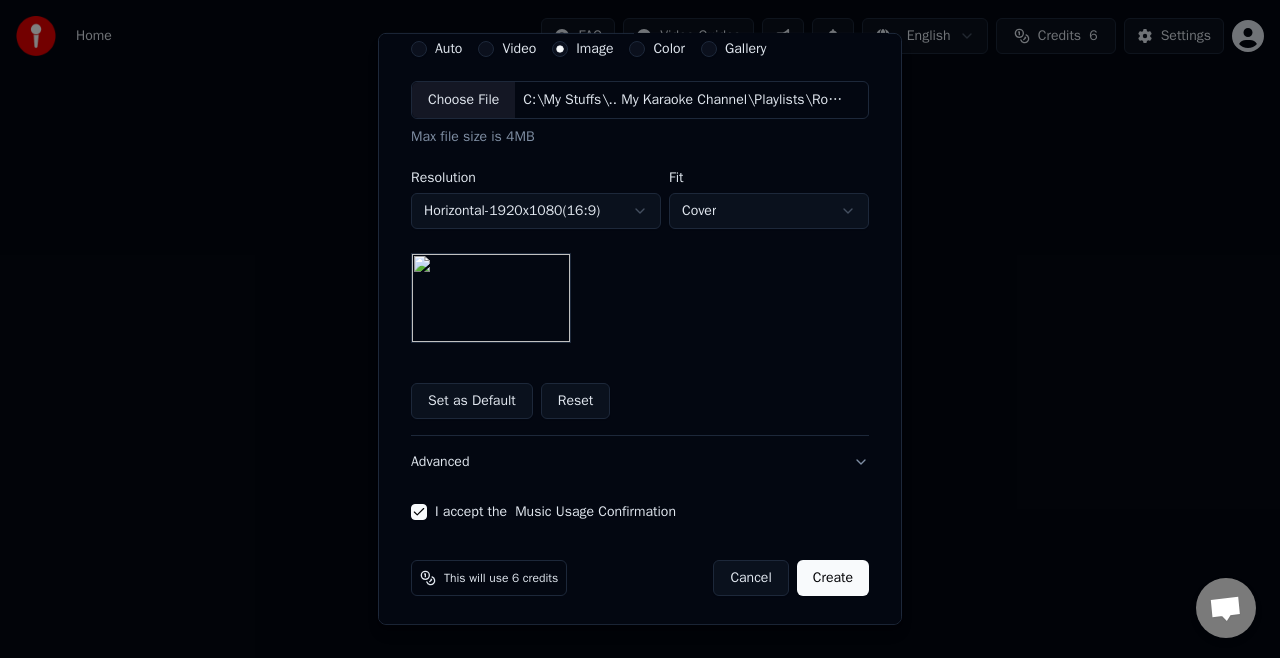 click on "Create" at bounding box center (833, 578) 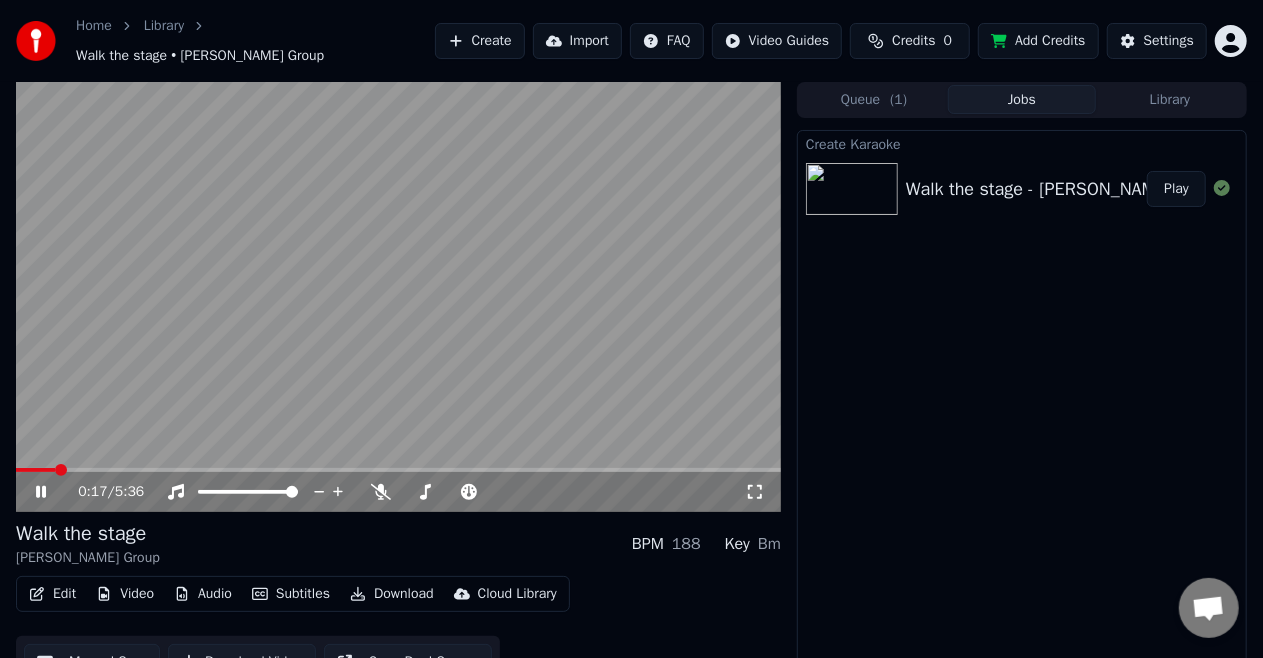 click 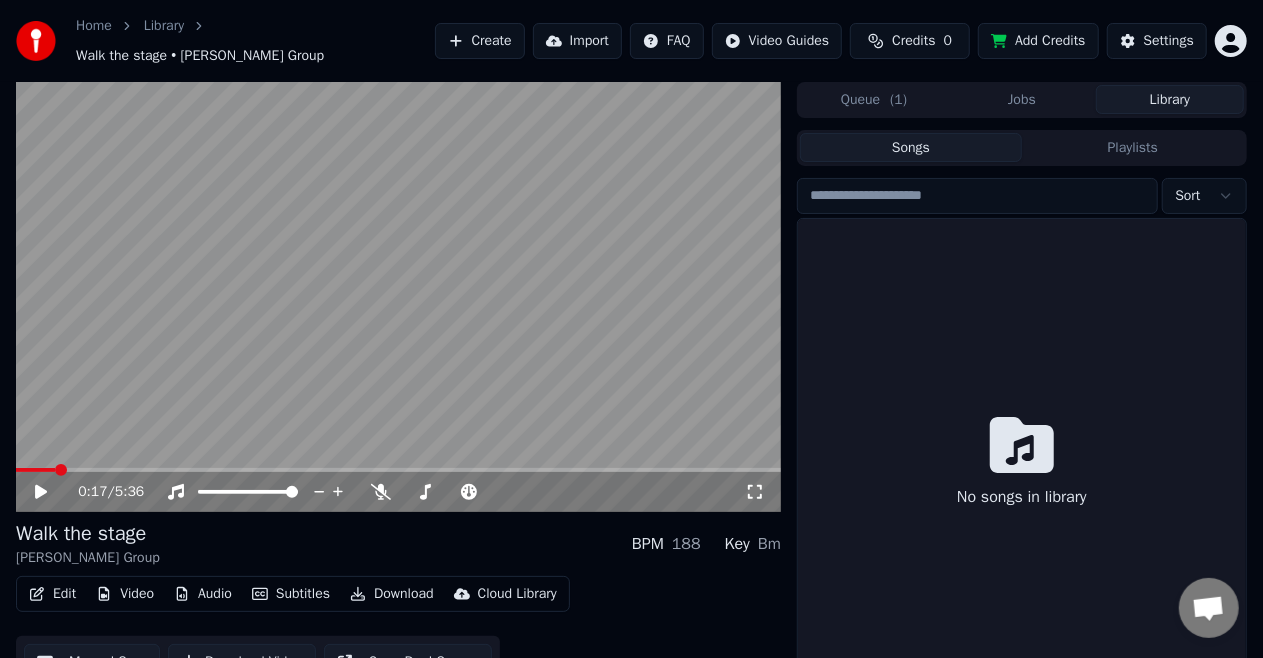 click on "Library" at bounding box center (1170, 99) 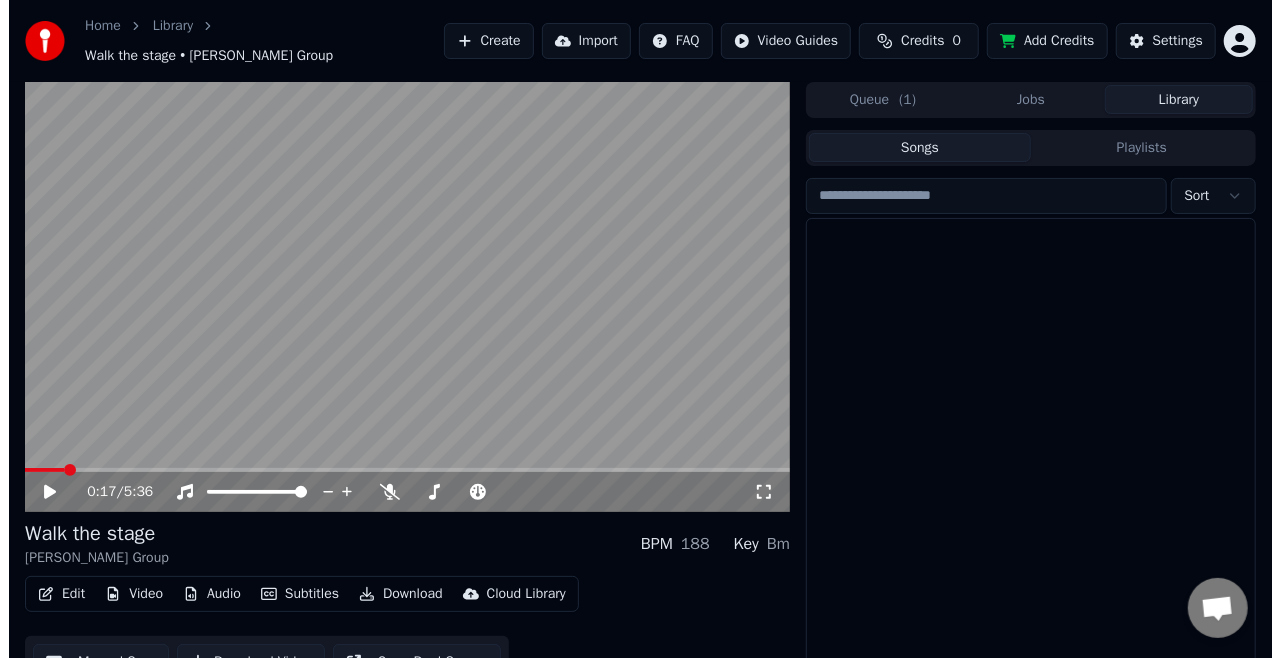 scroll, scrollTop: 0, scrollLeft: 0, axis: both 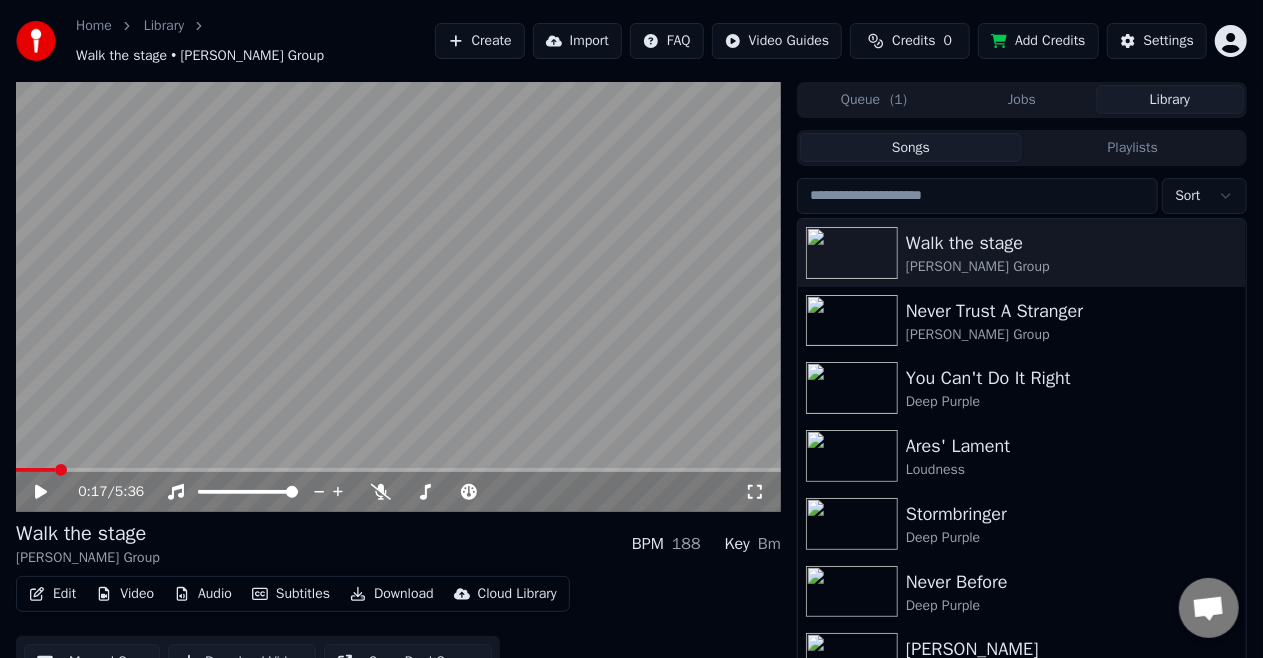click on "Home Library Walk the stage • Michael Schenker Group Create Import FAQ Video Guides Credits 0 Add Credits Settings 0:17  /  5:36 Walk the stage Michael Schenker Group BPM 188 Key Bm Edit Video Audio Subtitles Download Cloud Library Manual Sync Download Video Open Dual Screen Queue ( 1 ) Jobs Library Songs Playlists Sort Walk the stage Michael Schenker Group Never Trust A Stranger Michael Schenker Group You Can't Do It Right Deep Purple Ares' Lament Loudness Stormbringer Deep Purple Never Before Deep Purple Tada Kanashiku Earthshaker Can't Let You Go Rainbow Ready For Love Bad Company Tokyo Earthshaker" at bounding box center [631, 329] 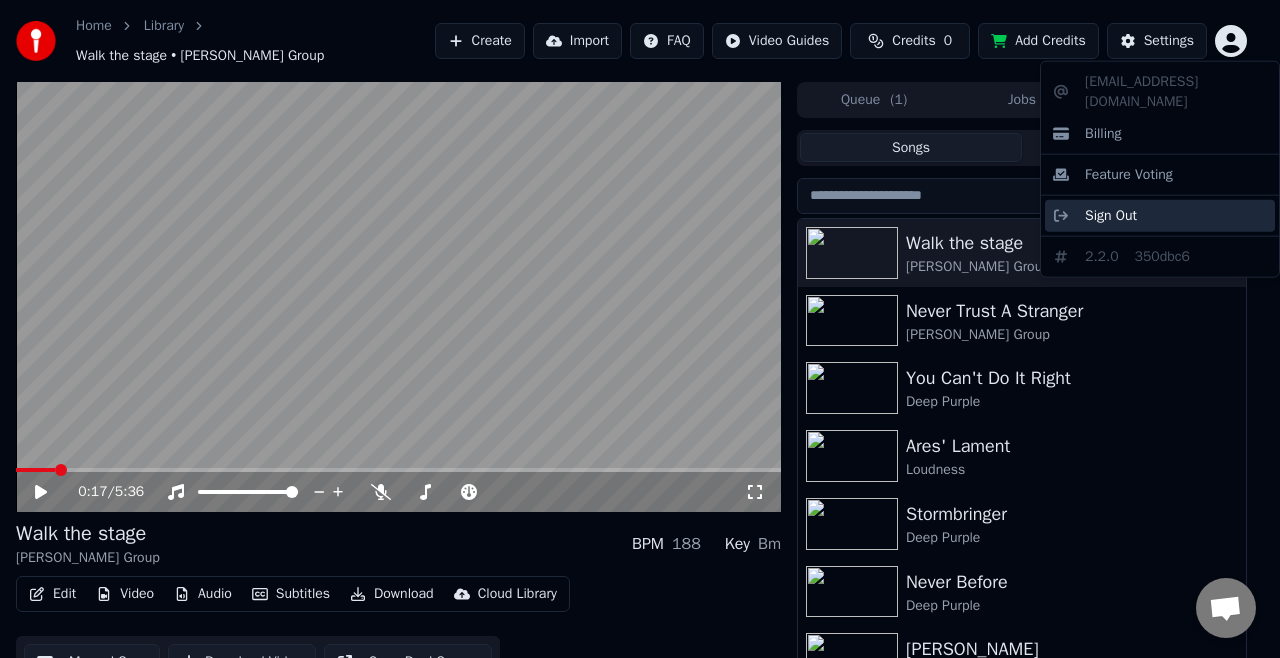 click on "Sign Out" at bounding box center [1111, 216] 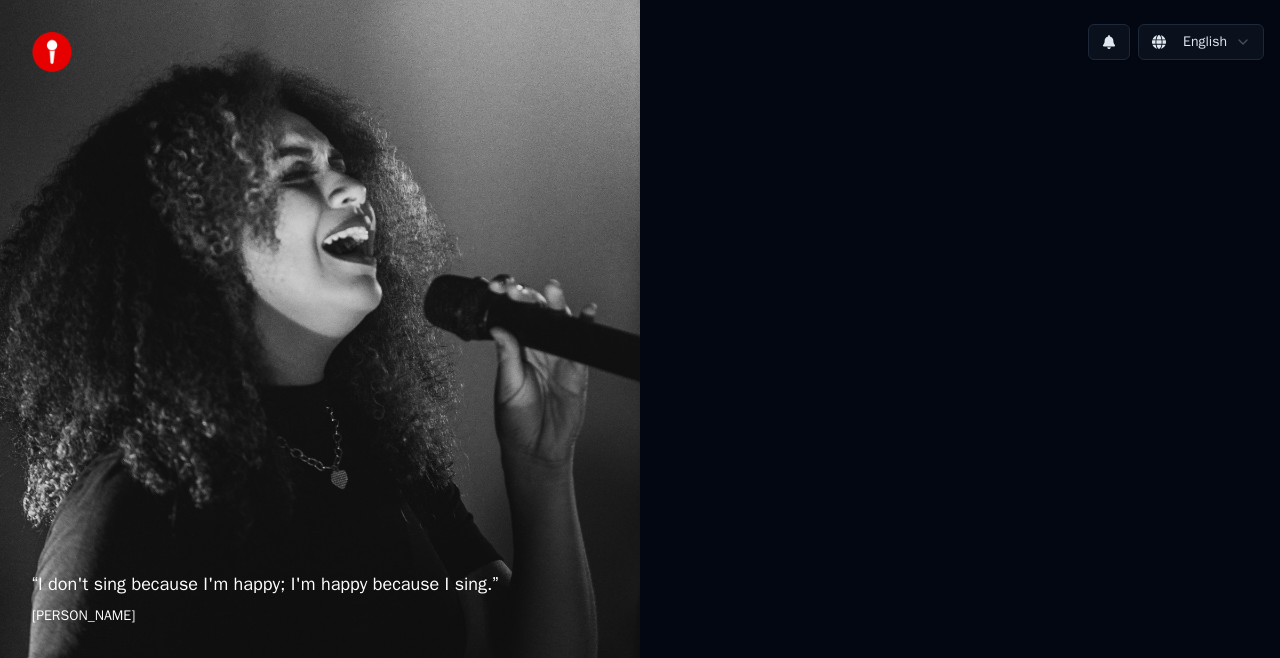 scroll, scrollTop: 0, scrollLeft: 0, axis: both 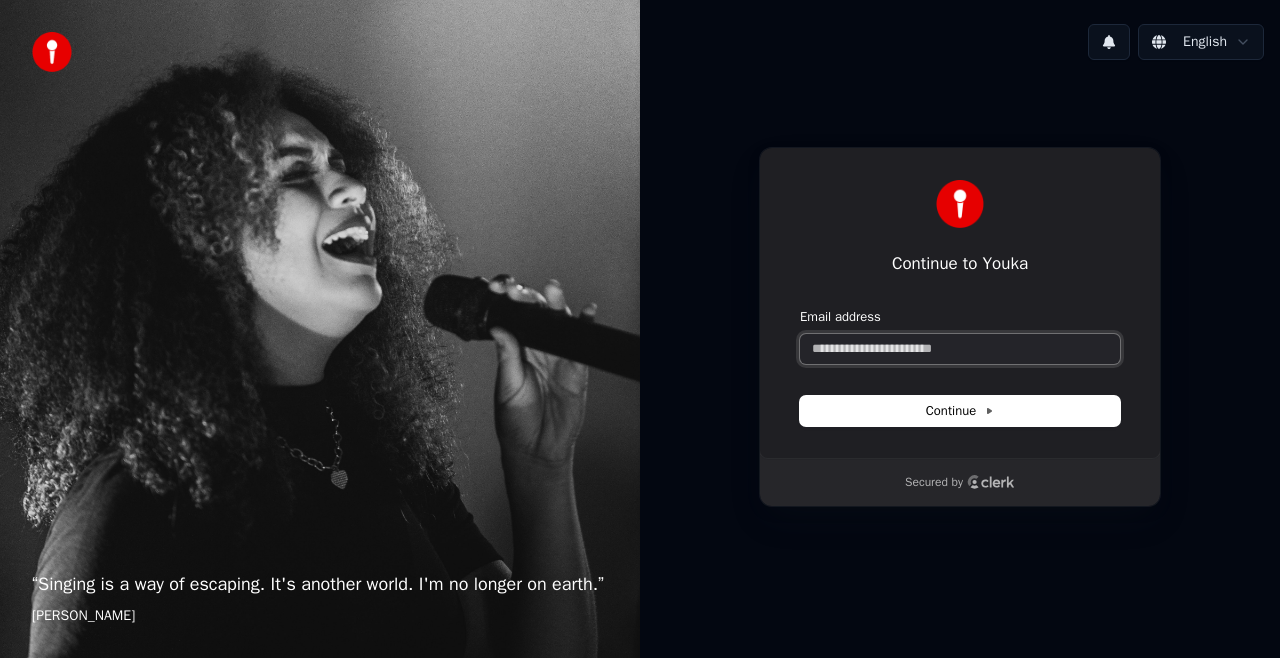 click on "Email address" at bounding box center [960, 349] 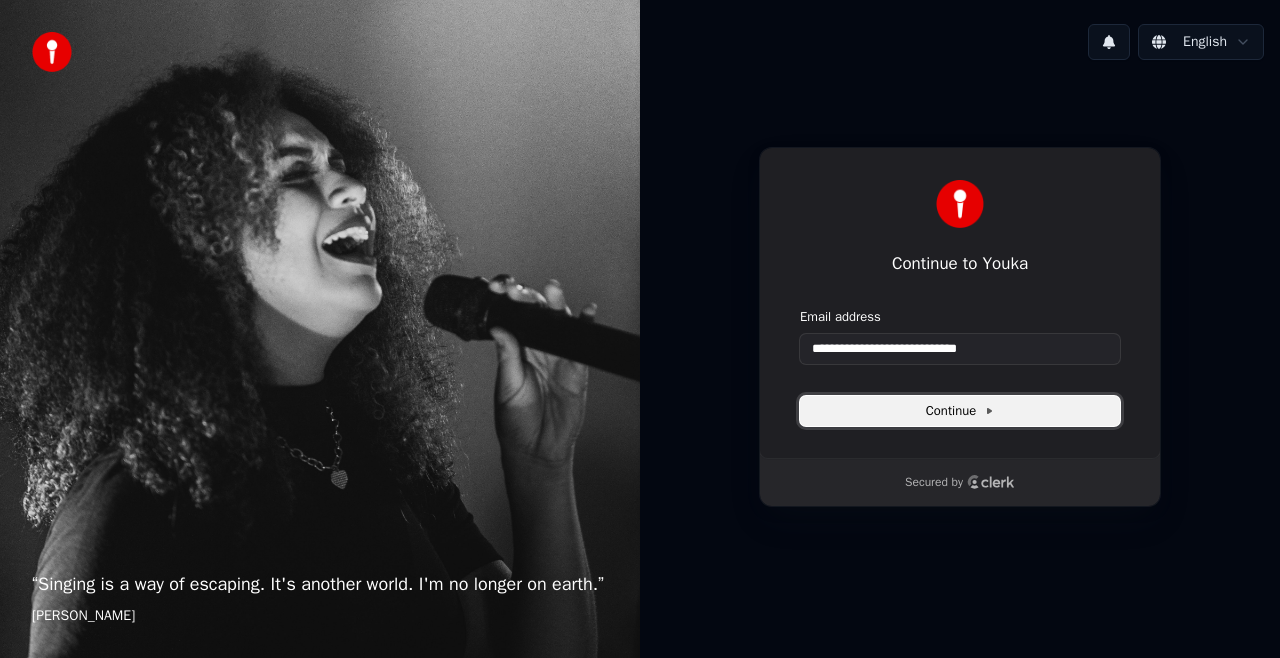 click on "Continue" at bounding box center [960, 411] 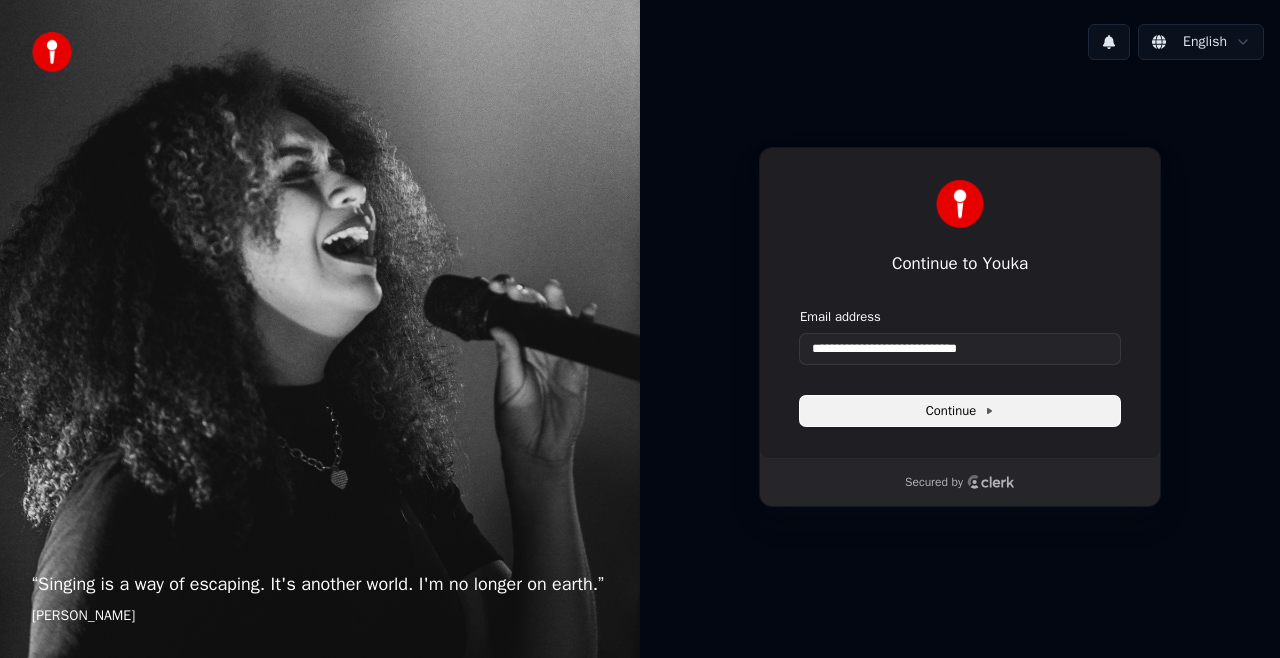 type on "**********" 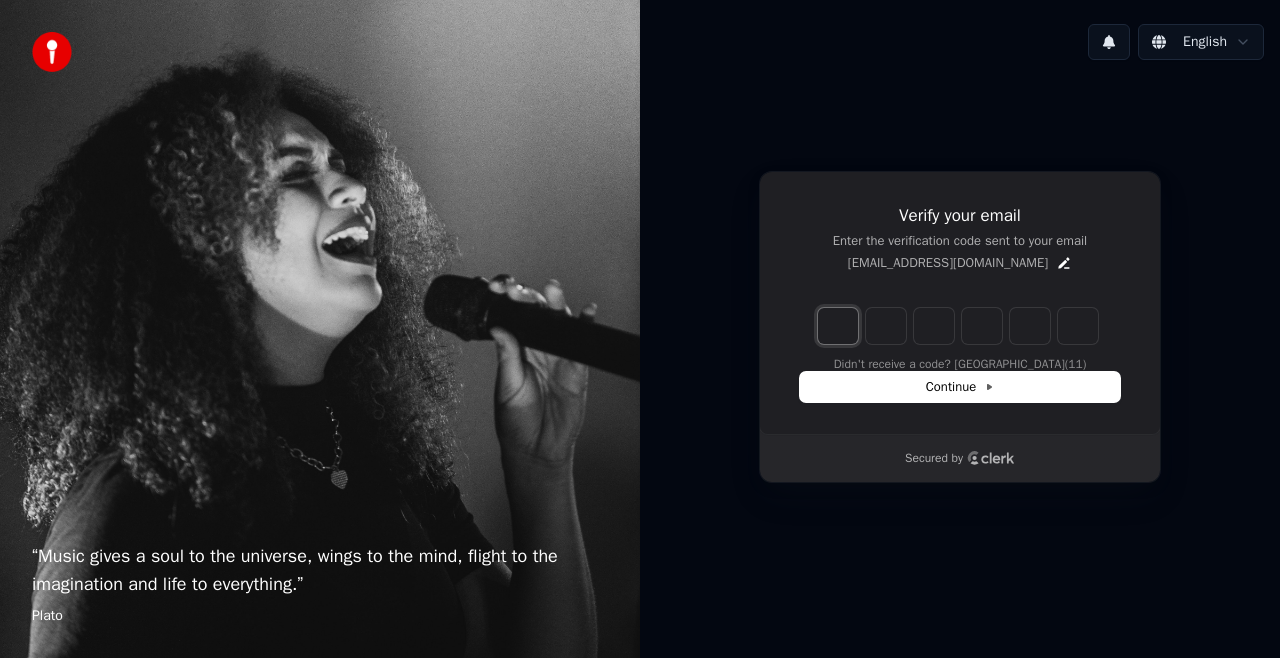 type on "*" 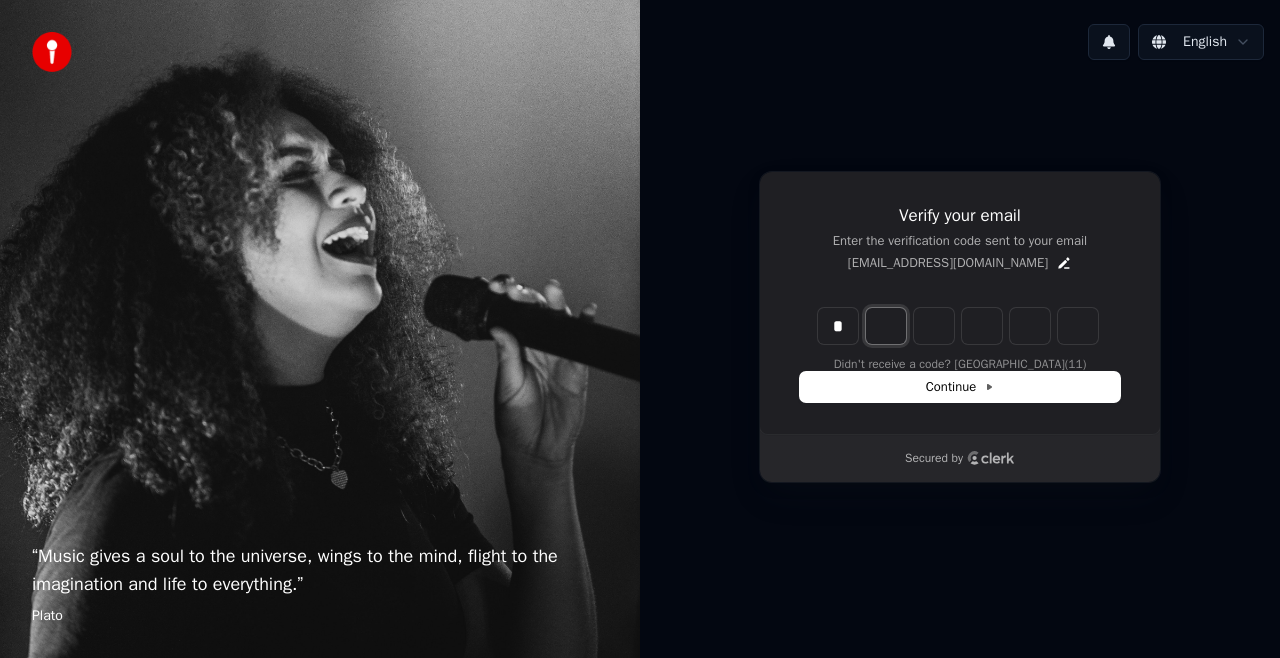 type on "*" 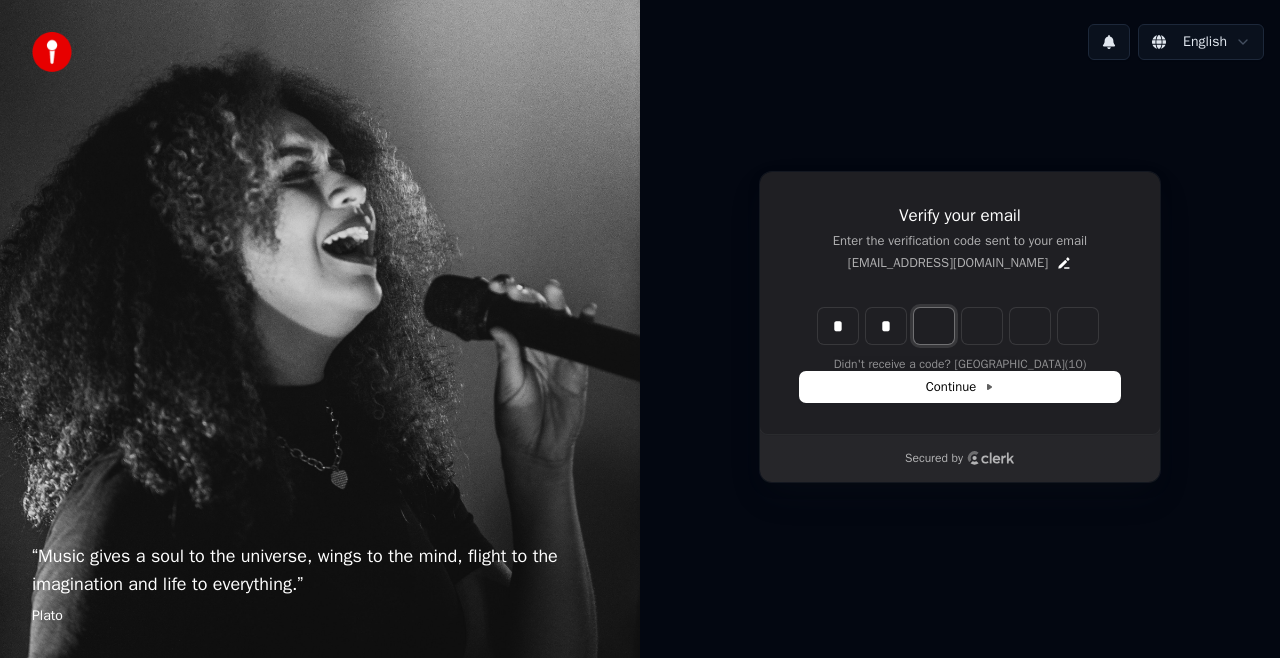 type on "*" 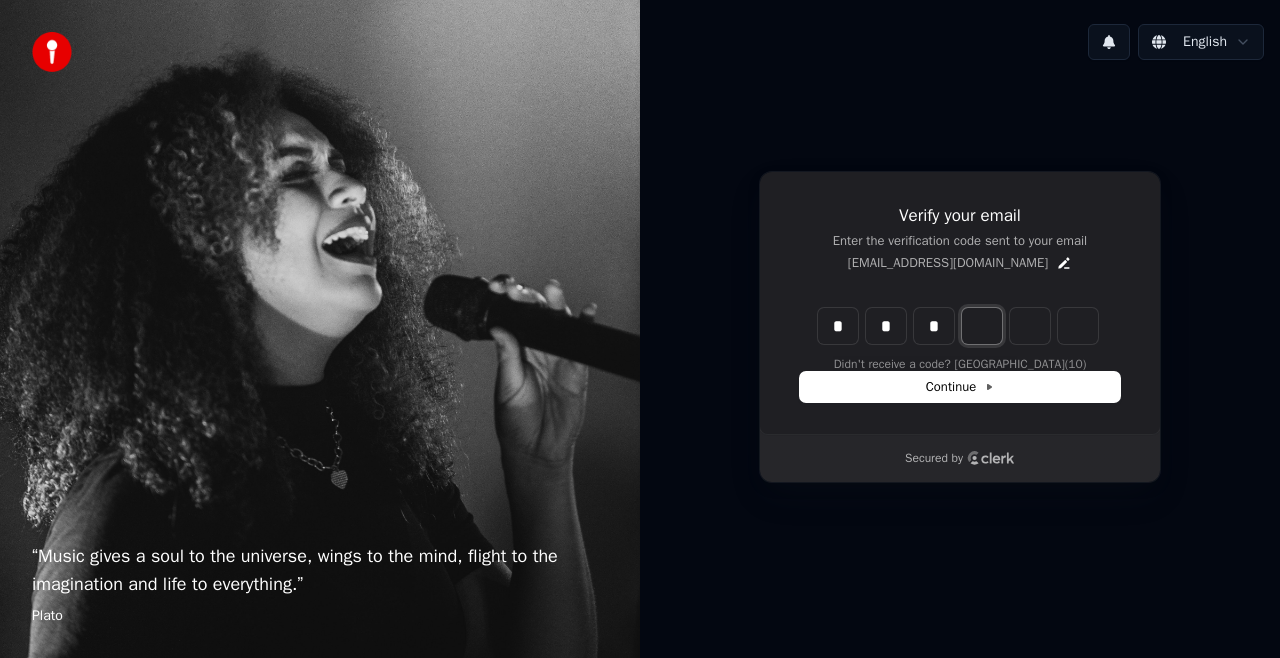 type on "*" 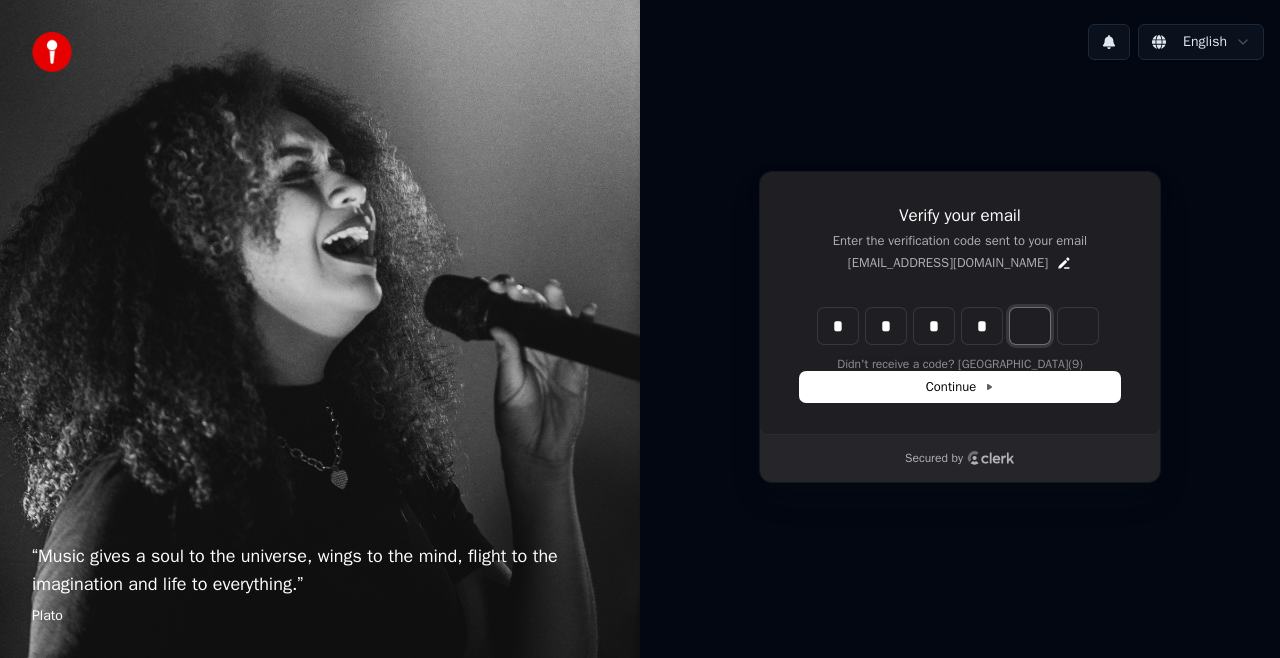 type on "*" 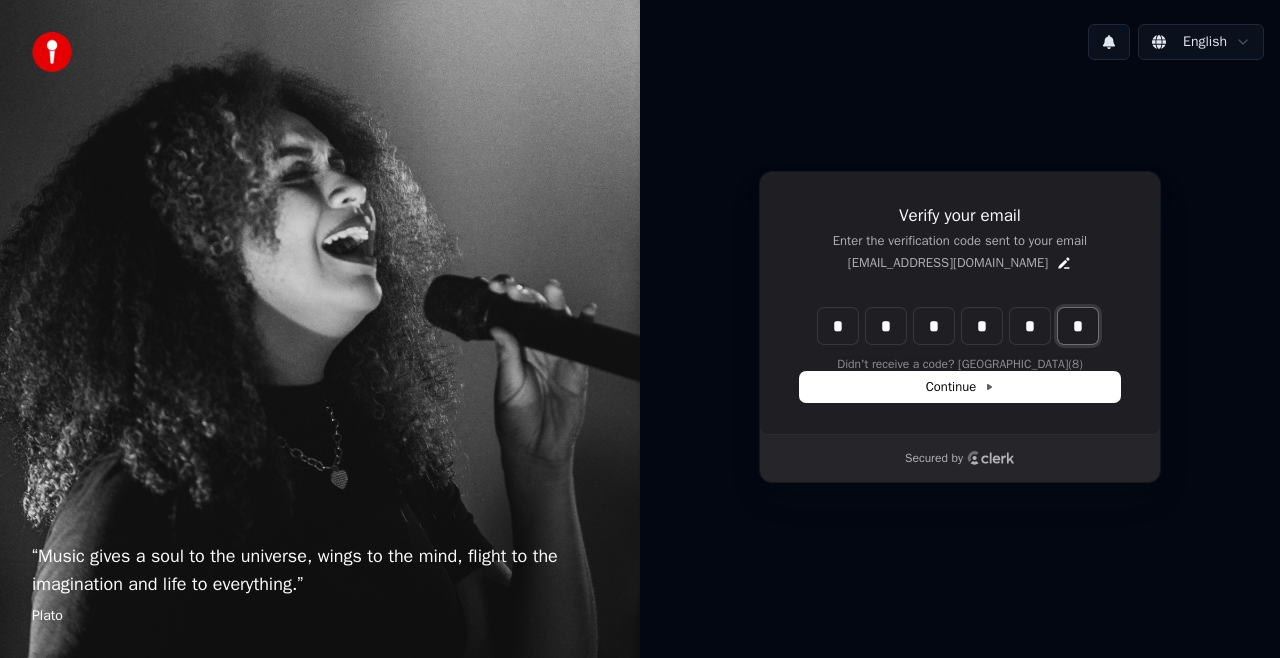 type on "*" 